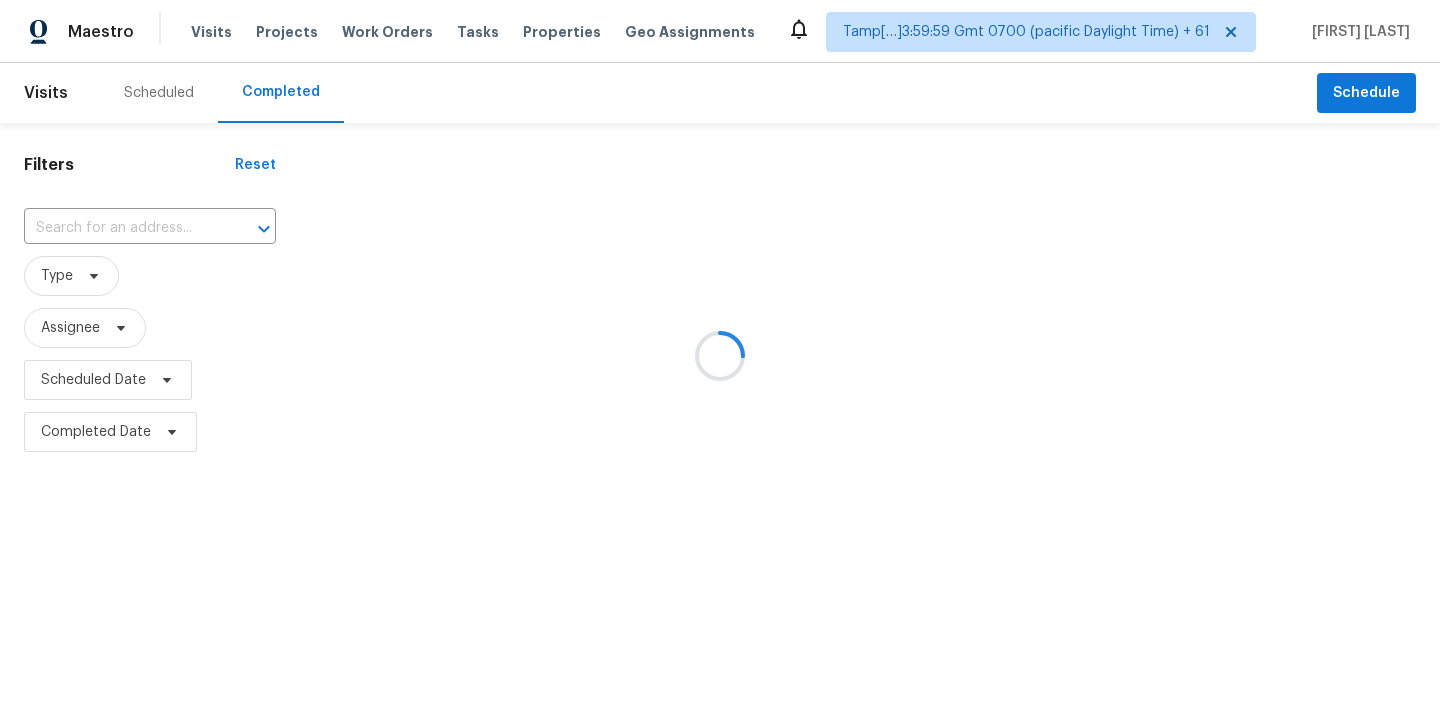 scroll, scrollTop: 0, scrollLeft: 0, axis: both 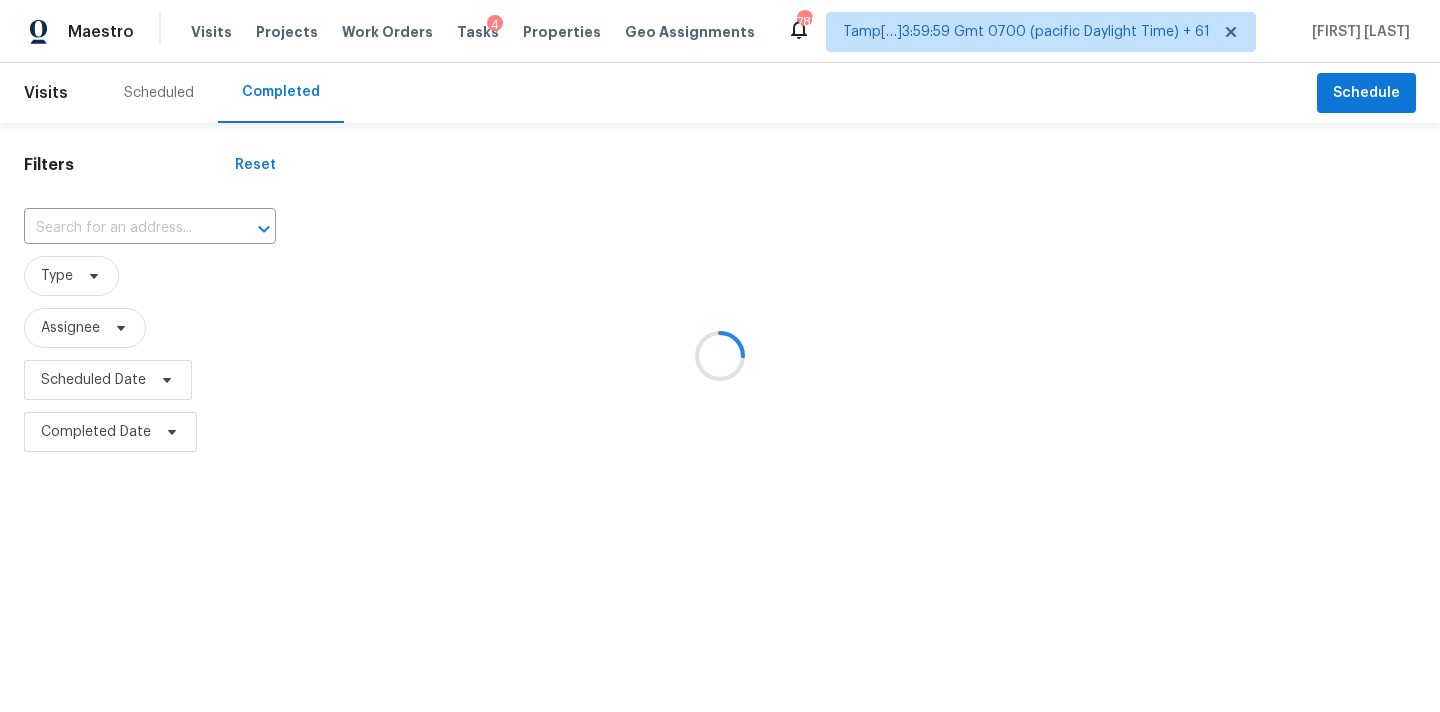 click at bounding box center (720, 356) 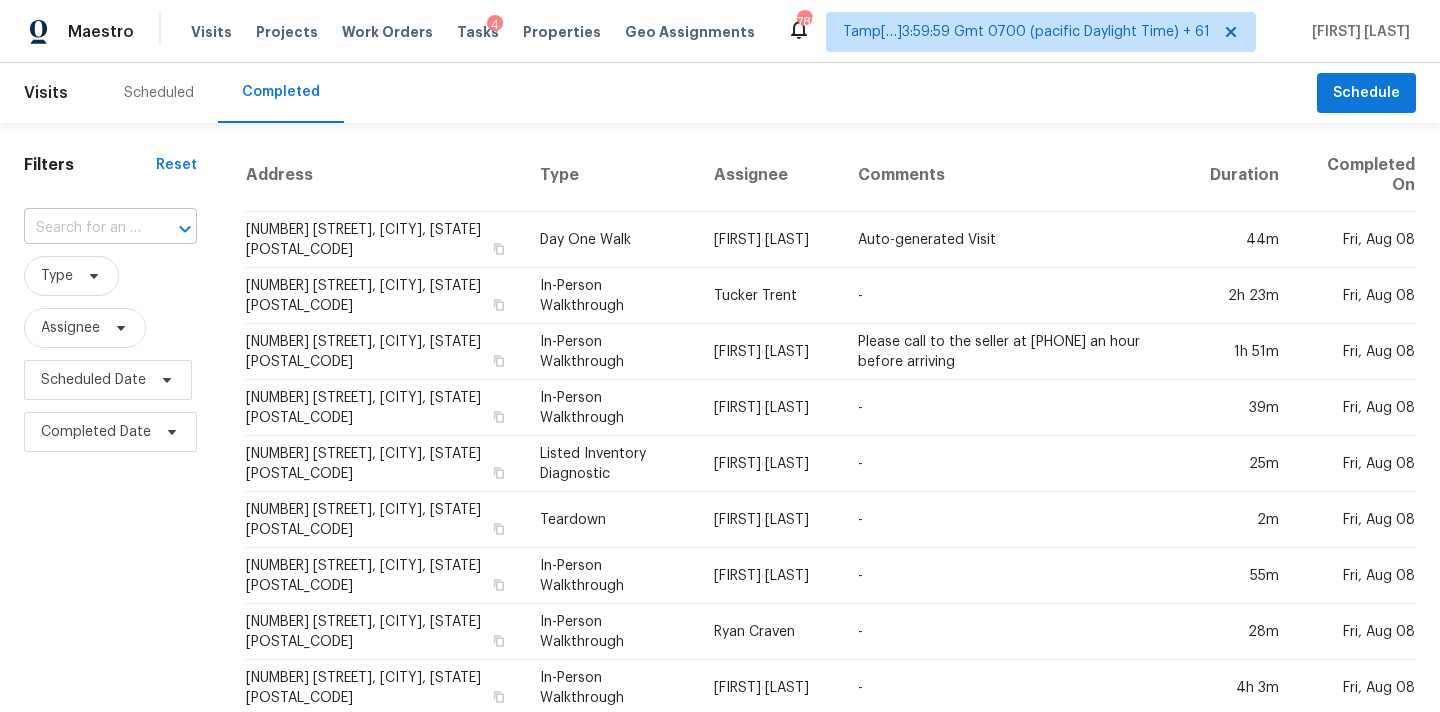 click at bounding box center (82, 228) 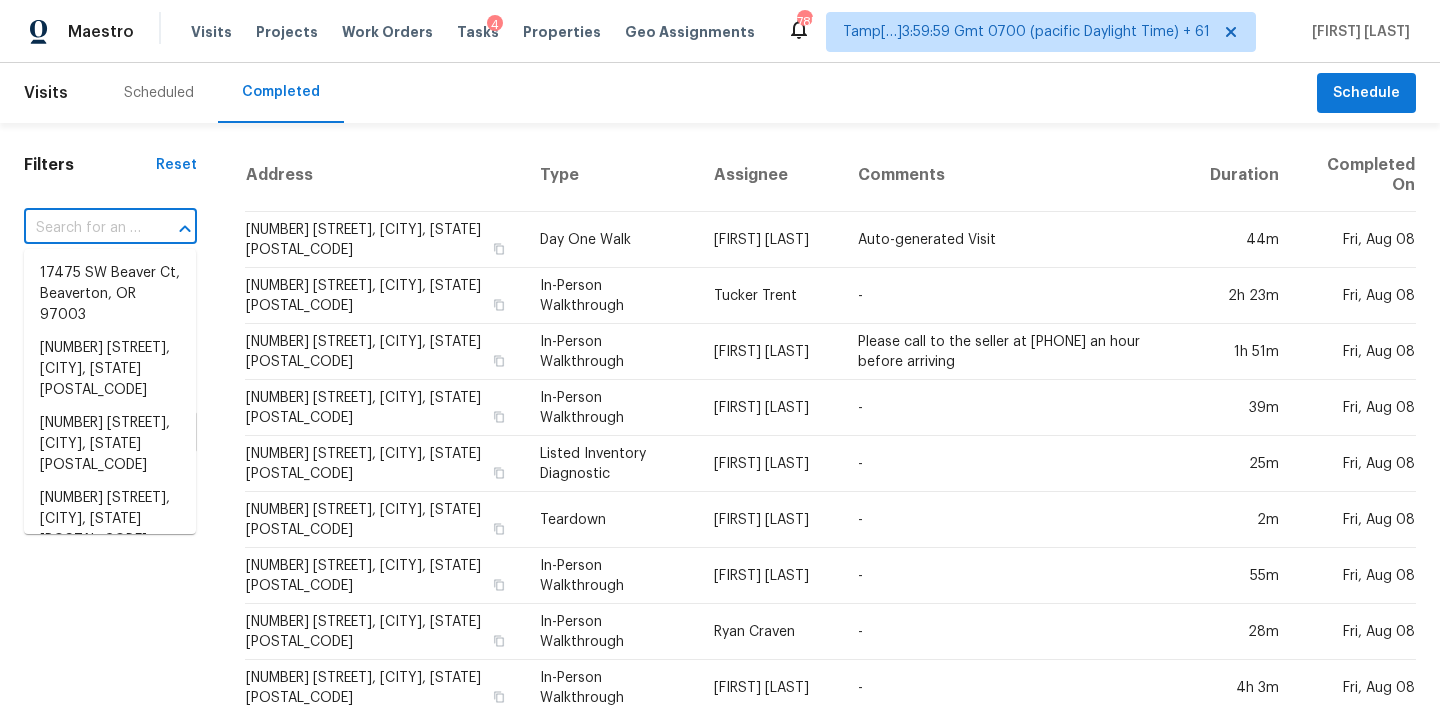 paste on "[NUMBER] [STREET], [CITY], [STATE] [POSTAL_CODE]" 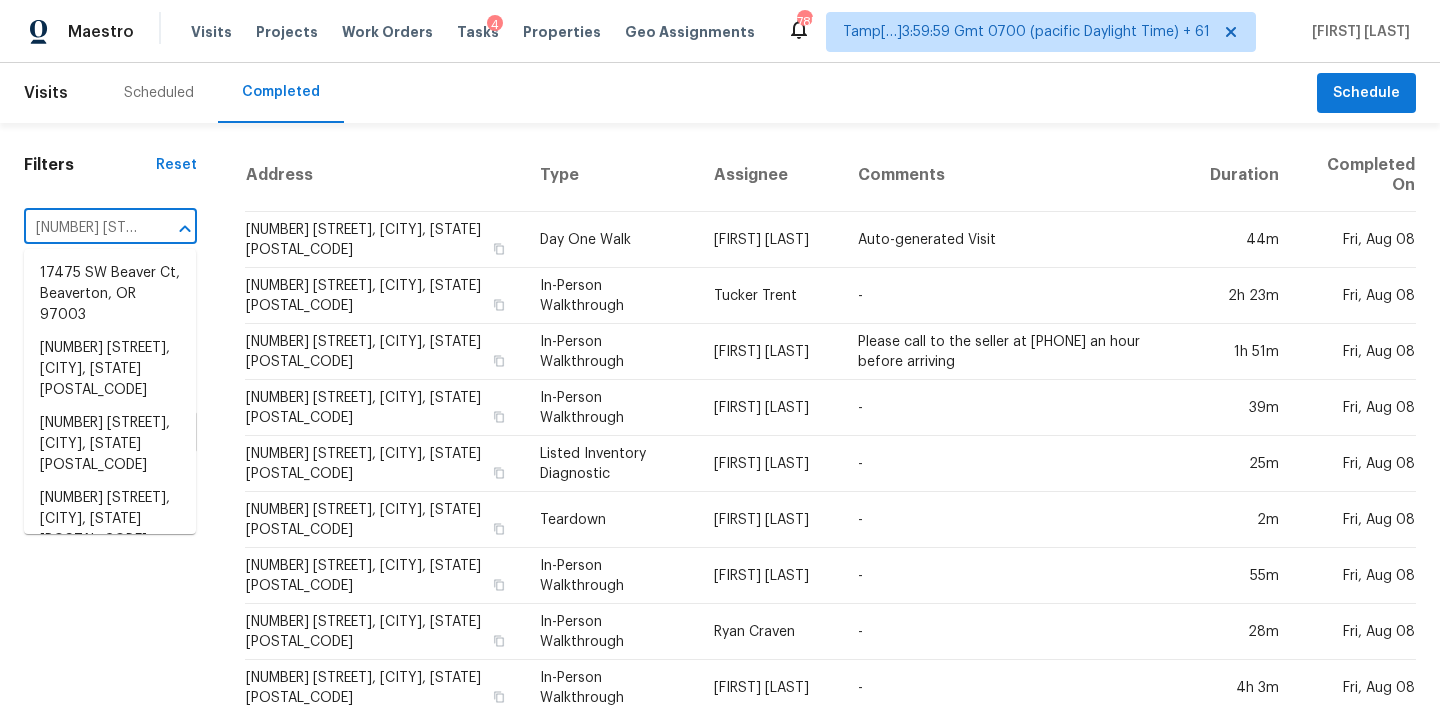 scroll, scrollTop: 0, scrollLeft: 113, axis: horizontal 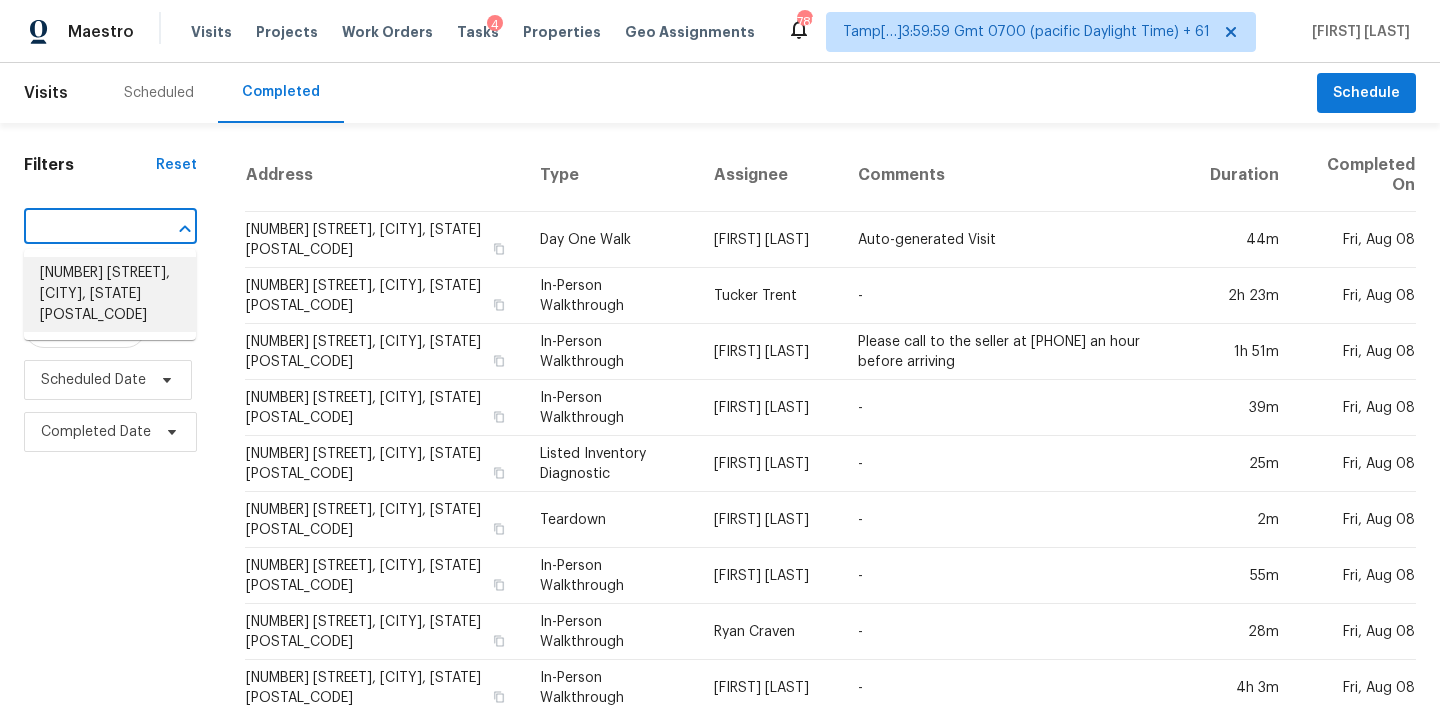 click on "2424 Pinnae Pl, Buford, GA 30519" at bounding box center [110, 294] 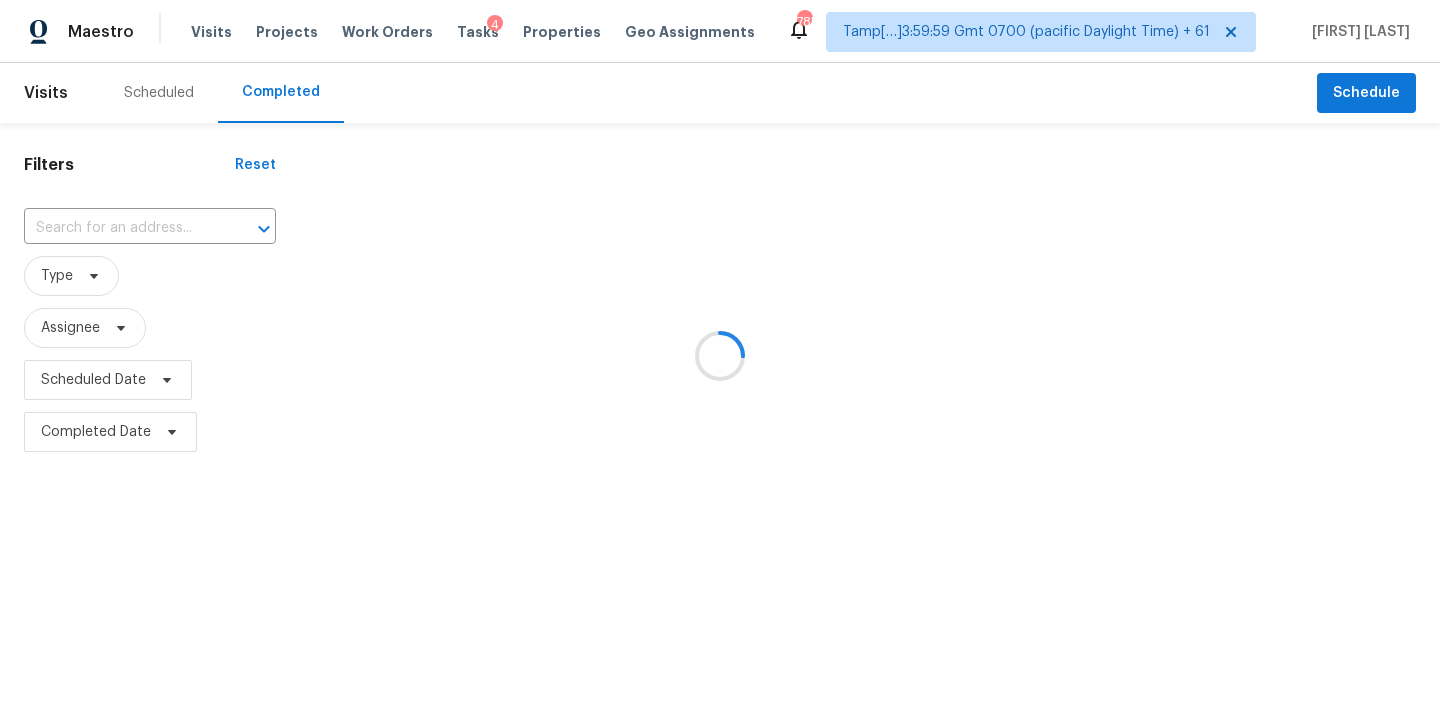 type on "2424 Pinnae Pl, Buford, GA 30519" 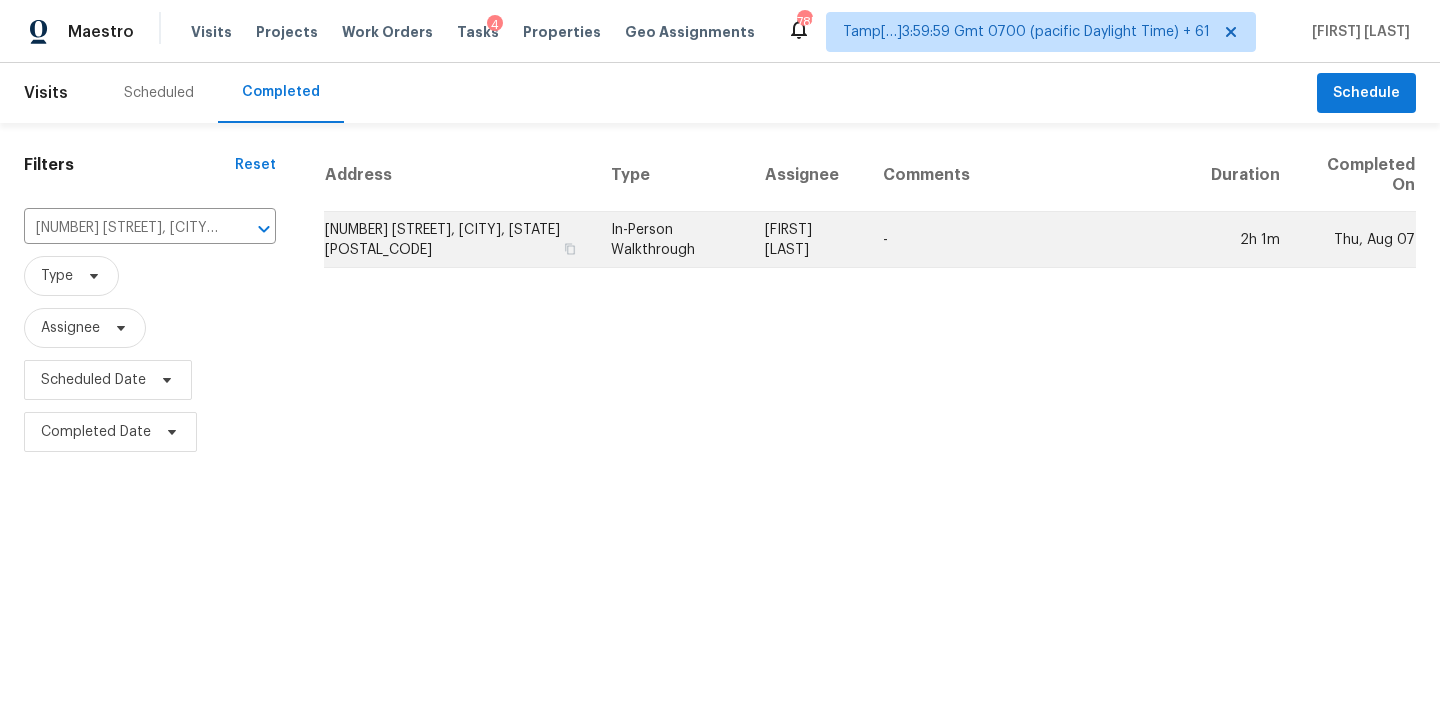 click on "In-Person Walkthrough" at bounding box center [672, 240] 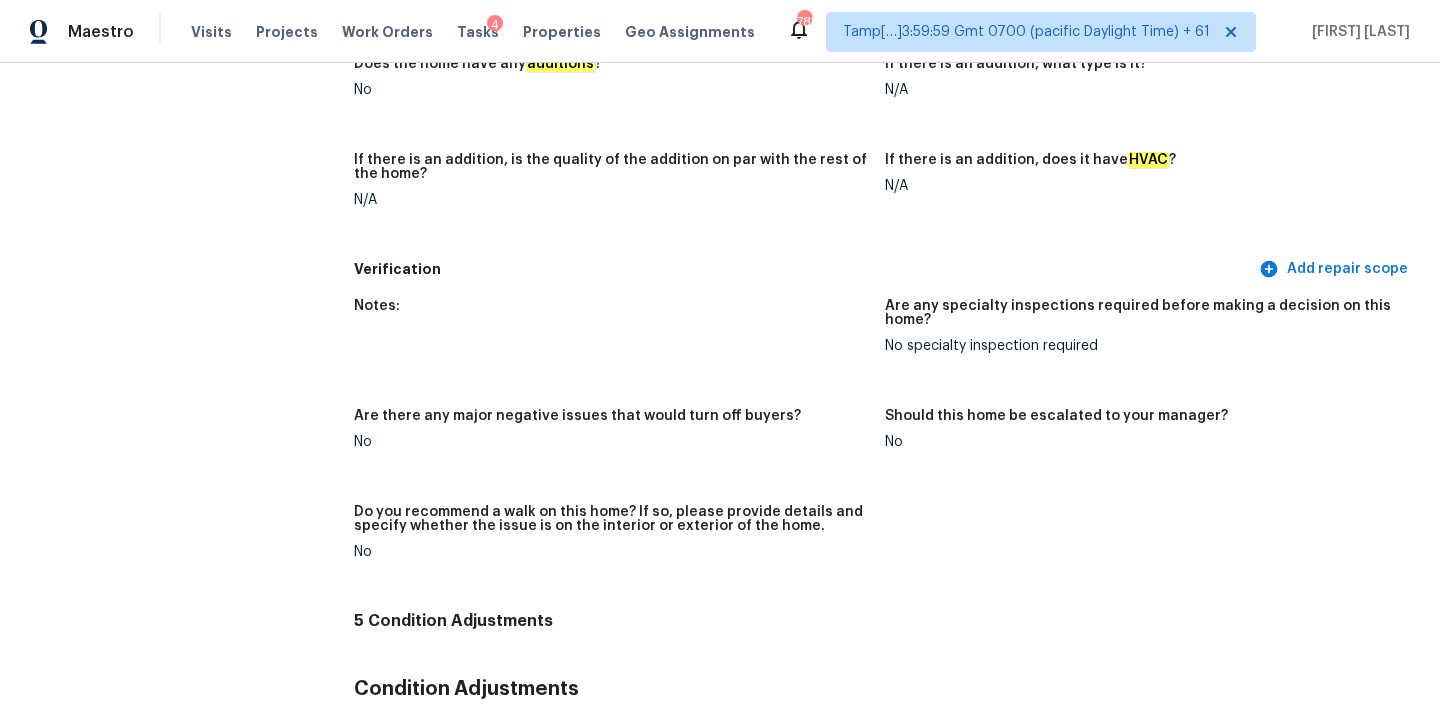 scroll, scrollTop: 99, scrollLeft: 0, axis: vertical 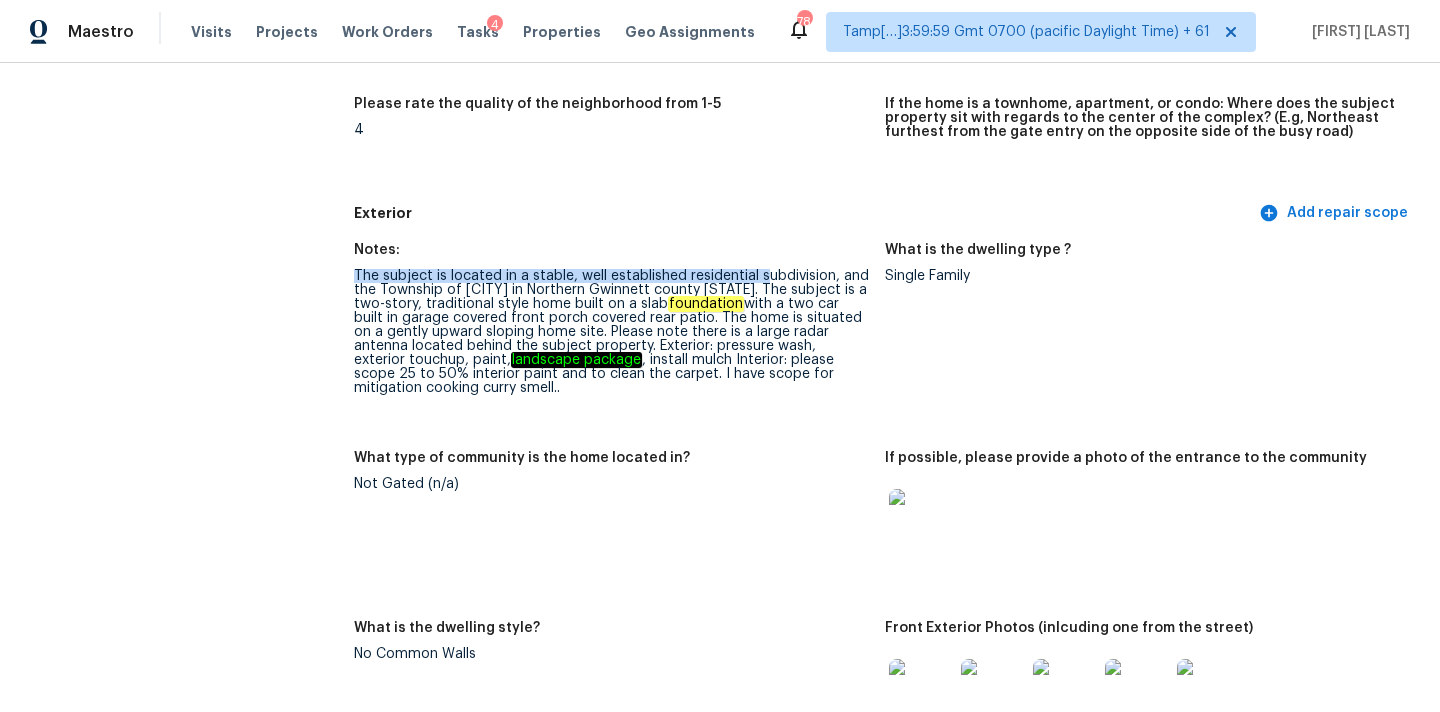 drag, startPoint x: 355, startPoint y: 277, endPoint x: 764, endPoint y: 279, distance: 409.00488 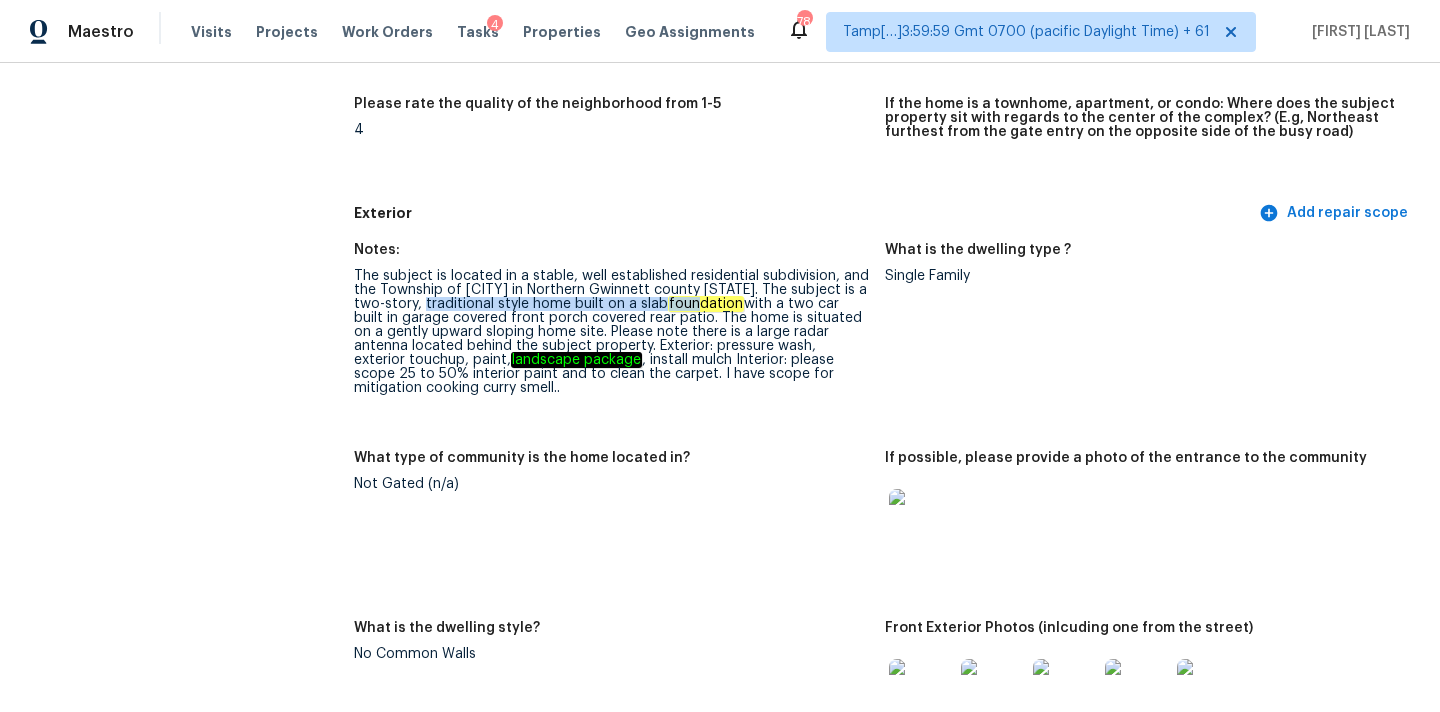 drag, startPoint x: 423, startPoint y: 306, endPoint x: 586, endPoint y: 306, distance: 163 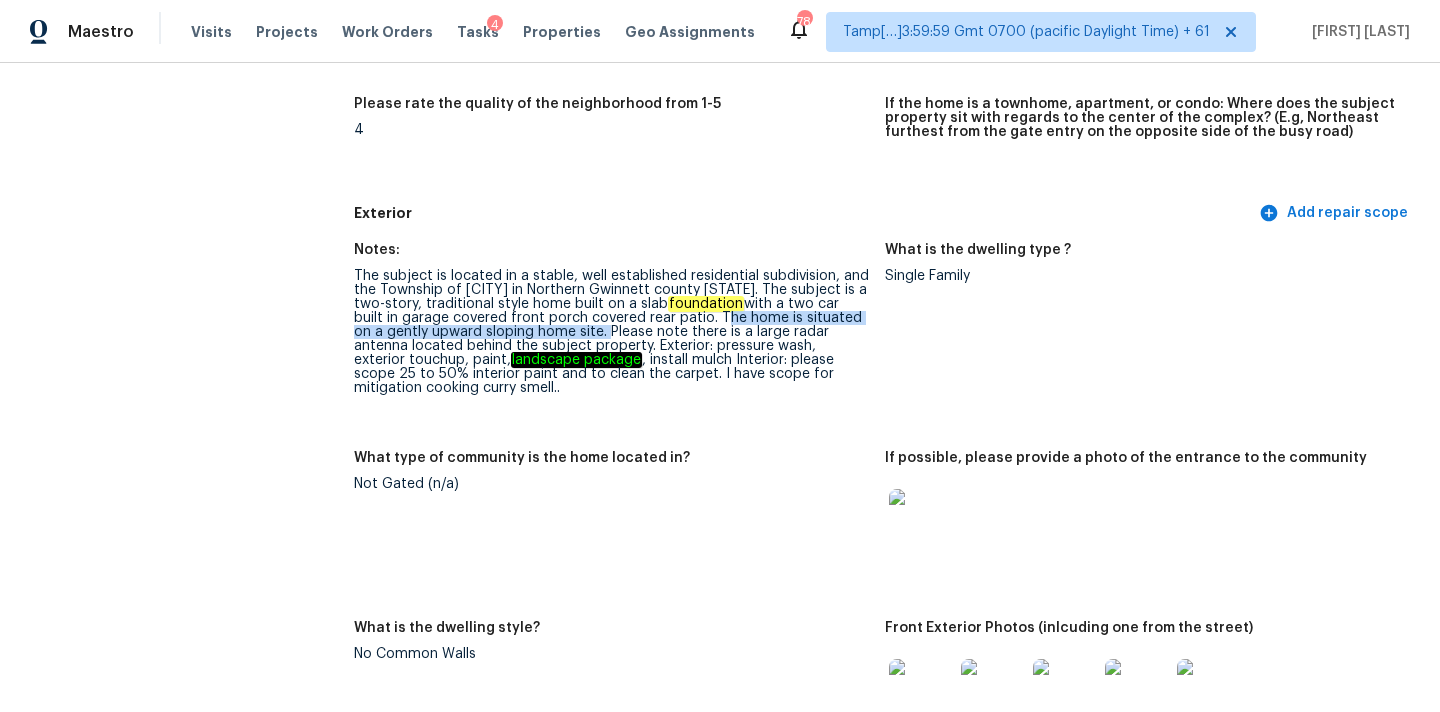 drag, startPoint x: 682, startPoint y: 316, endPoint x: 570, endPoint y: 331, distance: 113 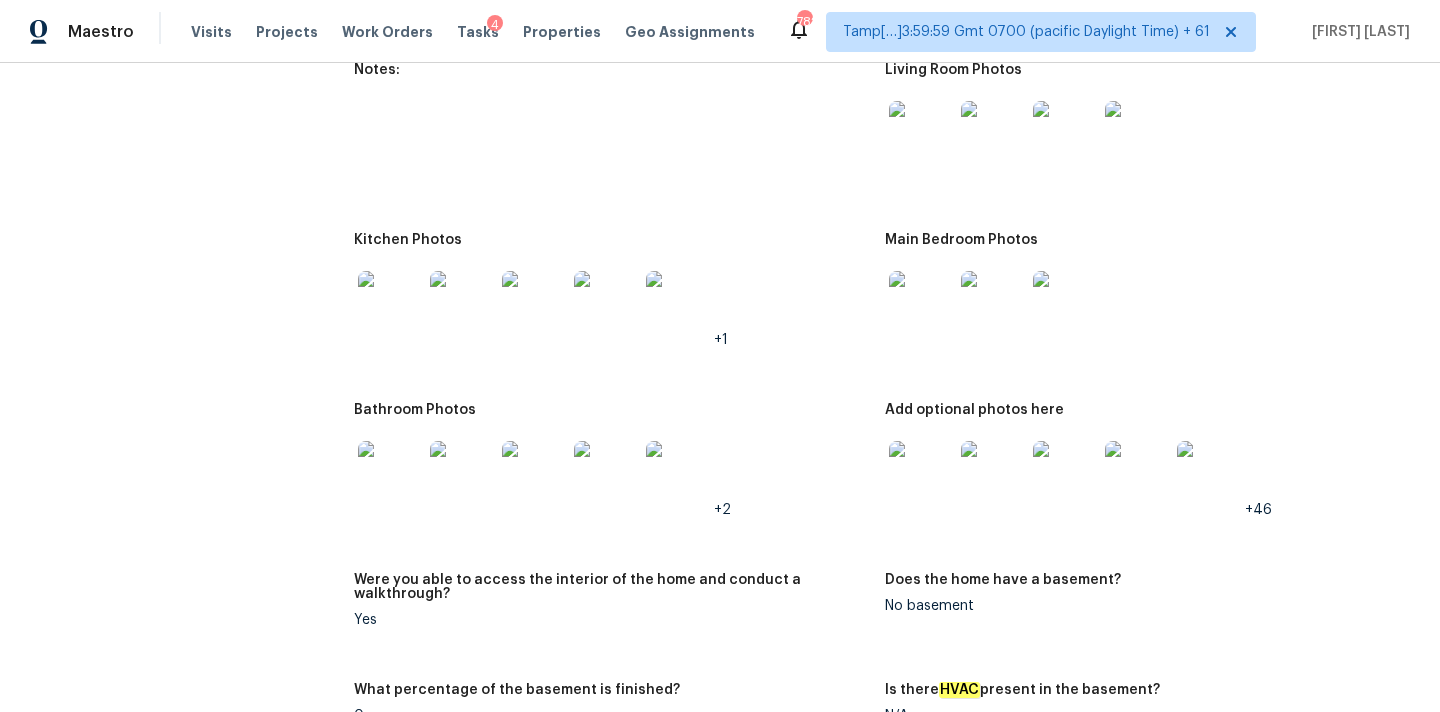 scroll, scrollTop: 3190, scrollLeft: 0, axis: vertical 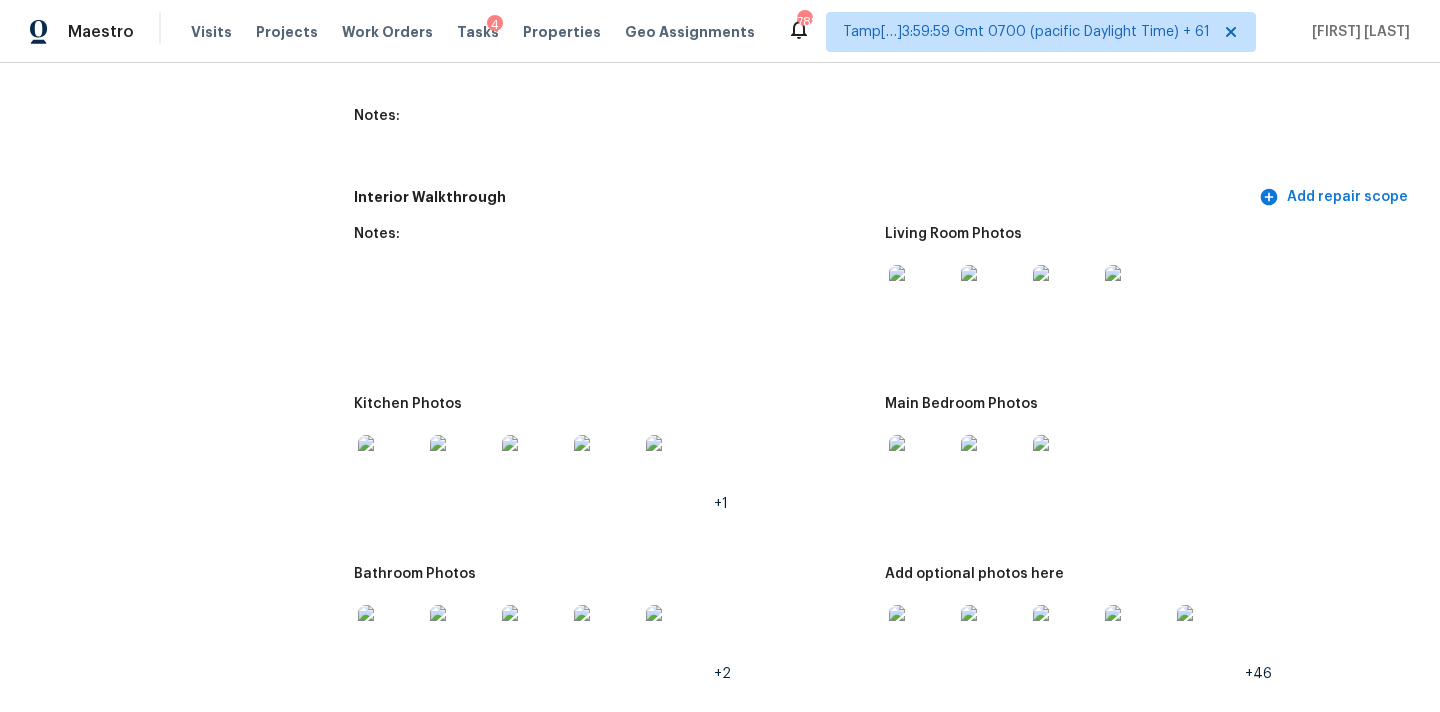click at bounding box center (921, 297) 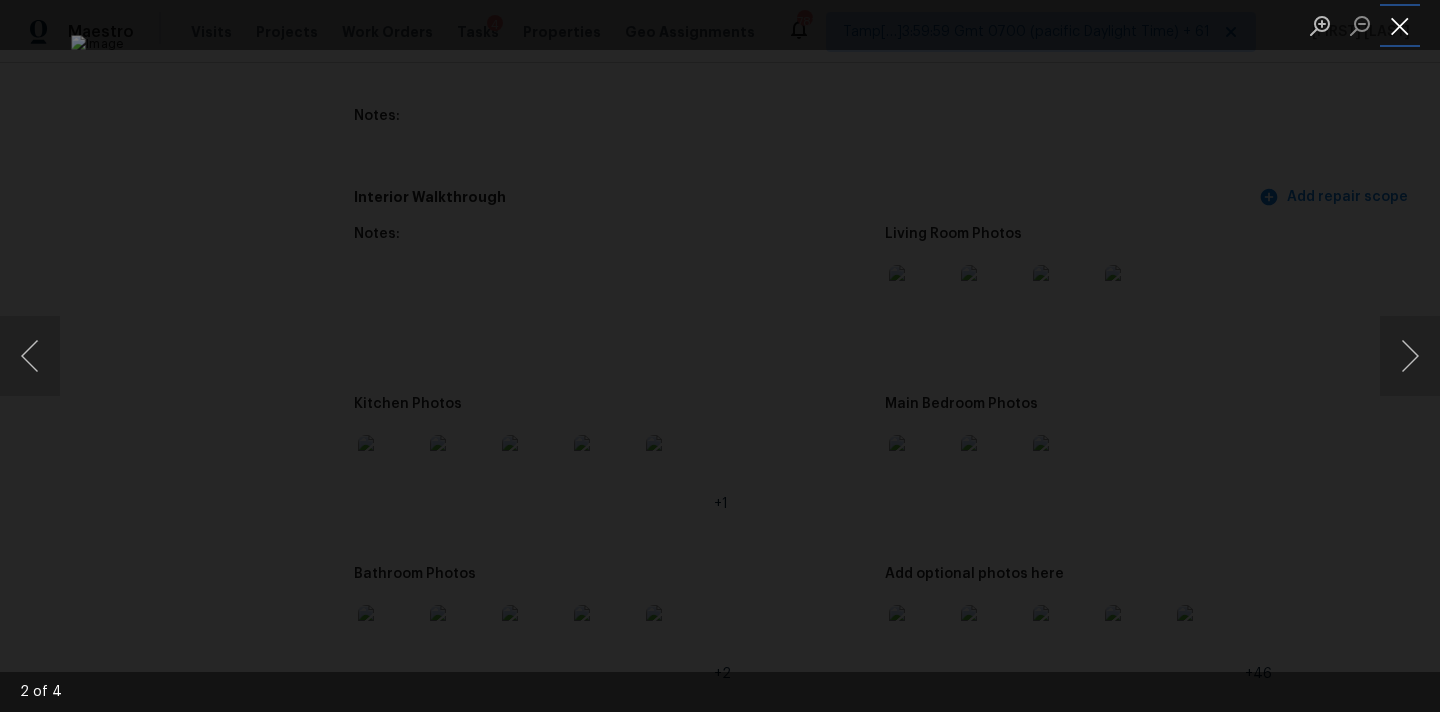 click at bounding box center [1400, 25] 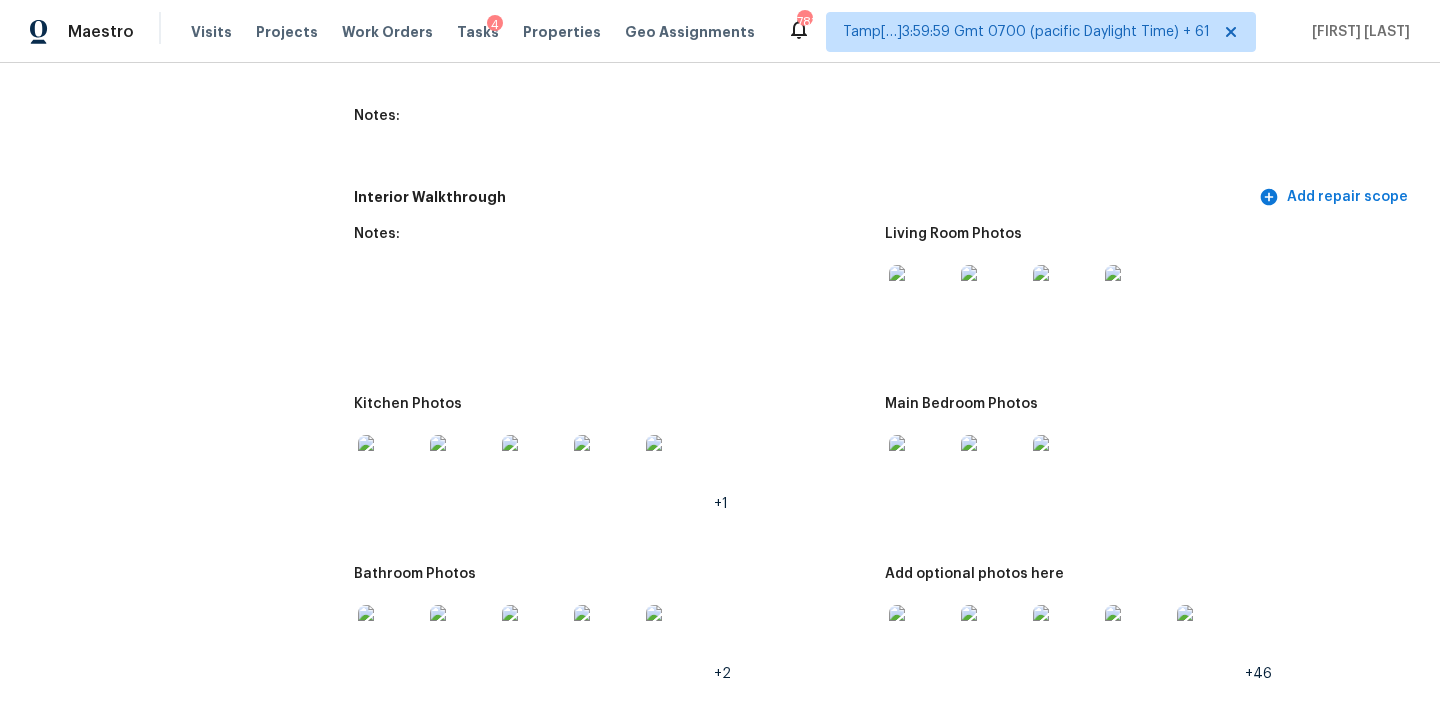 click at bounding box center (921, 467) 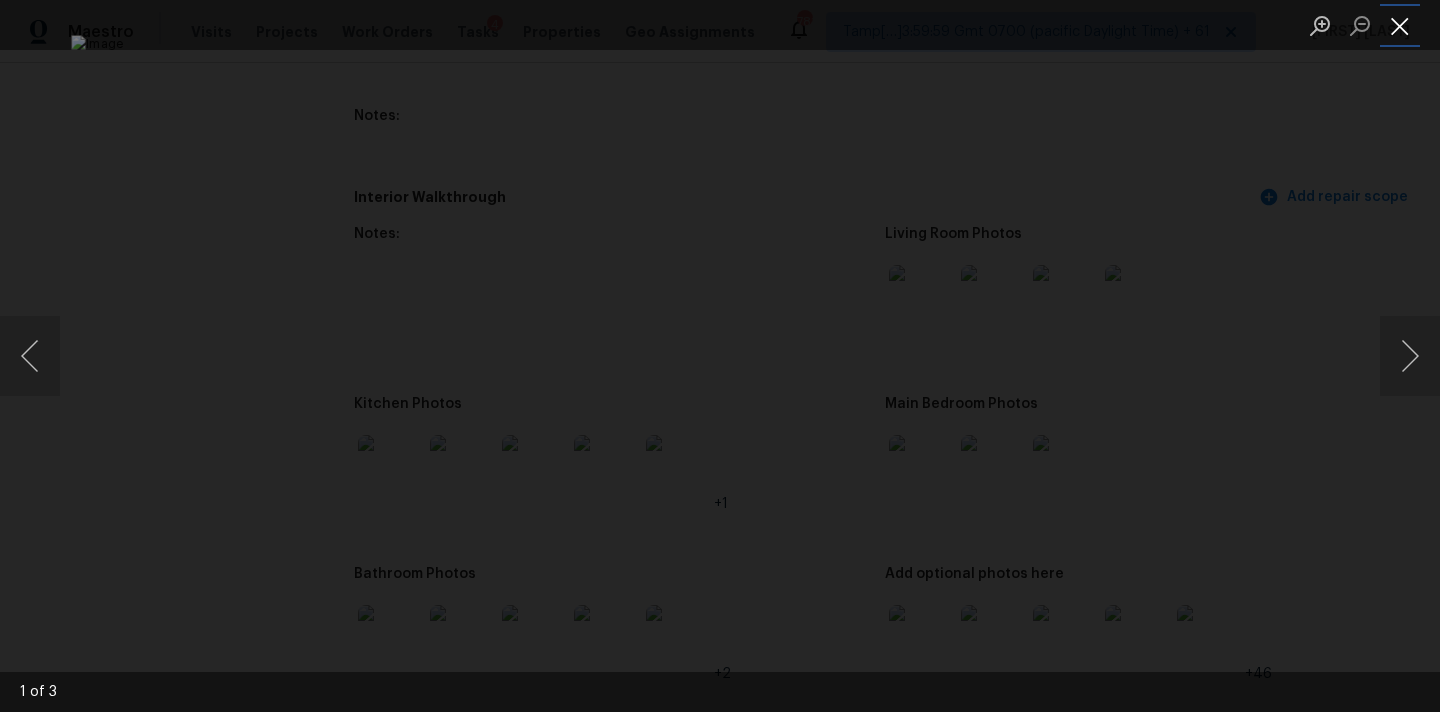 click at bounding box center [1400, 25] 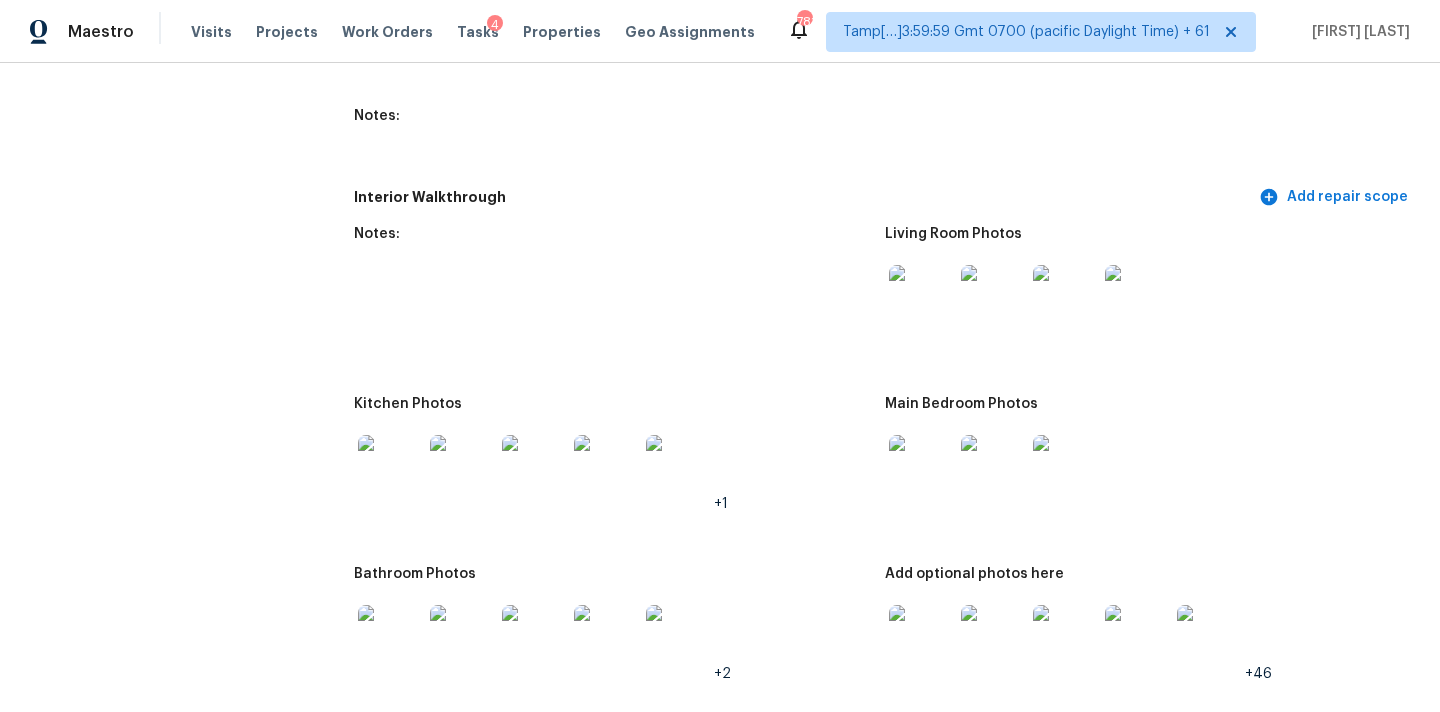 click at bounding box center [390, 467] 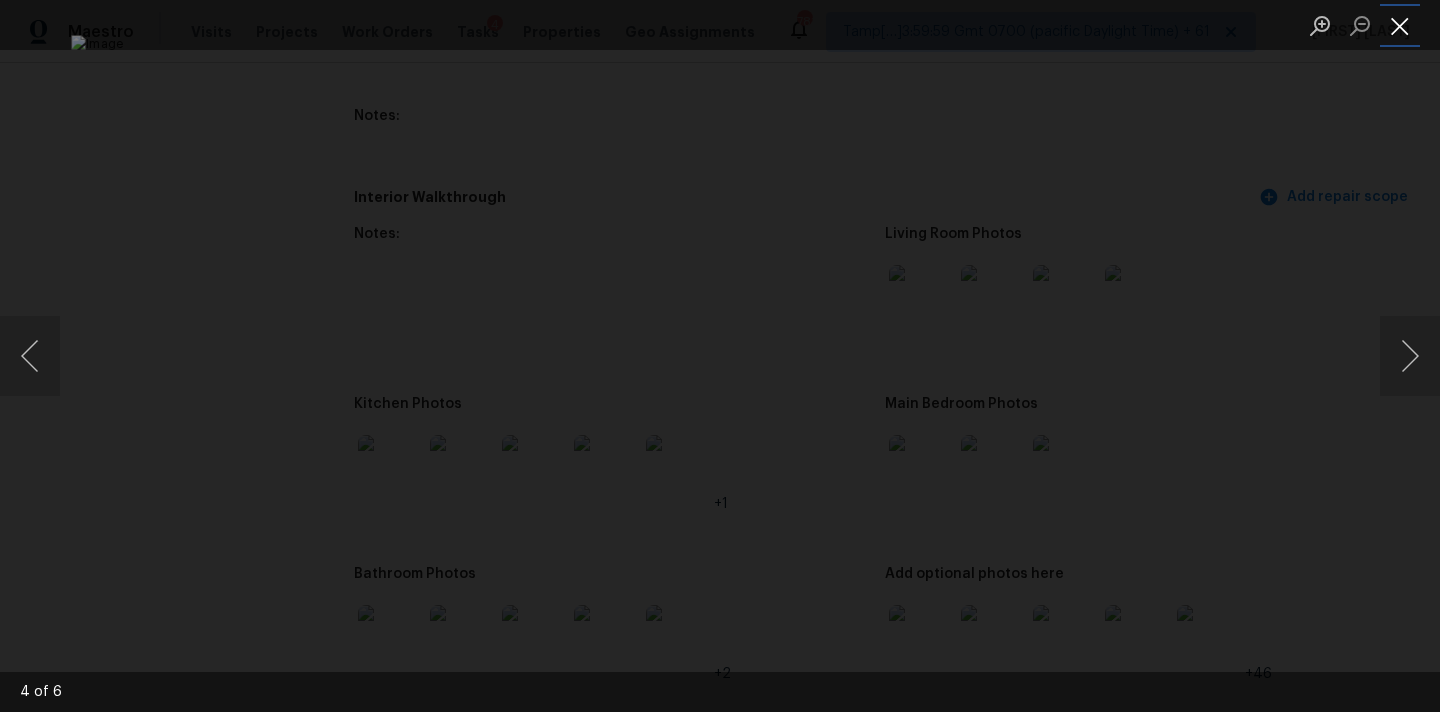 click at bounding box center (1400, 25) 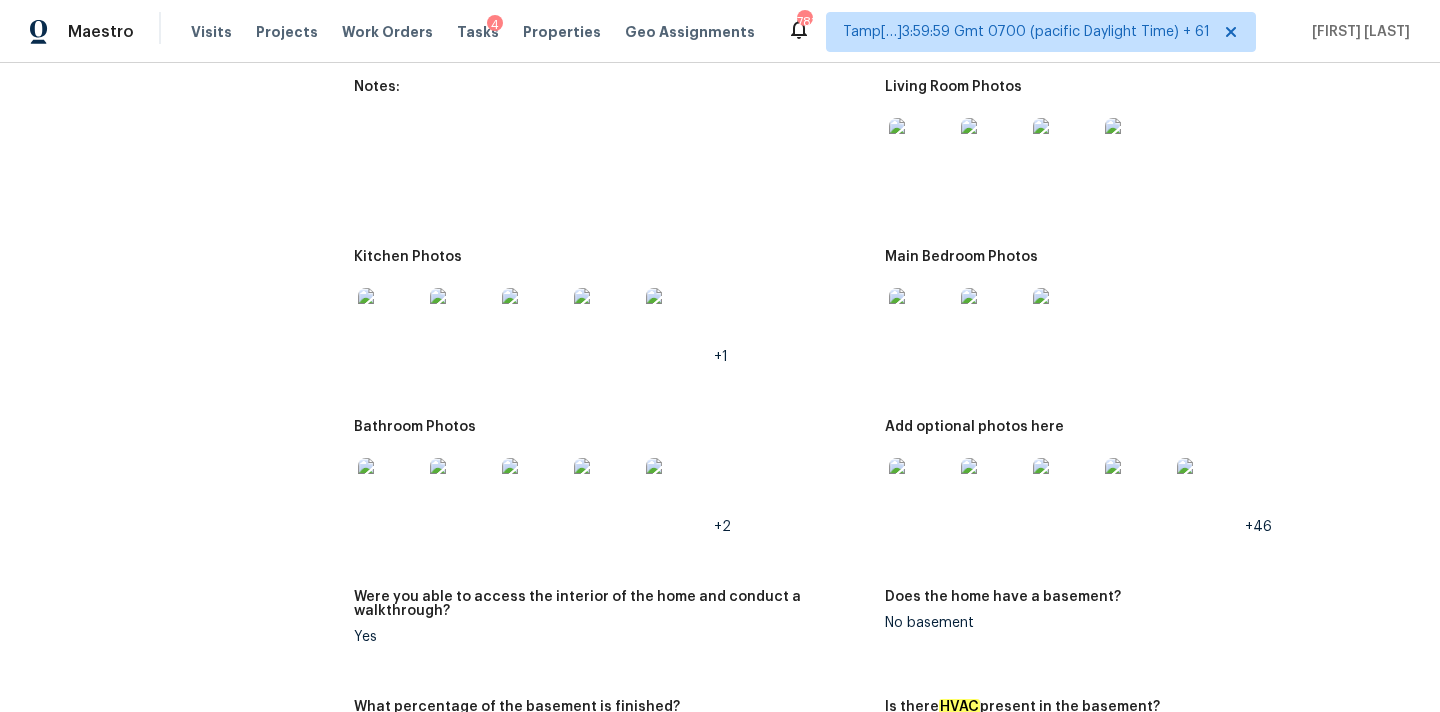 scroll, scrollTop: 3441, scrollLeft: 0, axis: vertical 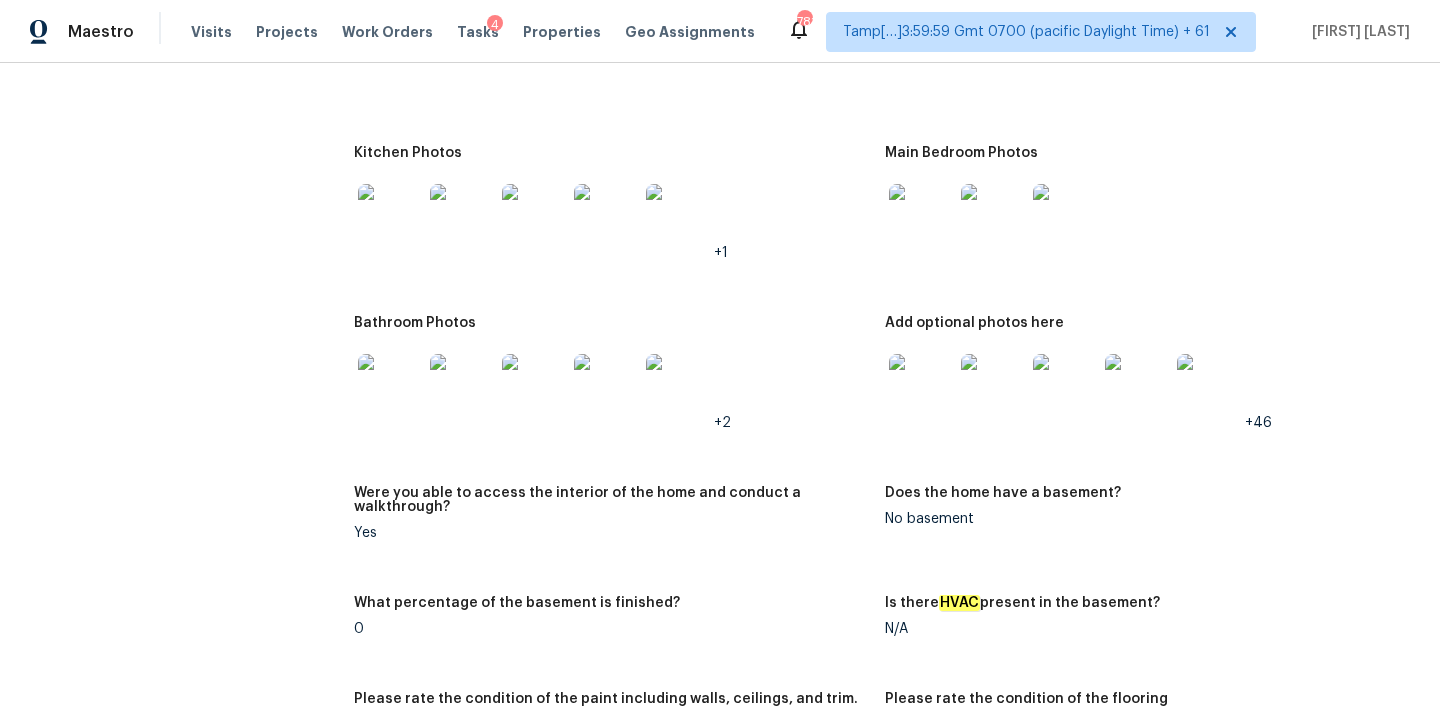 click at bounding box center (921, 386) 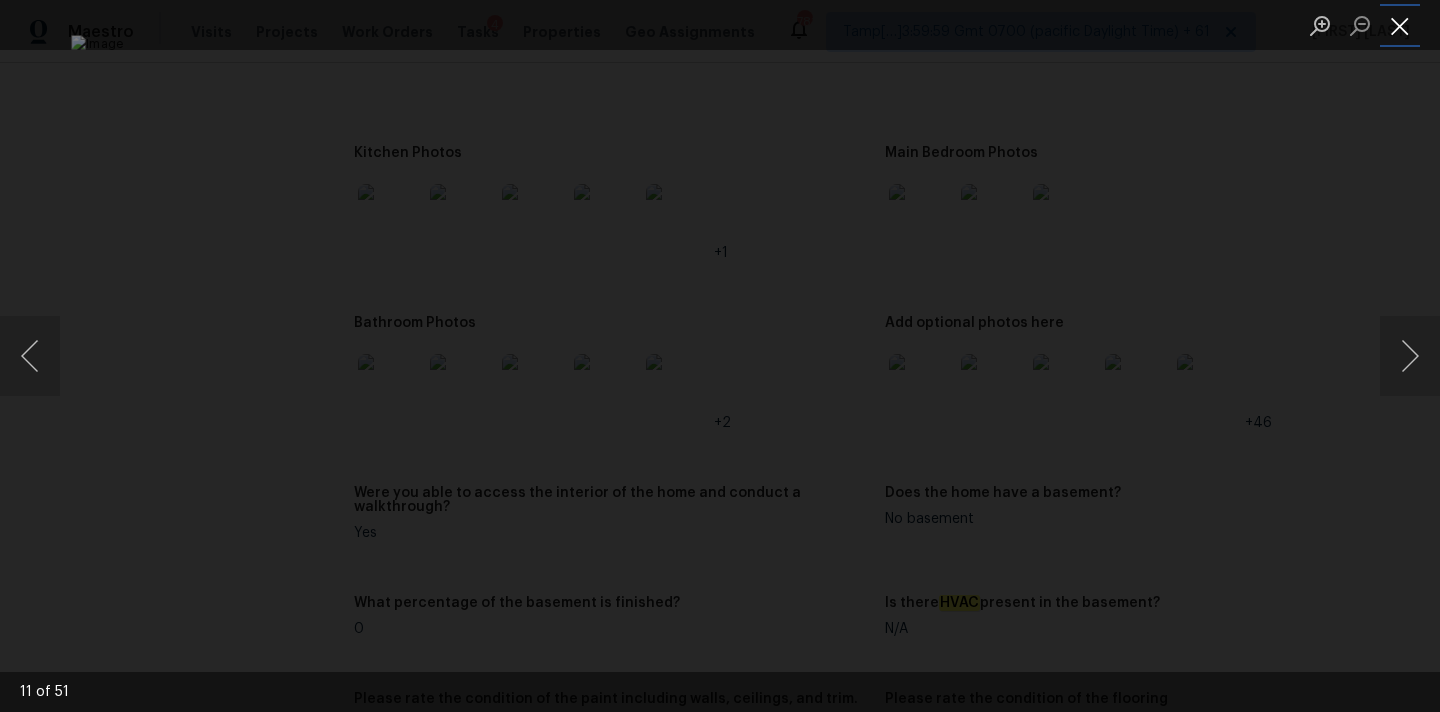 click at bounding box center [1400, 25] 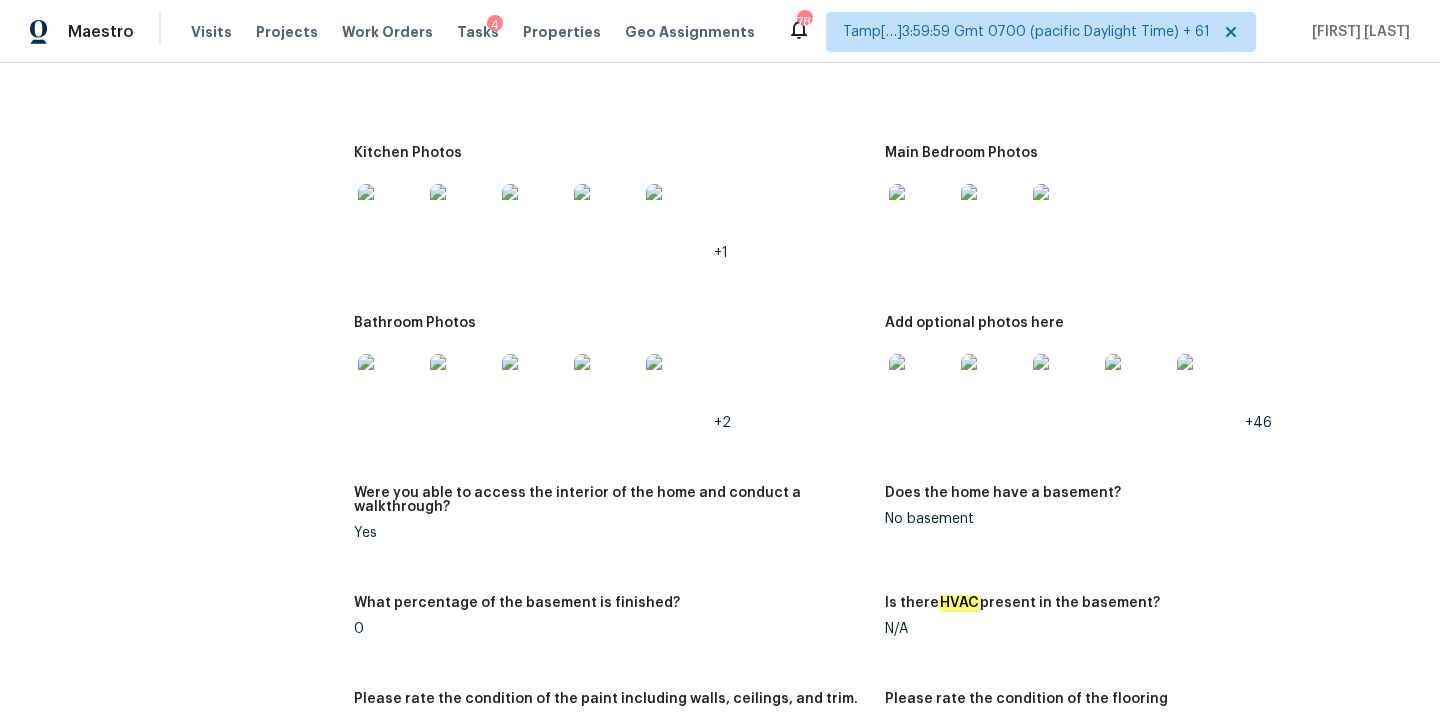 click at bounding box center (390, 386) 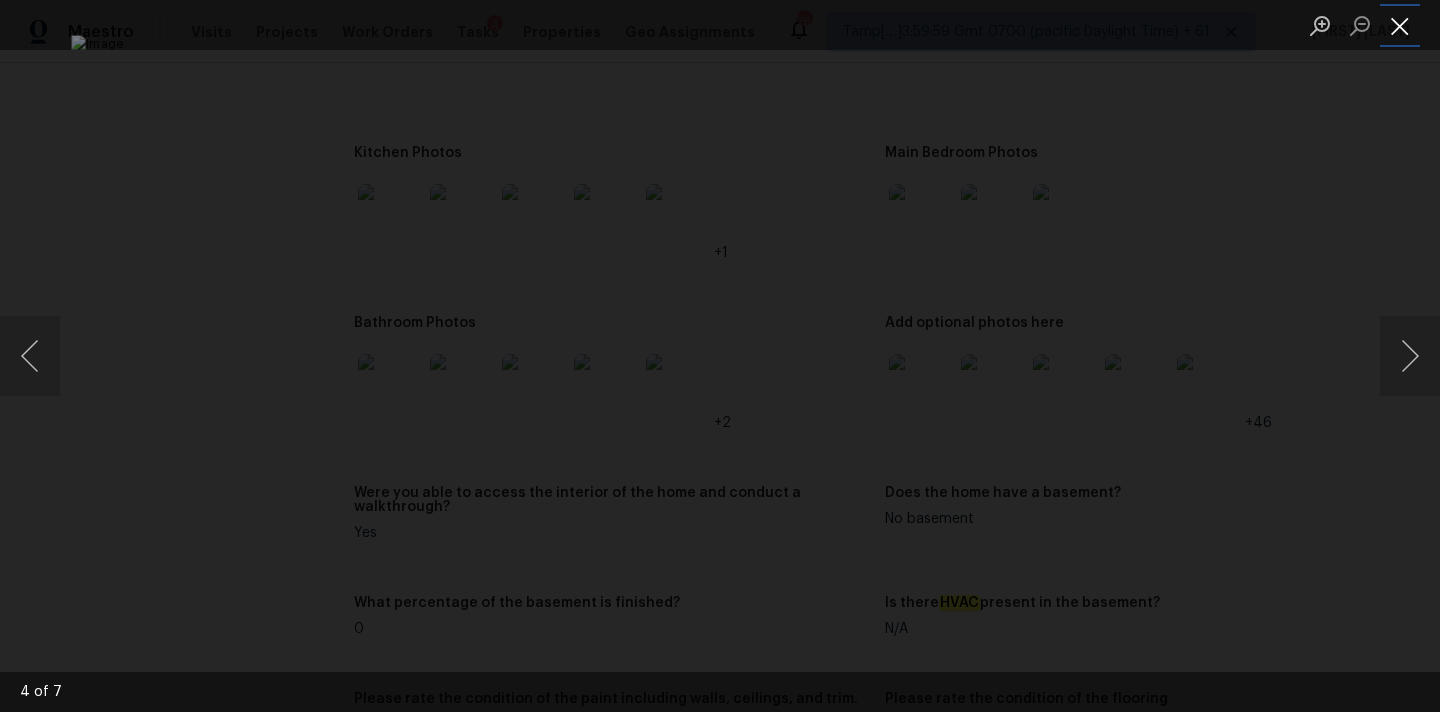 click at bounding box center [1400, 25] 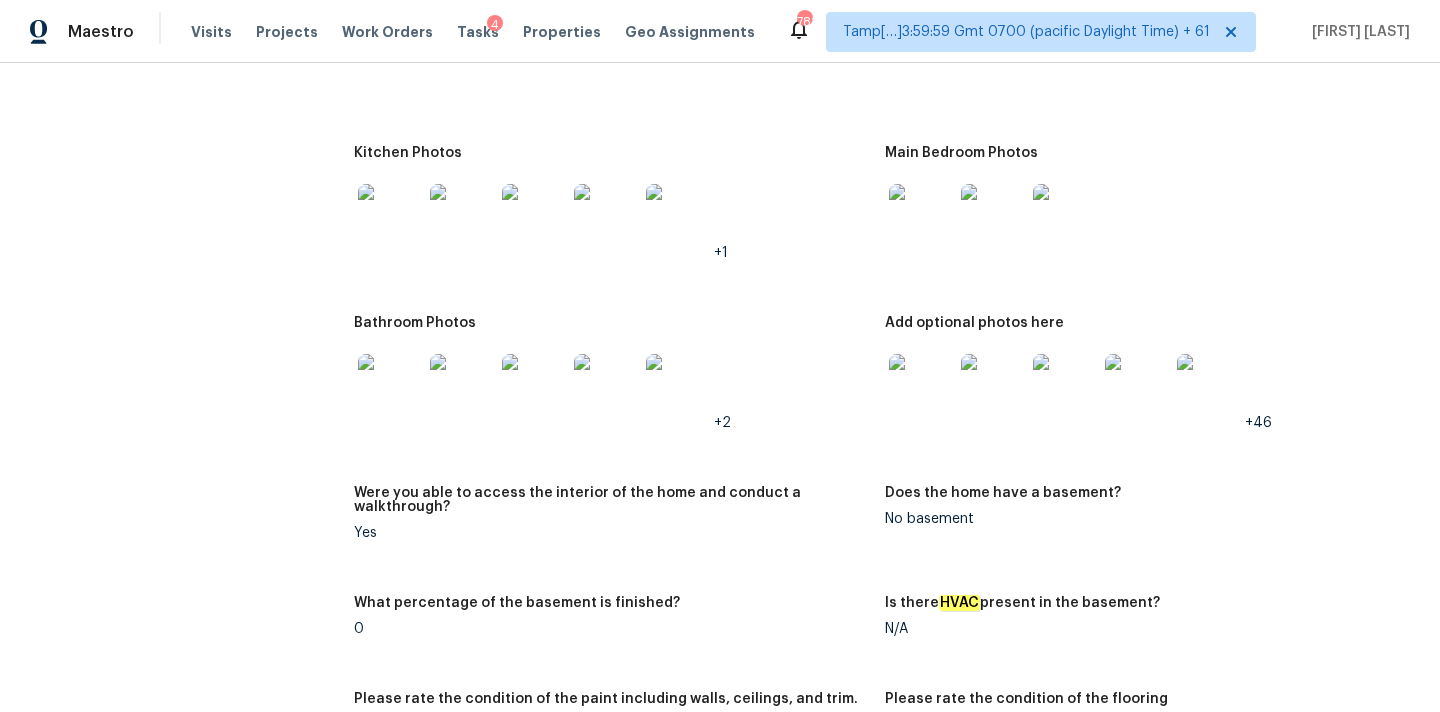 click at bounding box center [1209, 386] 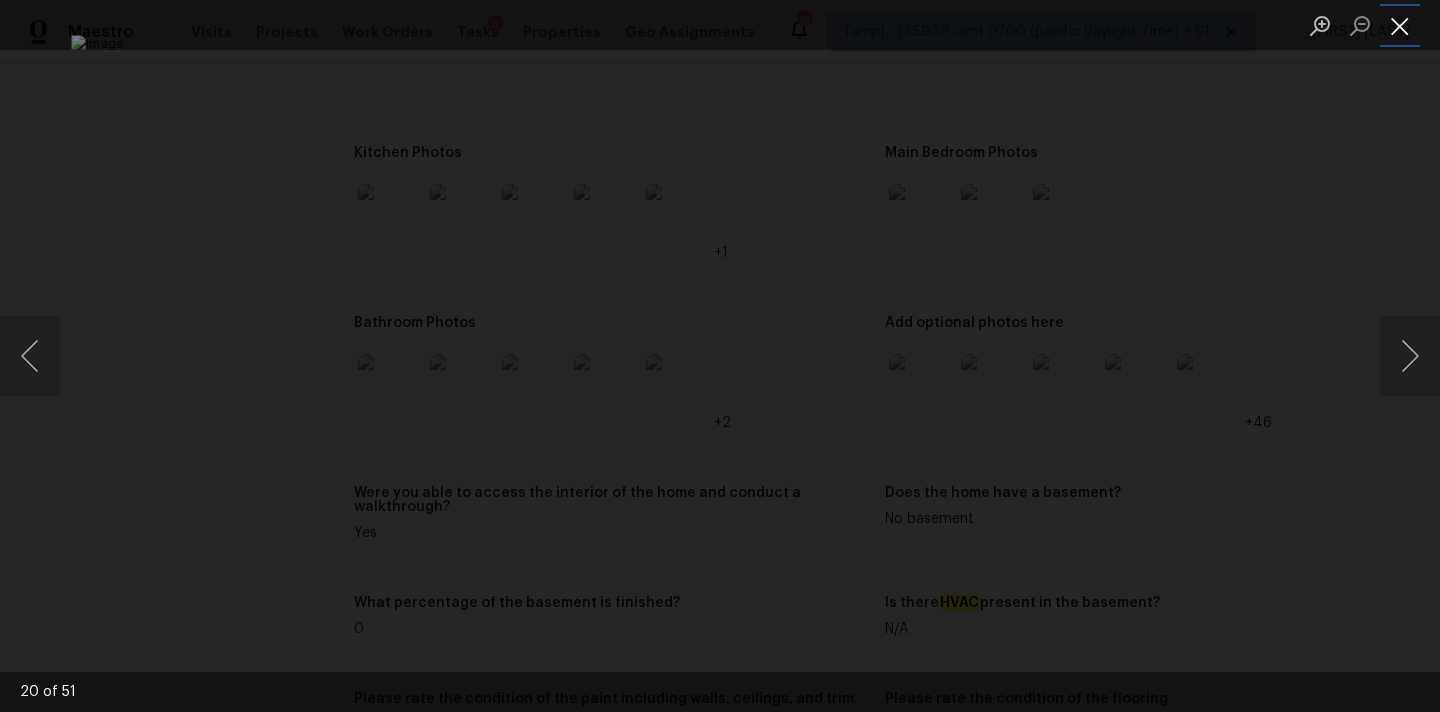 click at bounding box center [1400, 25] 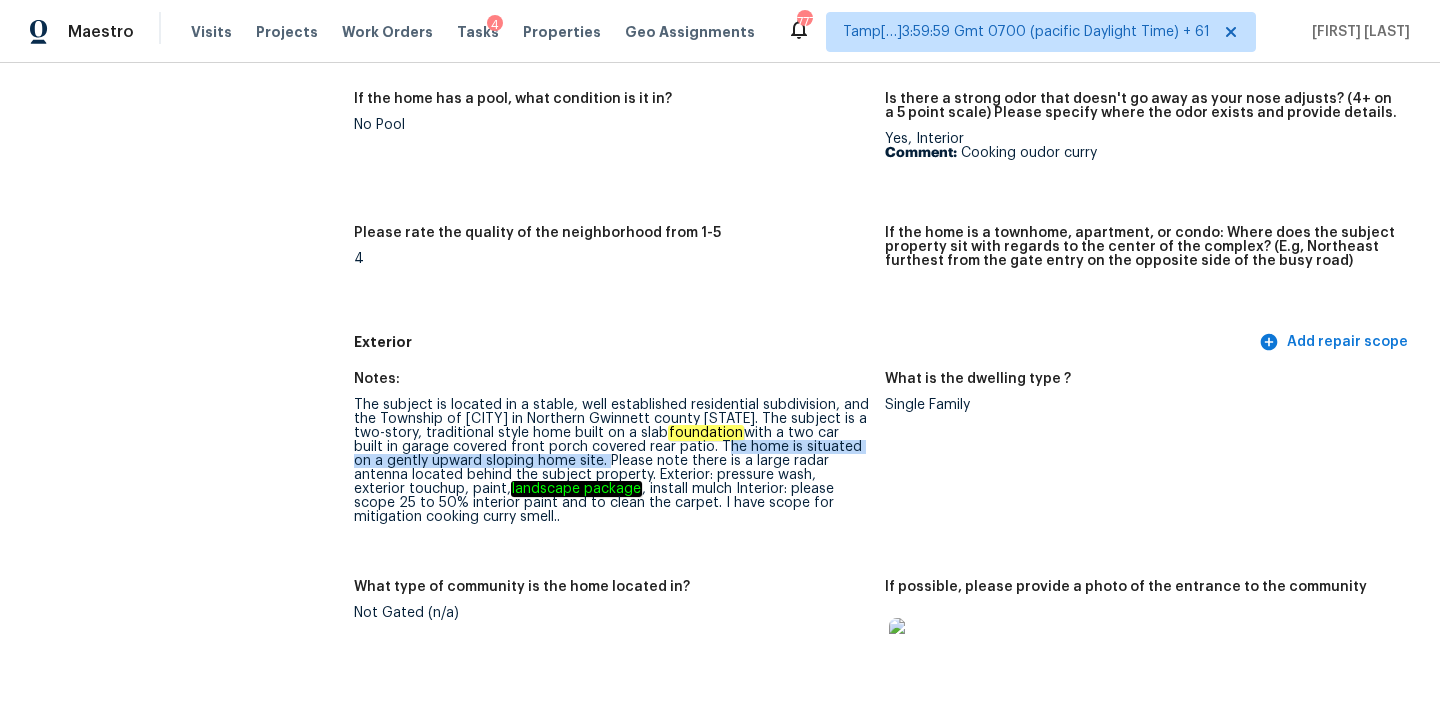 scroll, scrollTop: 0, scrollLeft: 0, axis: both 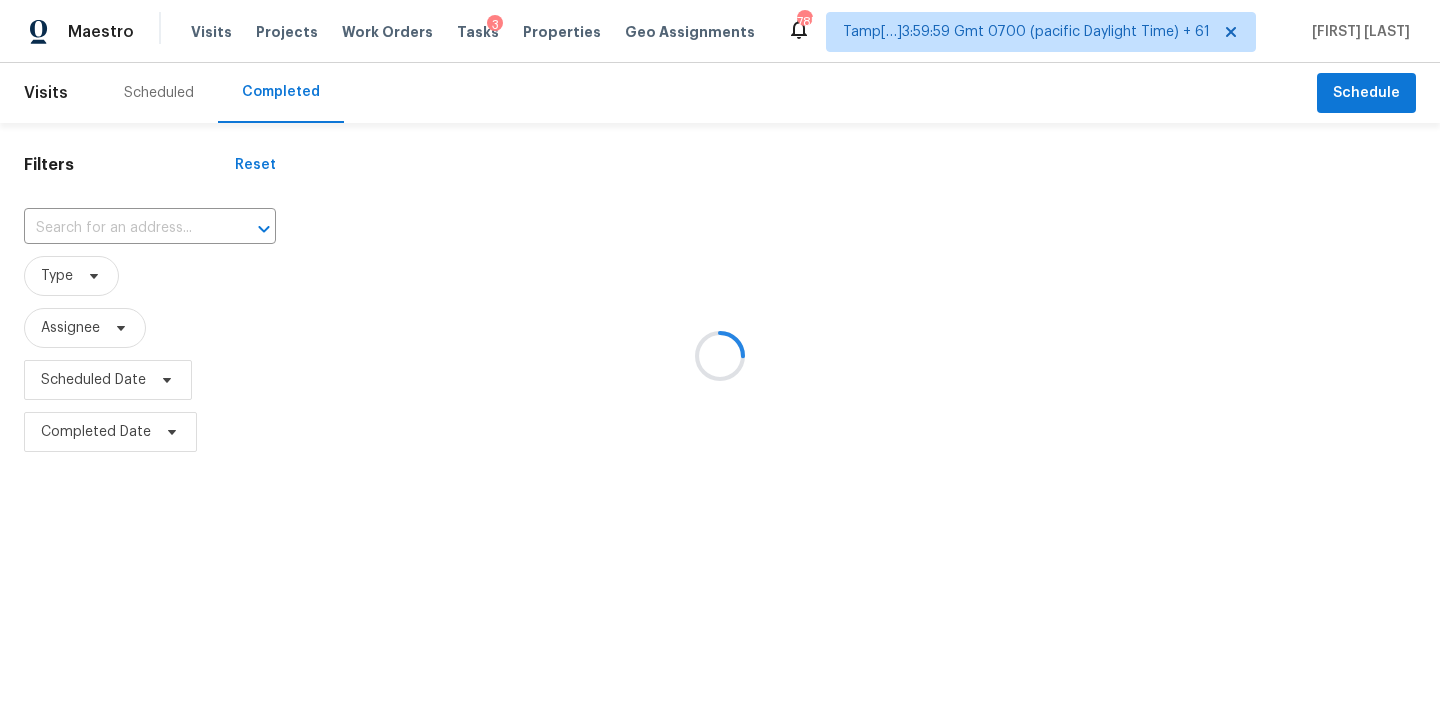 click at bounding box center (720, 356) 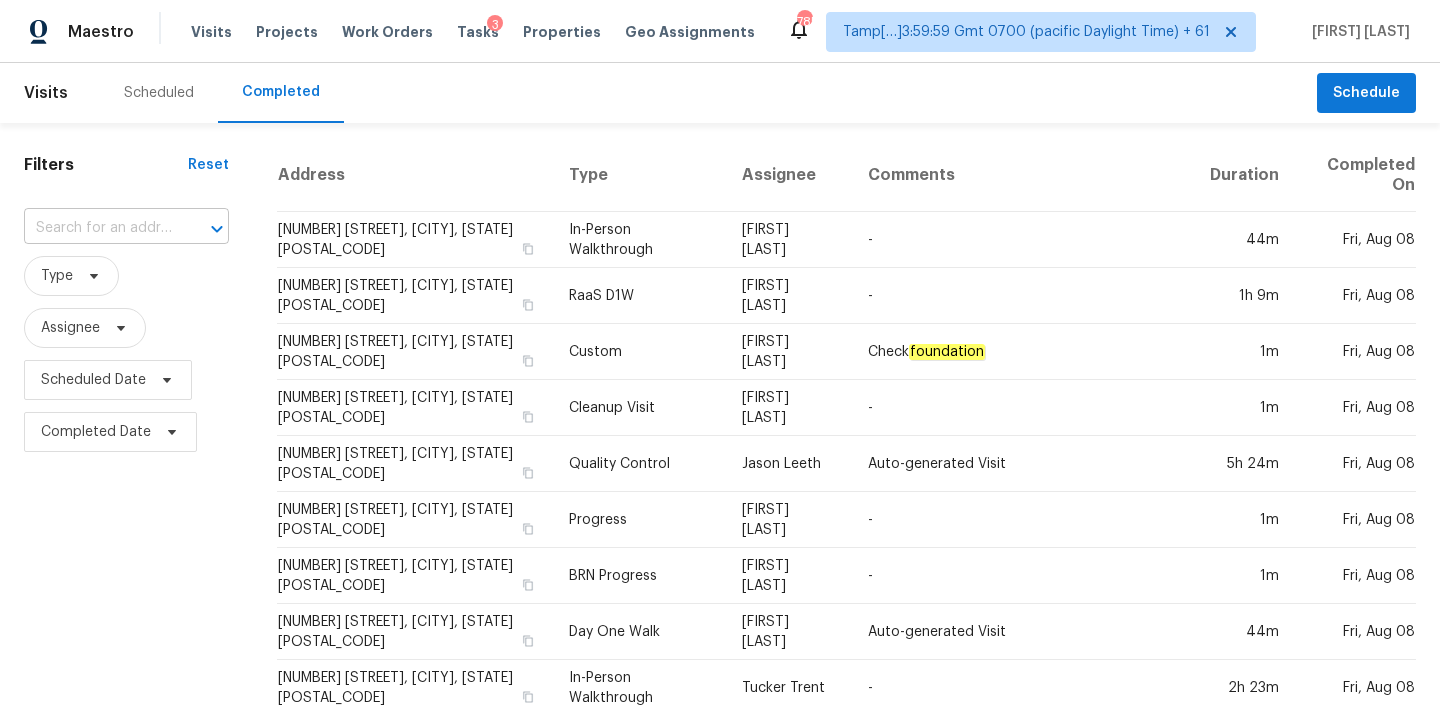 click at bounding box center [98, 228] 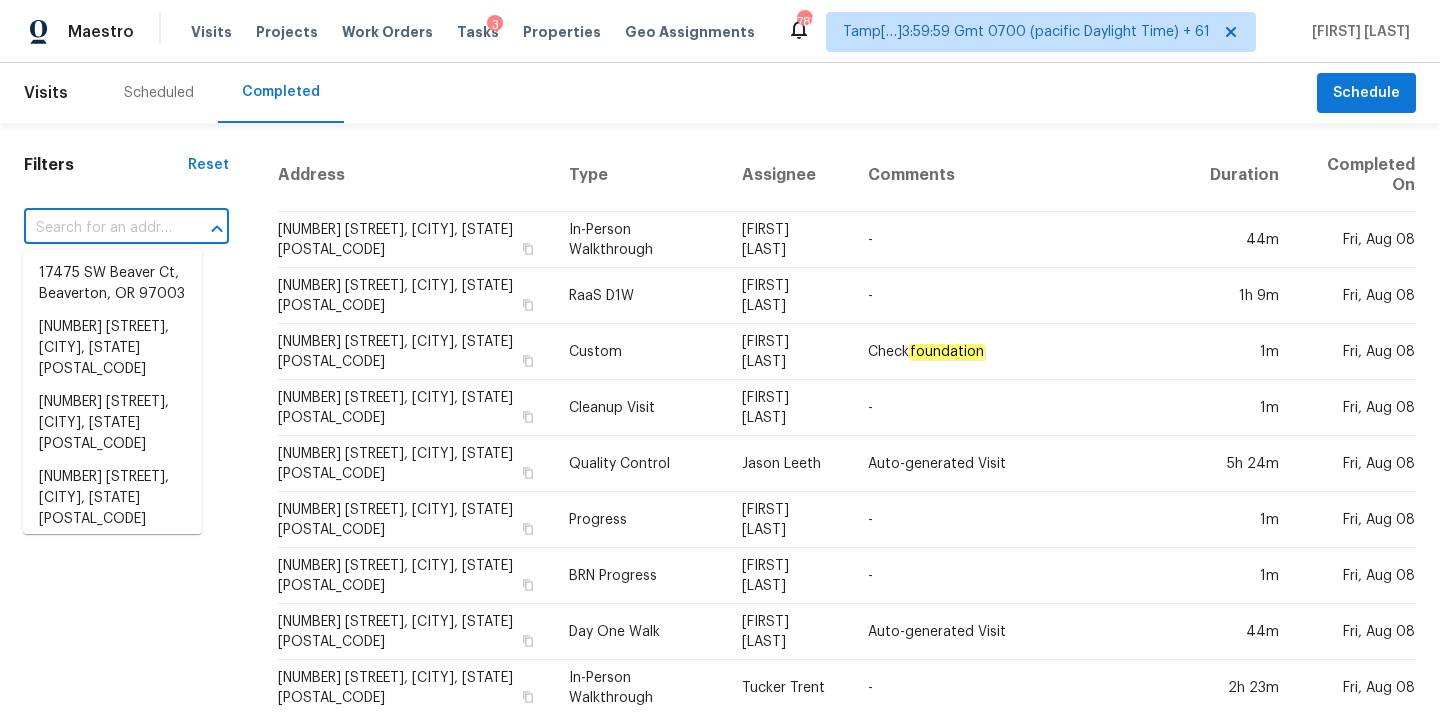 paste on "120 Brookhaven Dr, Villa Rica, GA 30180" 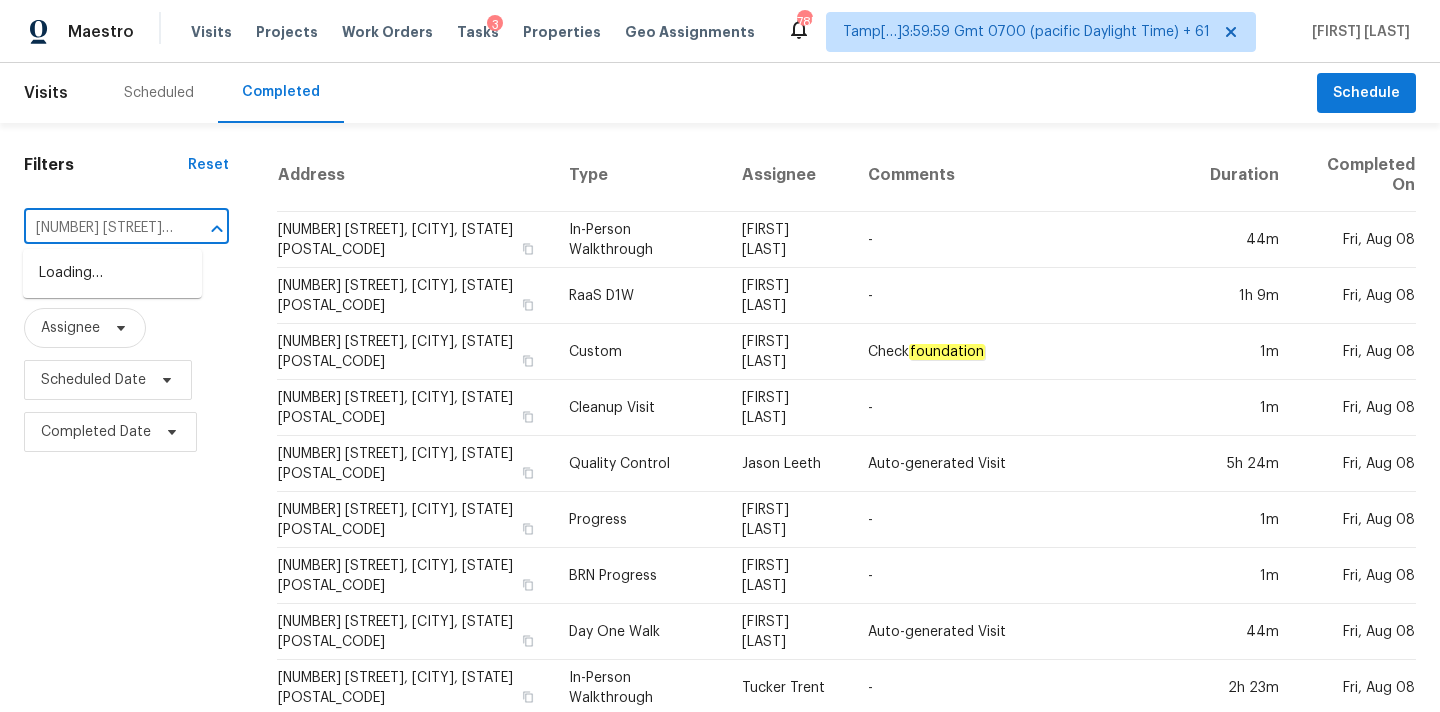 scroll, scrollTop: 0, scrollLeft: 149, axis: horizontal 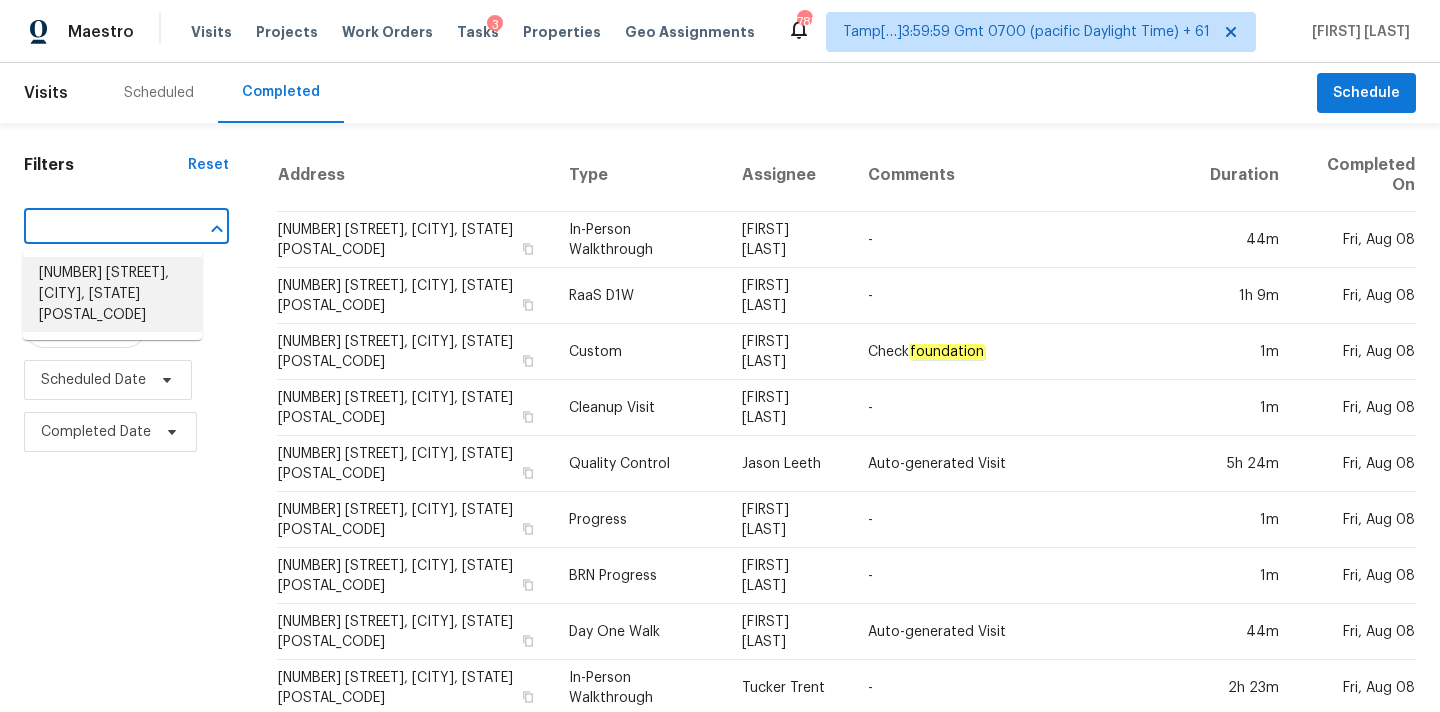 click on "120 Brookhaven Dr, Villa Rica, GA 30180" at bounding box center (112, 294) 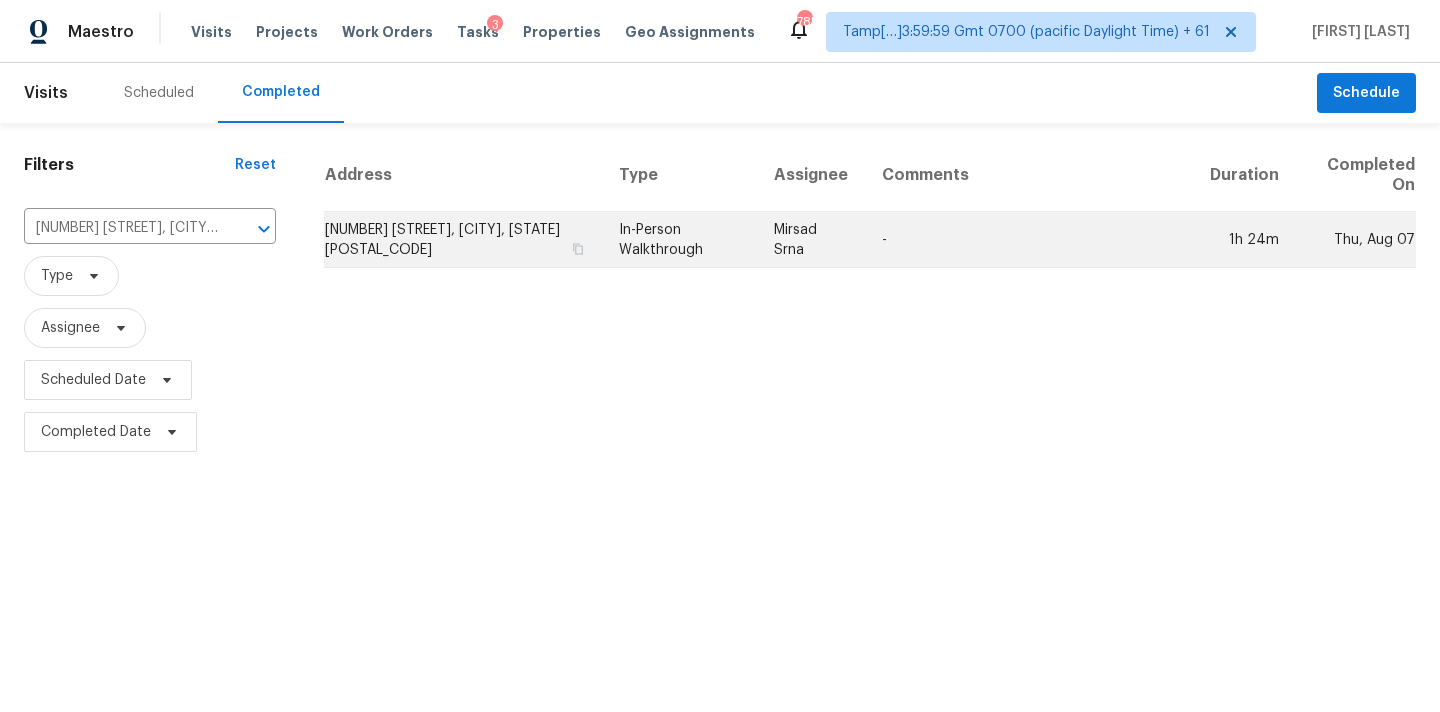 click on "In-Person Walkthrough" at bounding box center (681, 240) 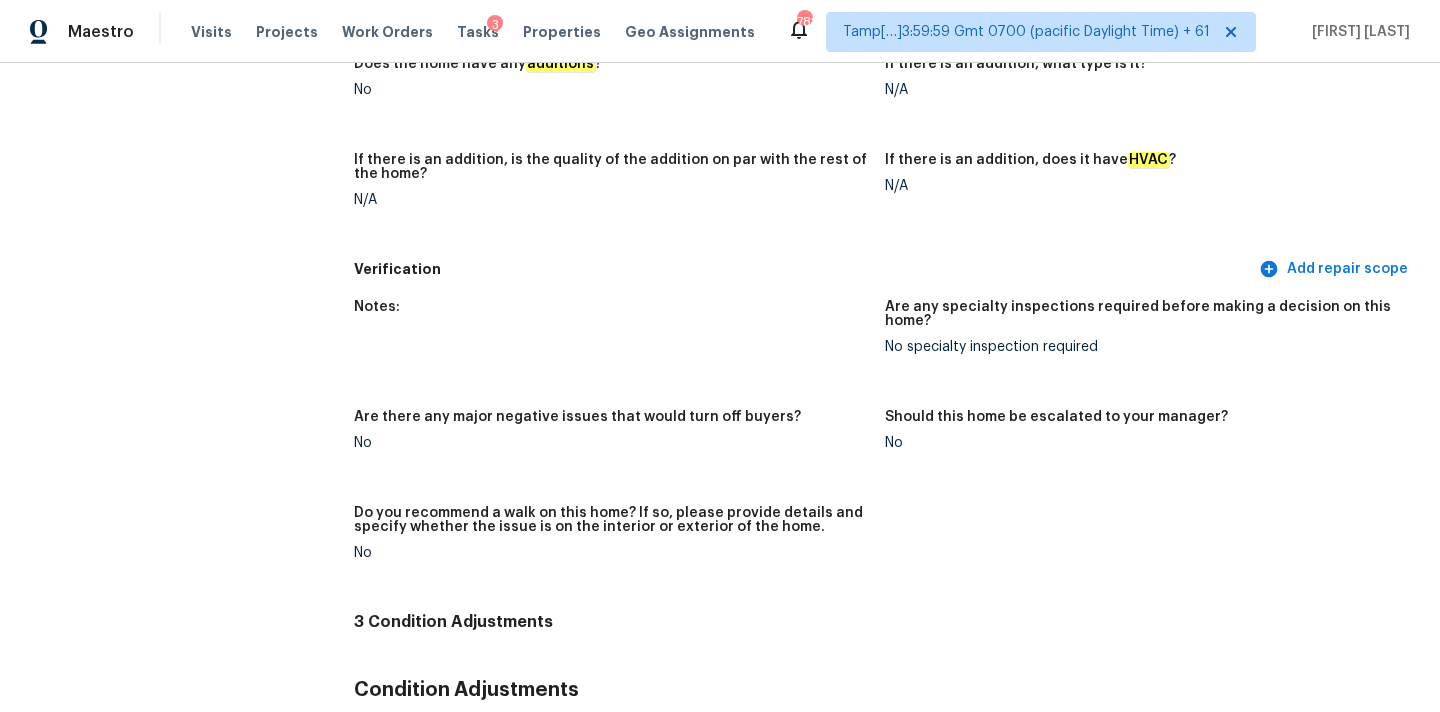 scroll, scrollTop: 99, scrollLeft: 0, axis: vertical 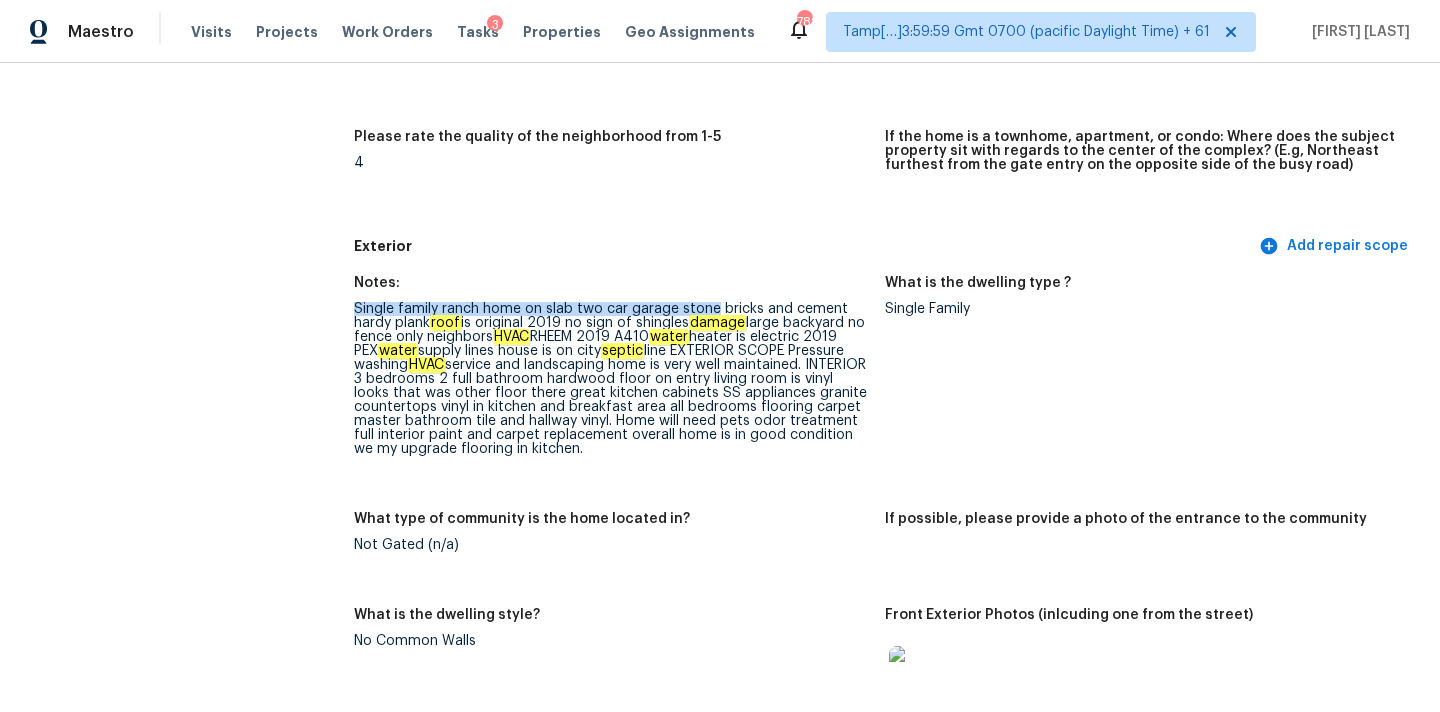 drag, startPoint x: 354, startPoint y: 310, endPoint x: 710, endPoint y: 312, distance: 356.0056 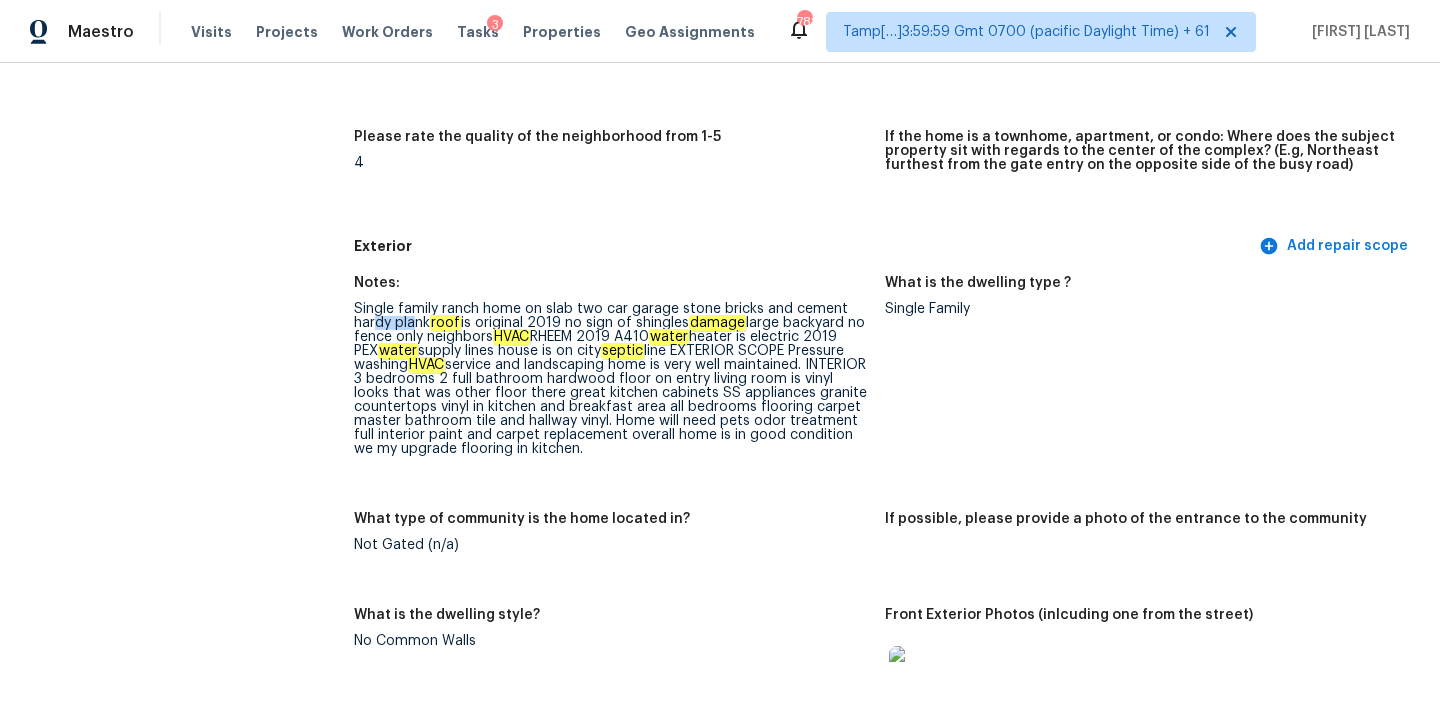 drag, startPoint x: 375, startPoint y: 326, endPoint x: 415, endPoint y: 326, distance: 40 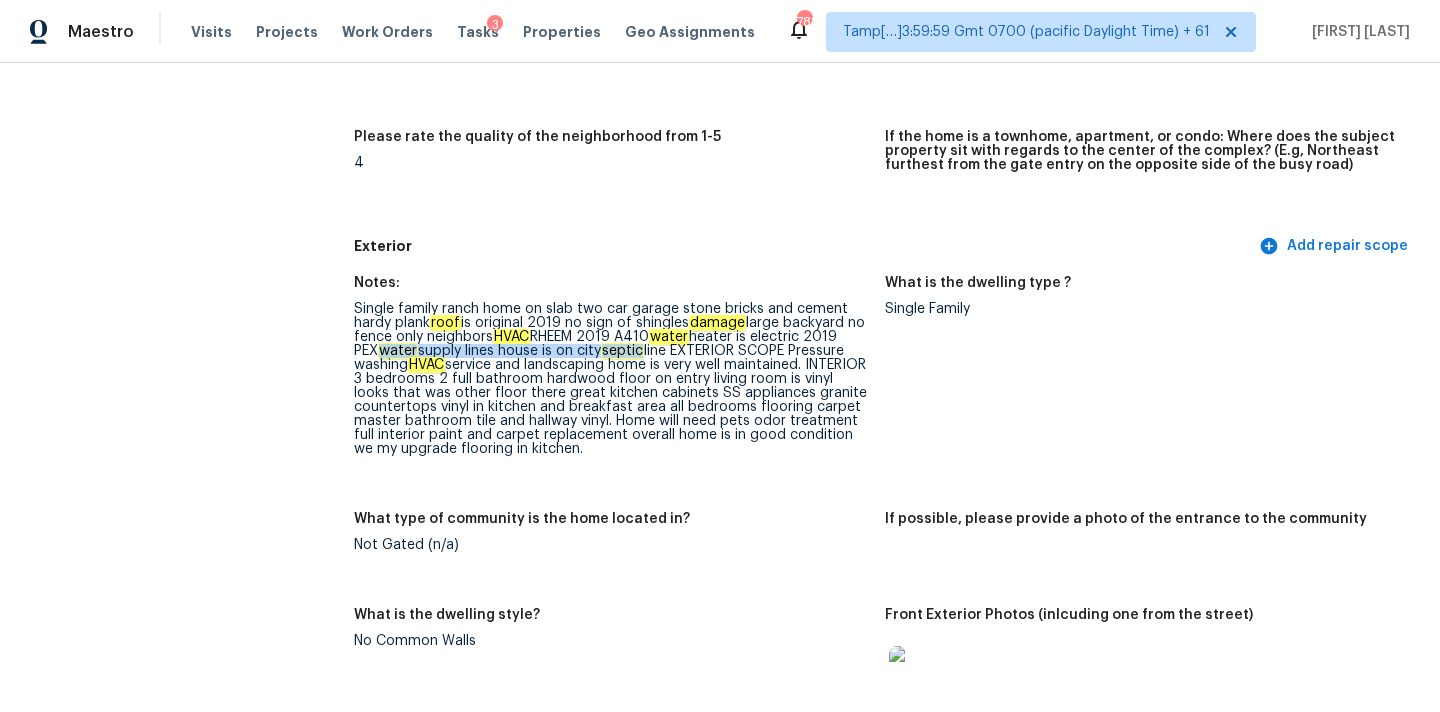 copy on "water  supply lines house is on city  septic" 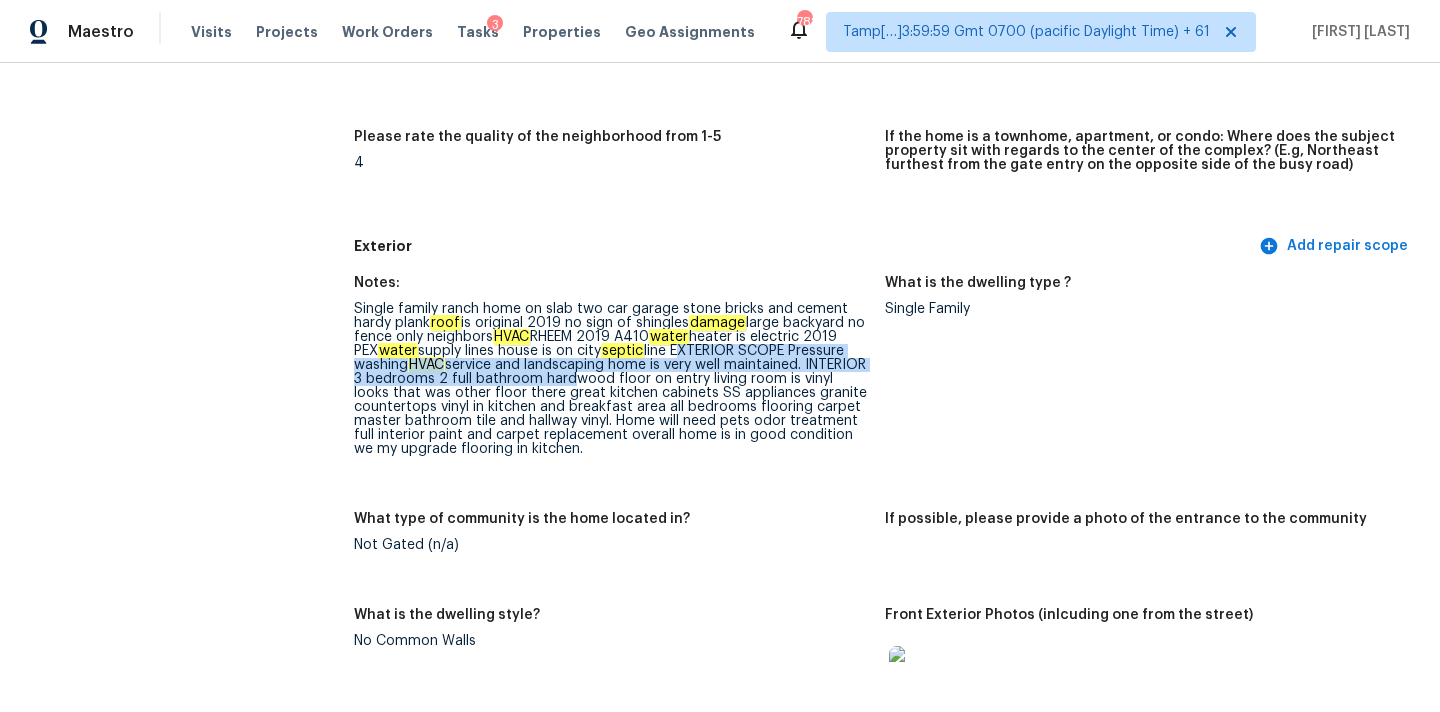 drag, startPoint x: 720, startPoint y: 353, endPoint x: 712, endPoint y: 373, distance: 21.540659 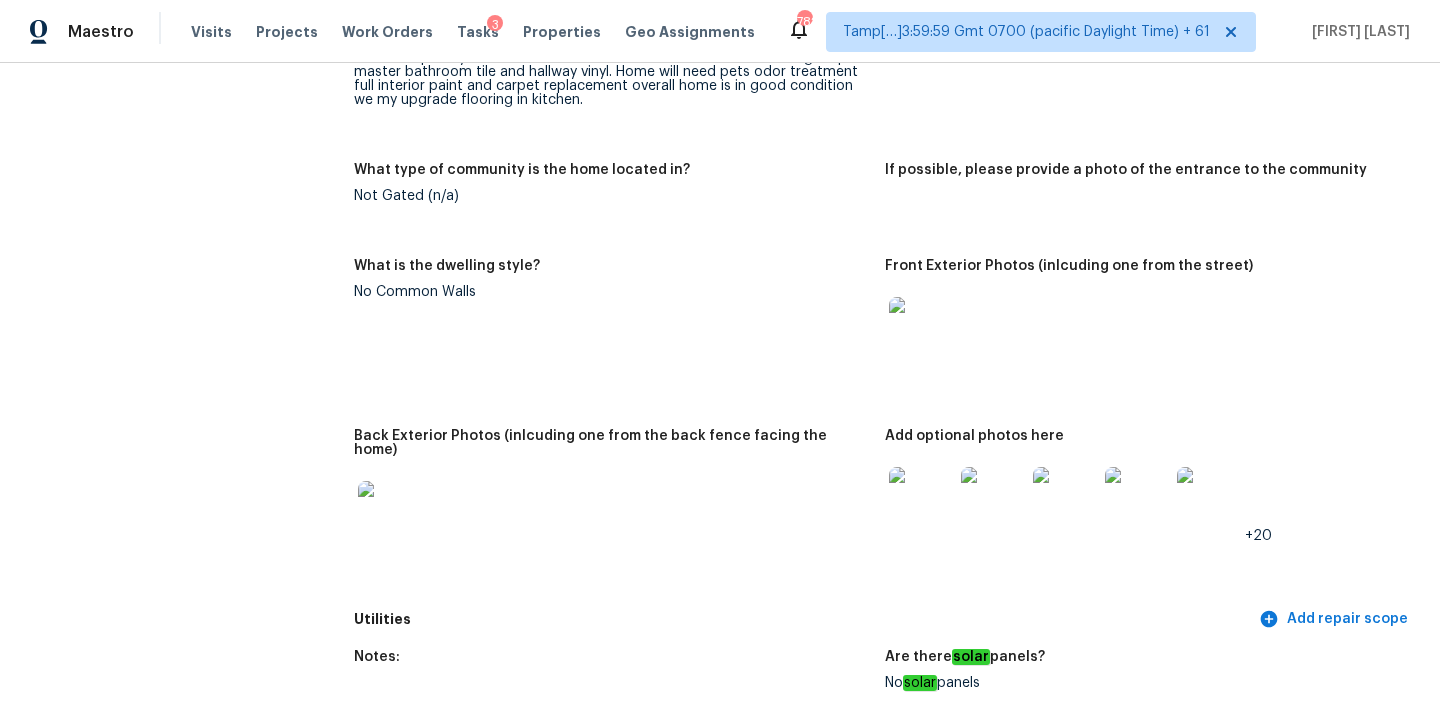 scroll, scrollTop: 540, scrollLeft: 0, axis: vertical 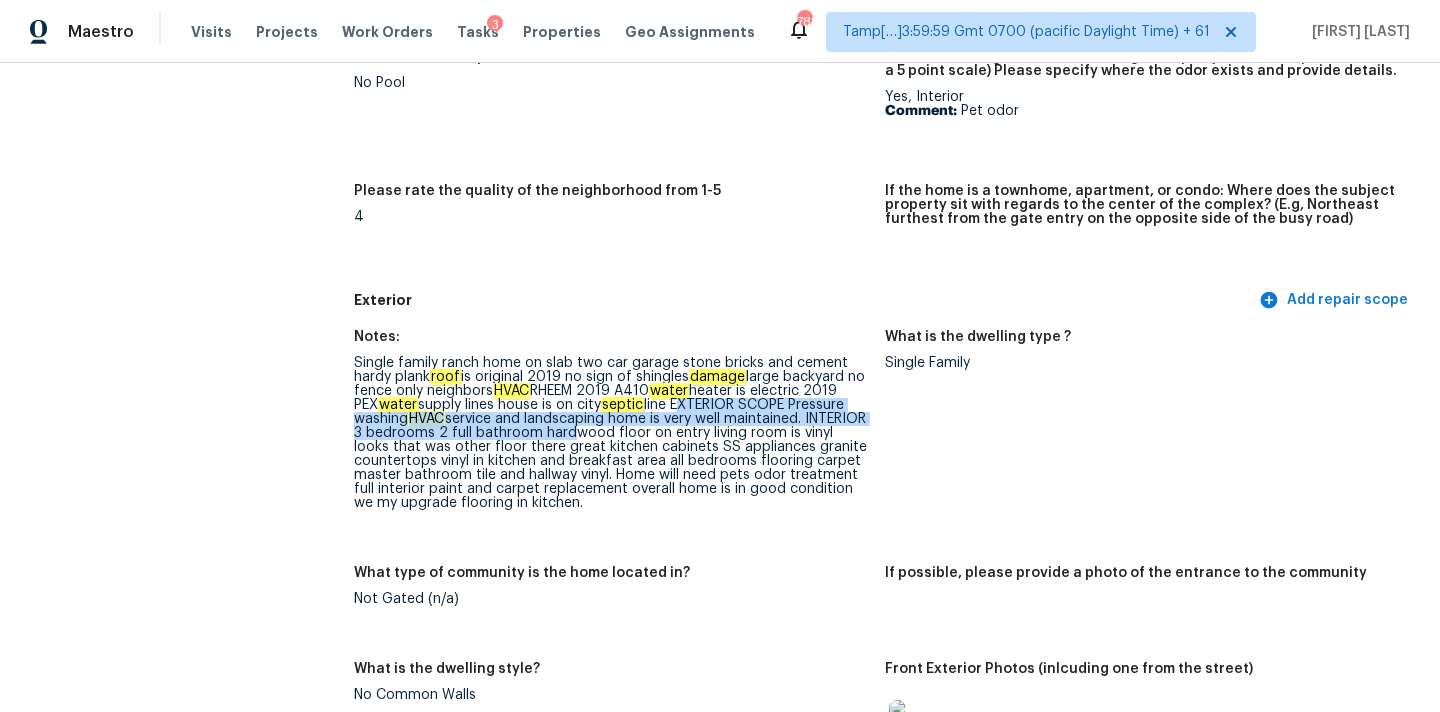 click on "Single family ranch home on slab two car garage stone bricks and cement hardy plank  roof  is original 2019 no sign of shingles  damage  large backyard no fence only neighbors  HVAC  IS RHEEM 2019 A410  water  heater is electric 2019 PEX  water  supply lines house is on city  septic  line EXTERIOR SCOPE Pressure washing  HVAC  service and landscaping home is very well maintained. INTERIOR 3 bedrooms 2 full bathroom hardwood floor on entry living room is vinyl looks that was other floor there great kitchen cabinets SS appliances granite countertops vinyl in kitchen and breakfast area all bedrooms flooring carpet master bathroom tile and hallway vinyl. Home will need pets odor treatment full interior paint and carpet replacement overall home is in good condition we my upgrade flooring in kitchen." at bounding box center (611, 433) 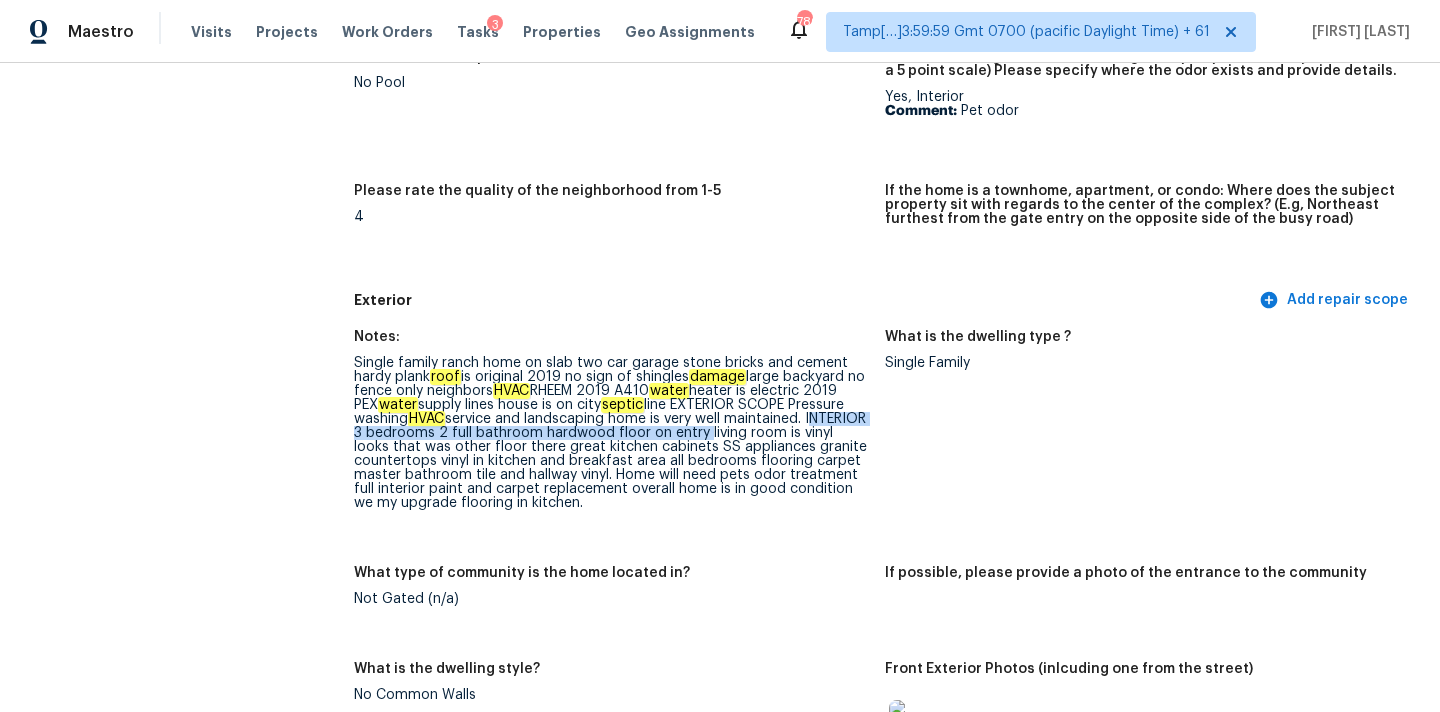 drag, startPoint x: 436, startPoint y: 432, endPoint x: 855, endPoint y: 428, distance: 419.0191 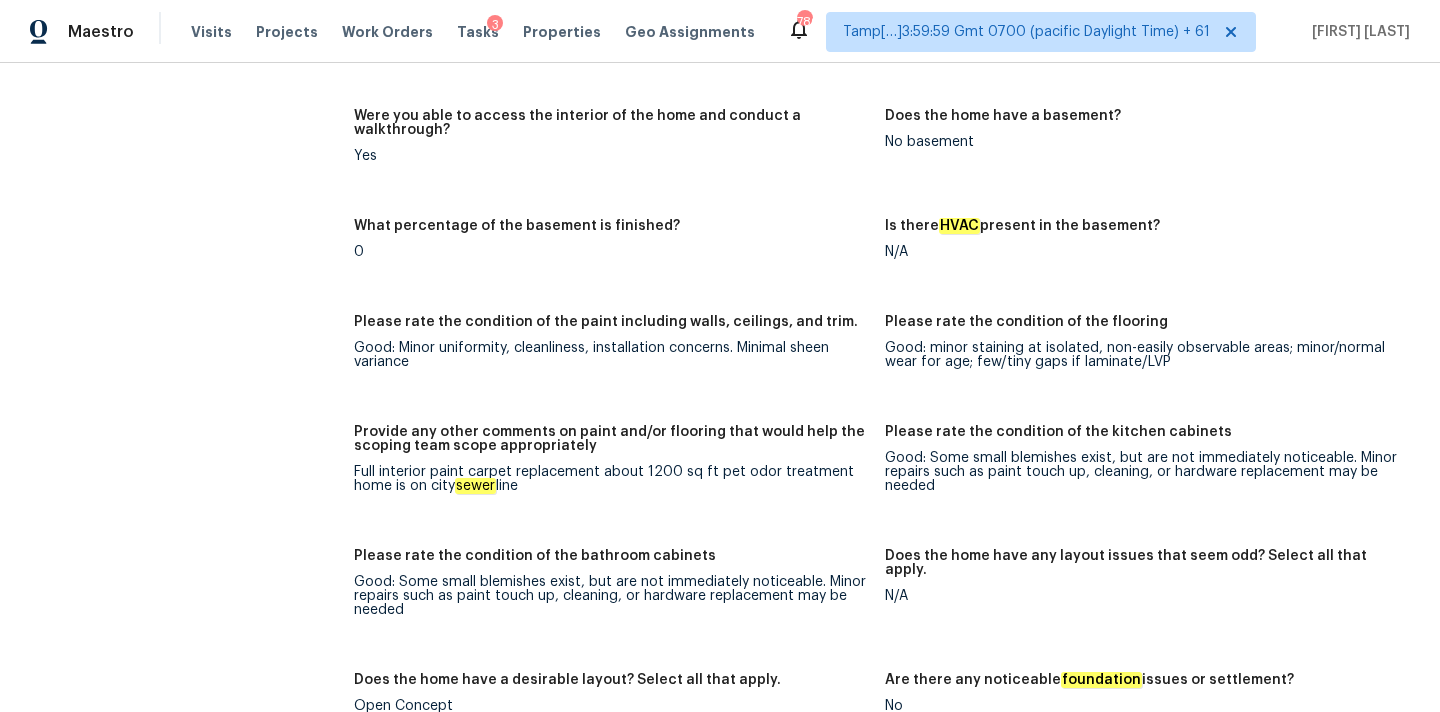 scroll, scrollTop: 2924, scrollLeft: 0, axis: vertical 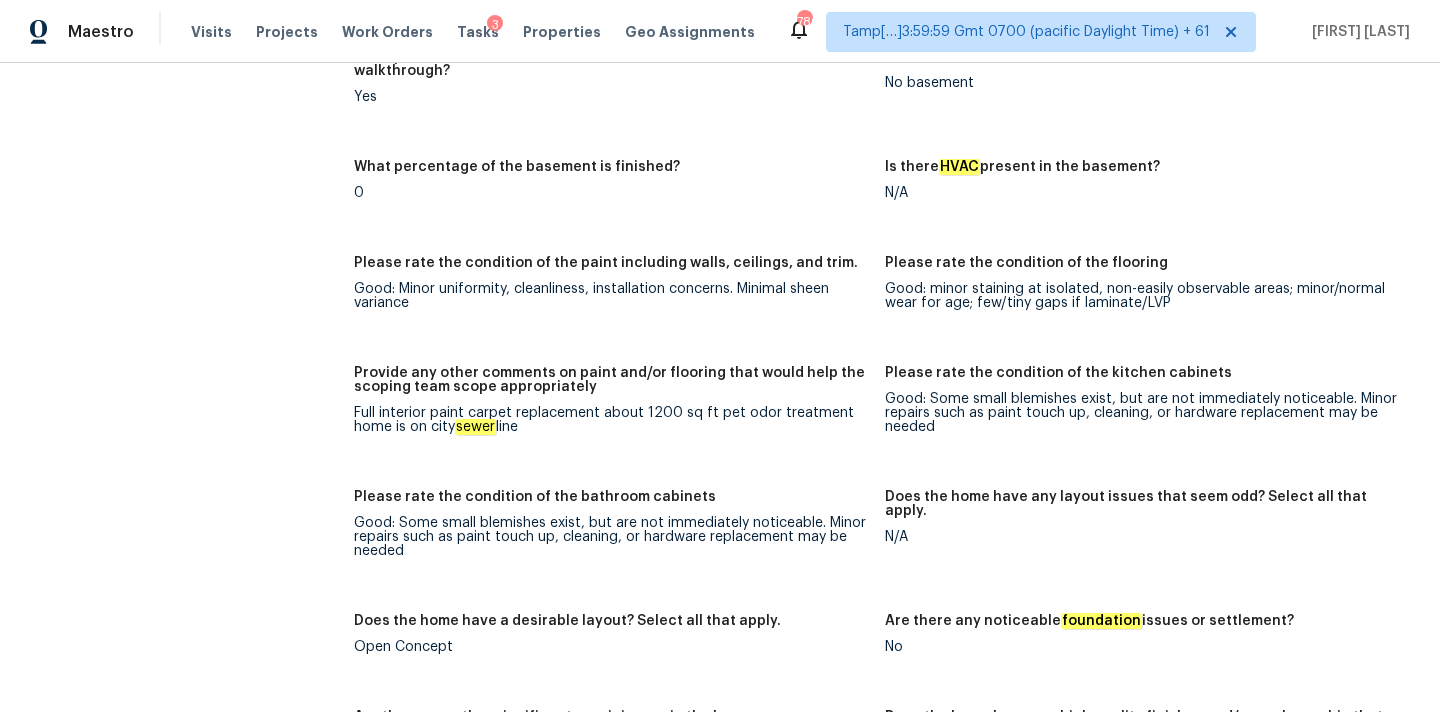 drag, startPoint x: 352, startPoint y: 397, endPoint x: 590, endPoint y: 397, distance: 238 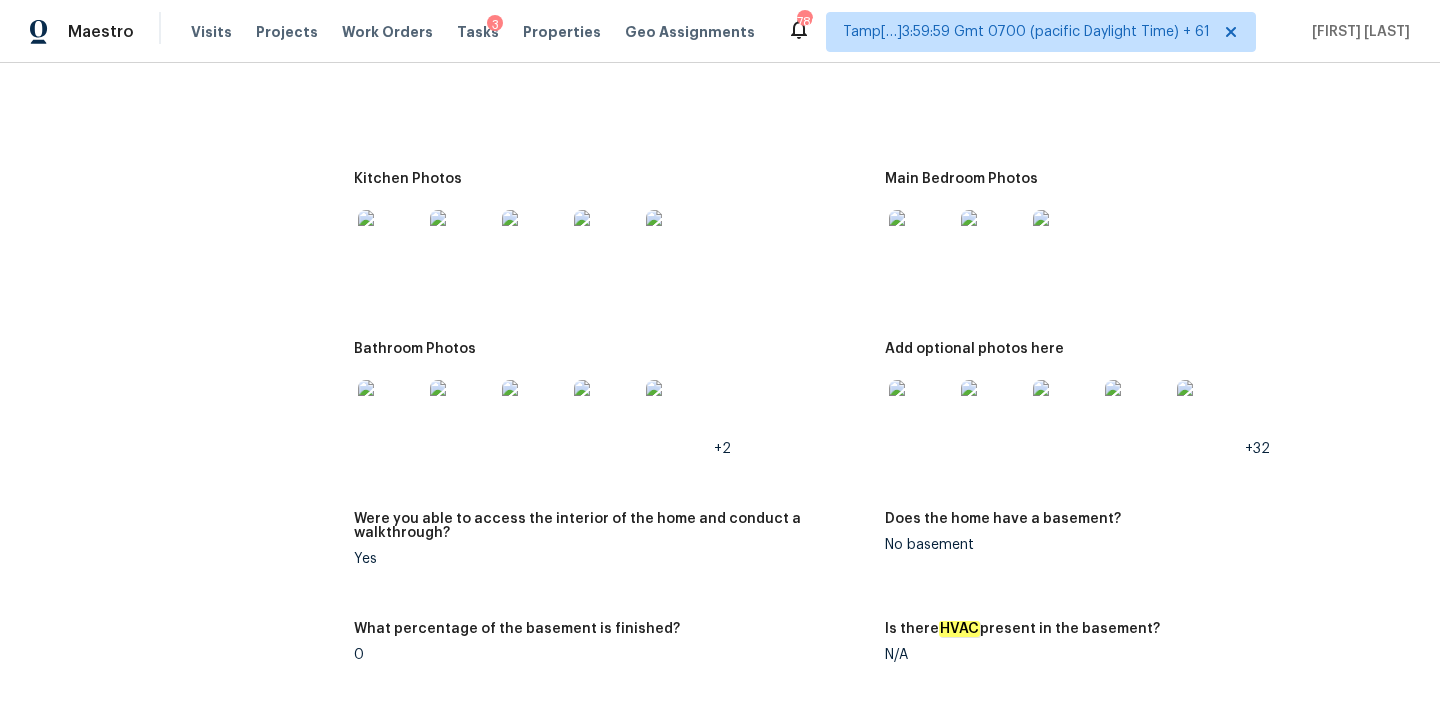 scroll, scrollTop: 2365, scrollLeft: 0, axis: vertical 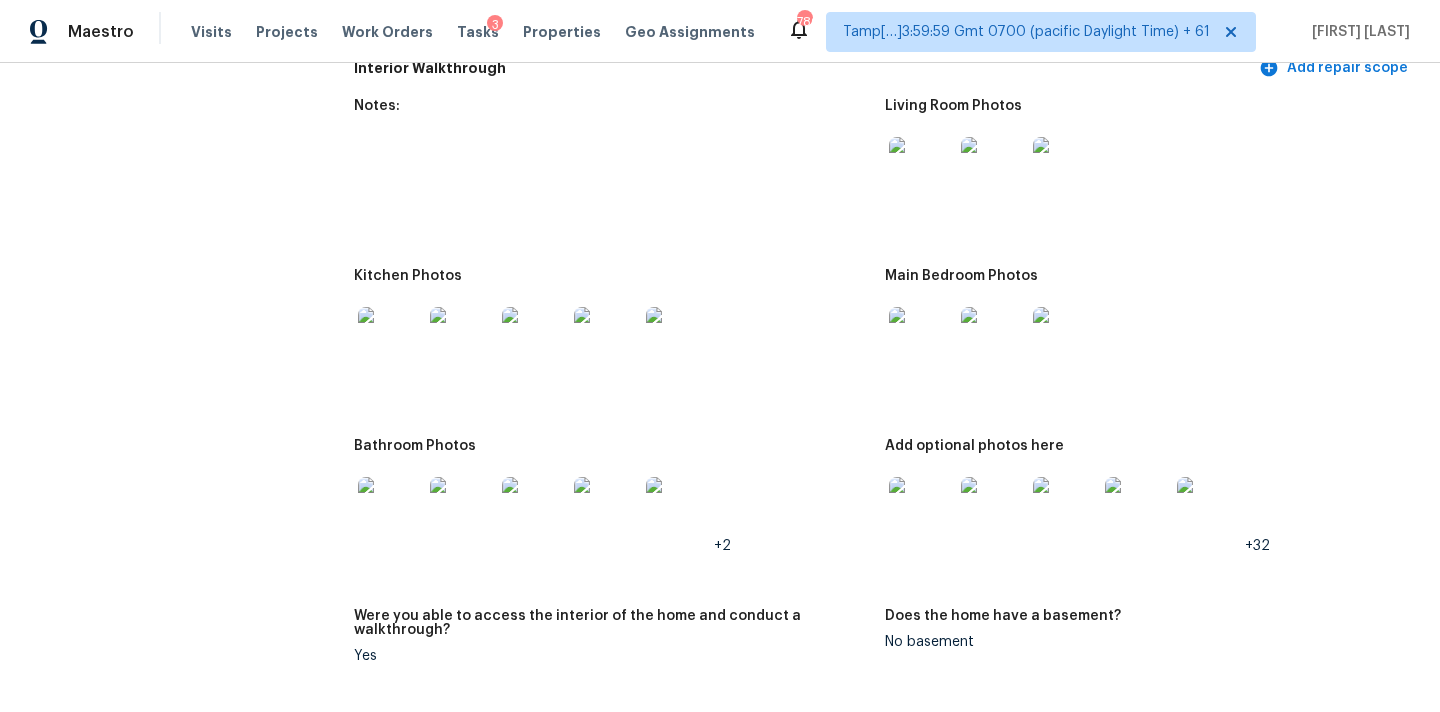 click at bounding box center (921, 169) 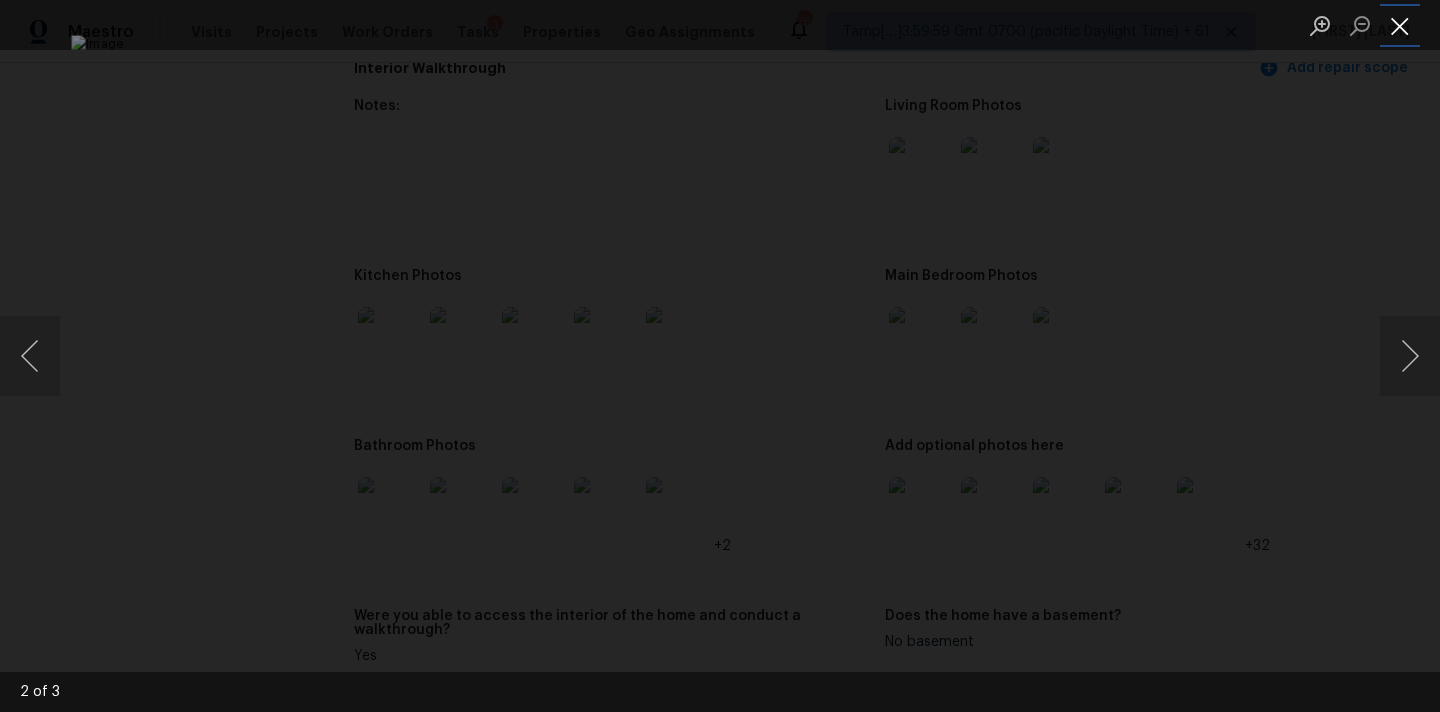 click at bounding box center (1400, 25) 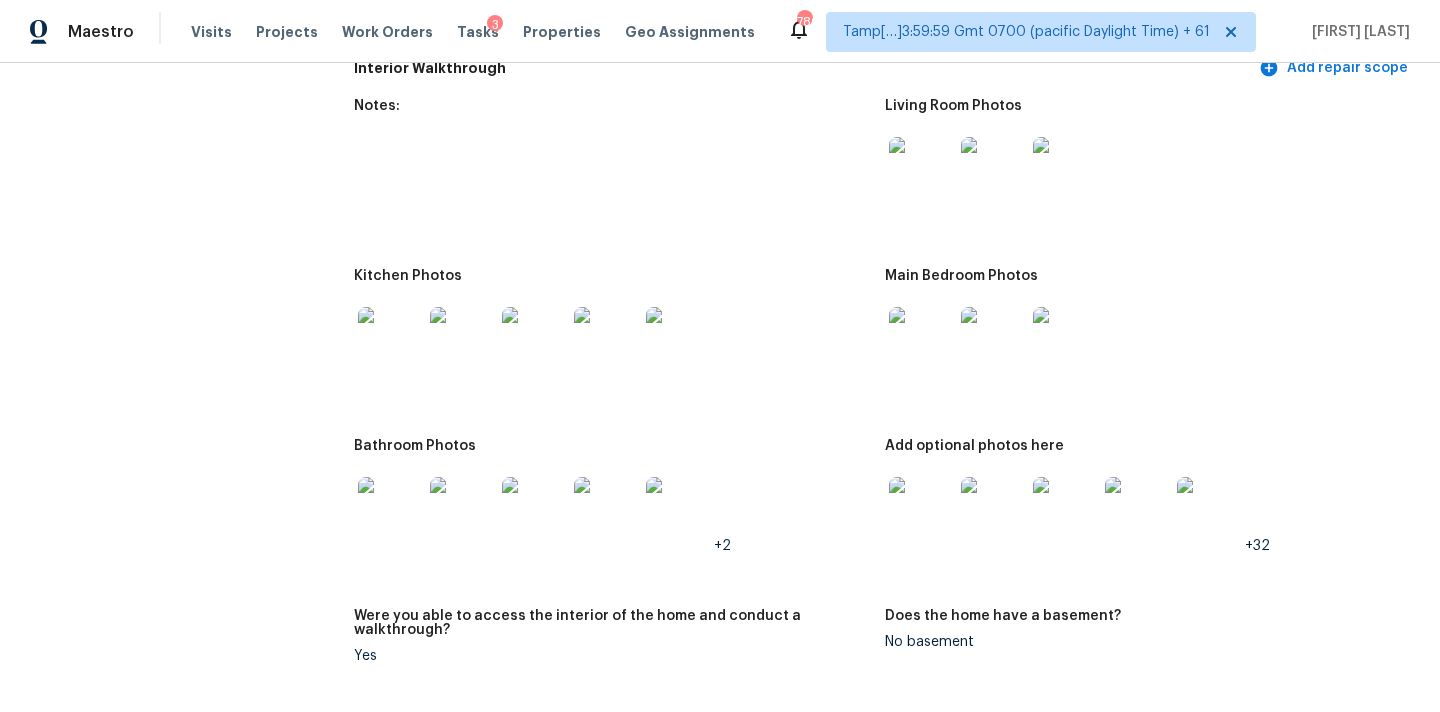 click at bounding box center (921, 339) 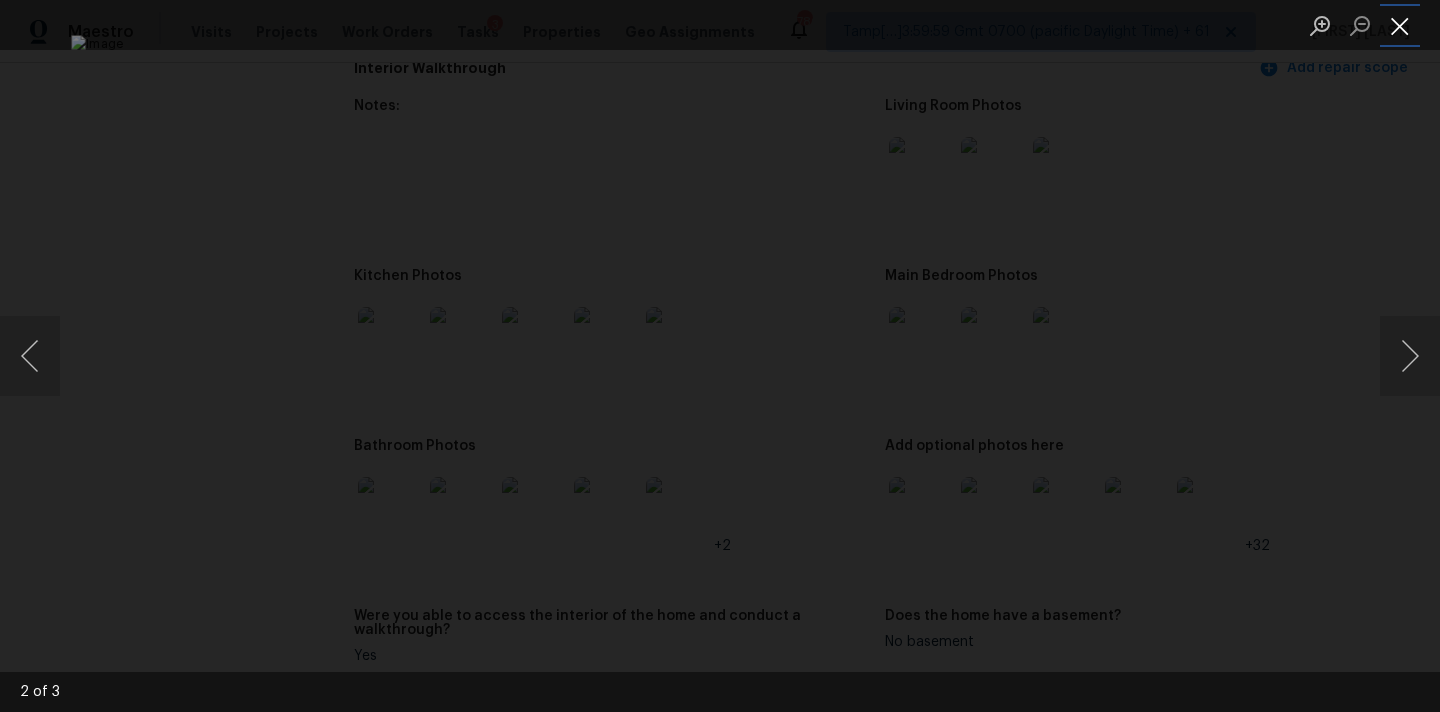 click at bounding box center [1400, 25] 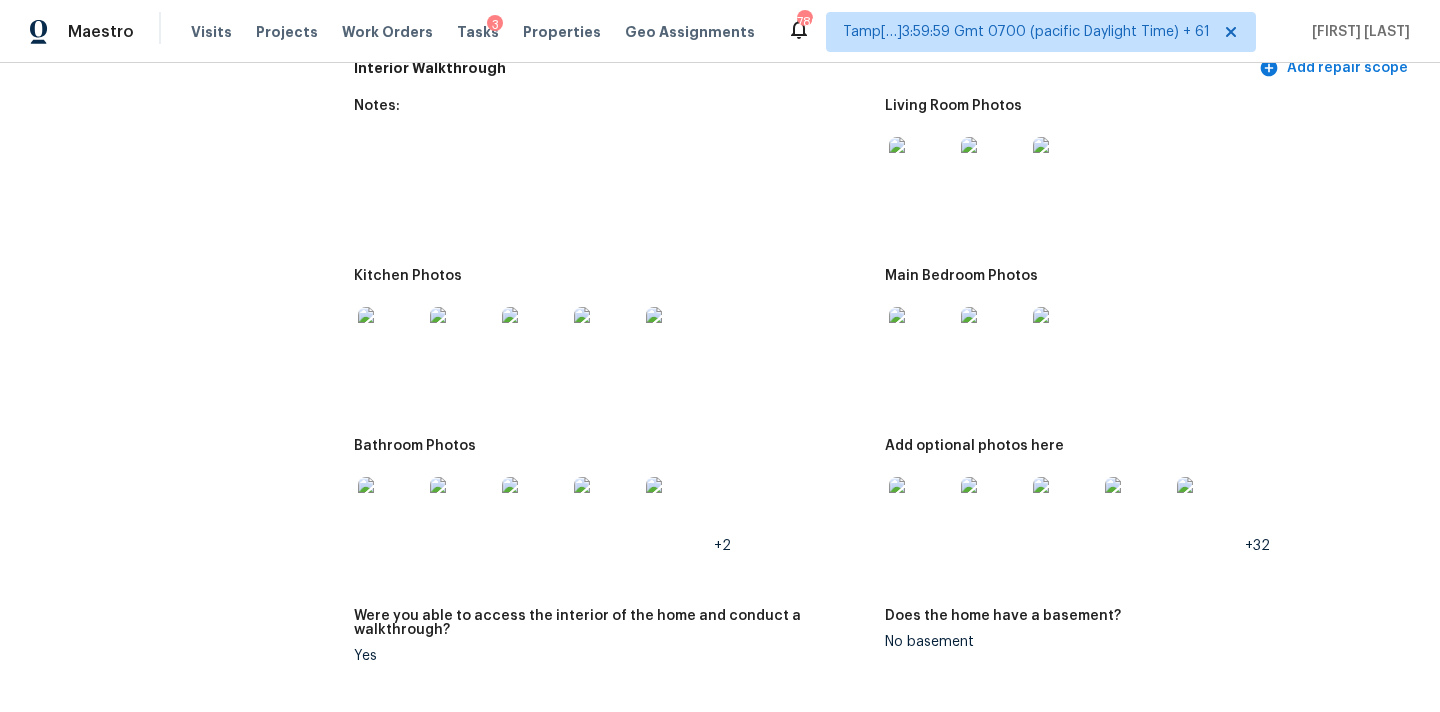 click at bounding box center [390, 339] 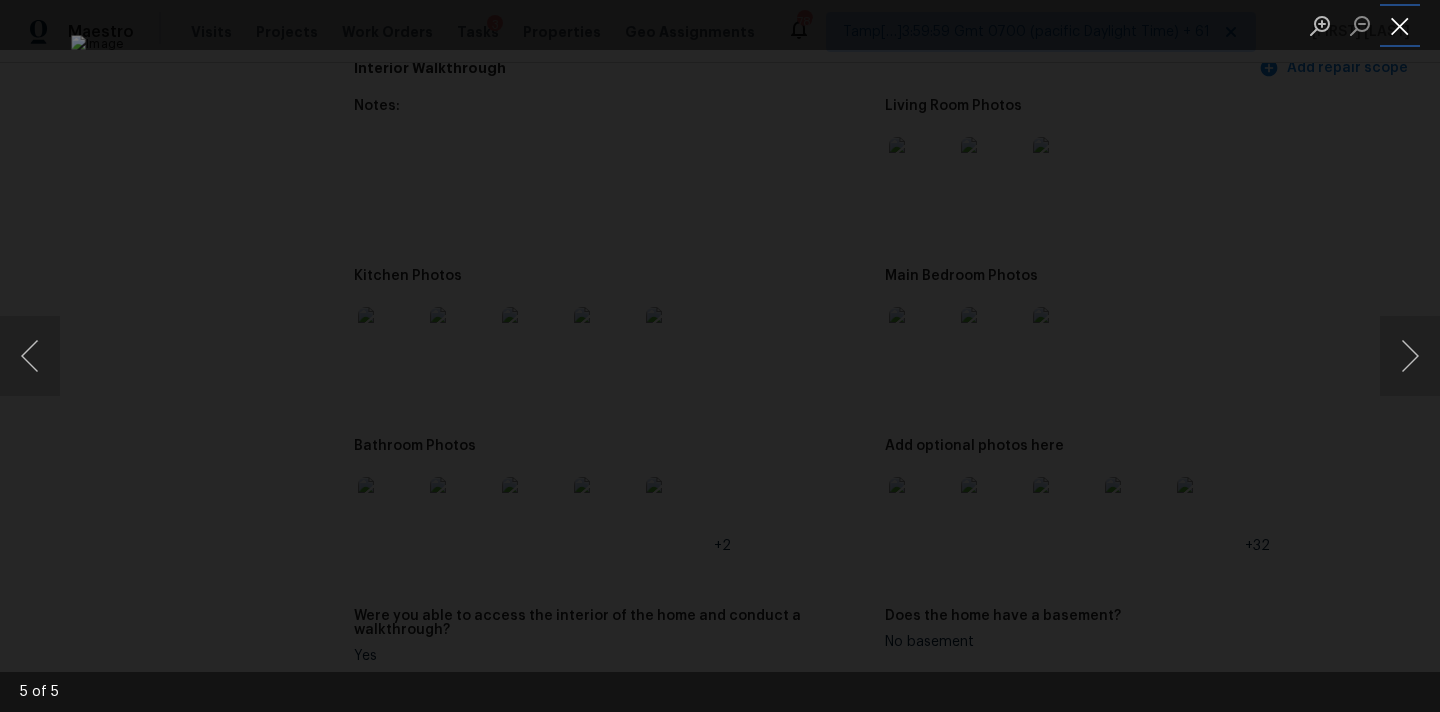 click at bounding box center (1400, 25) 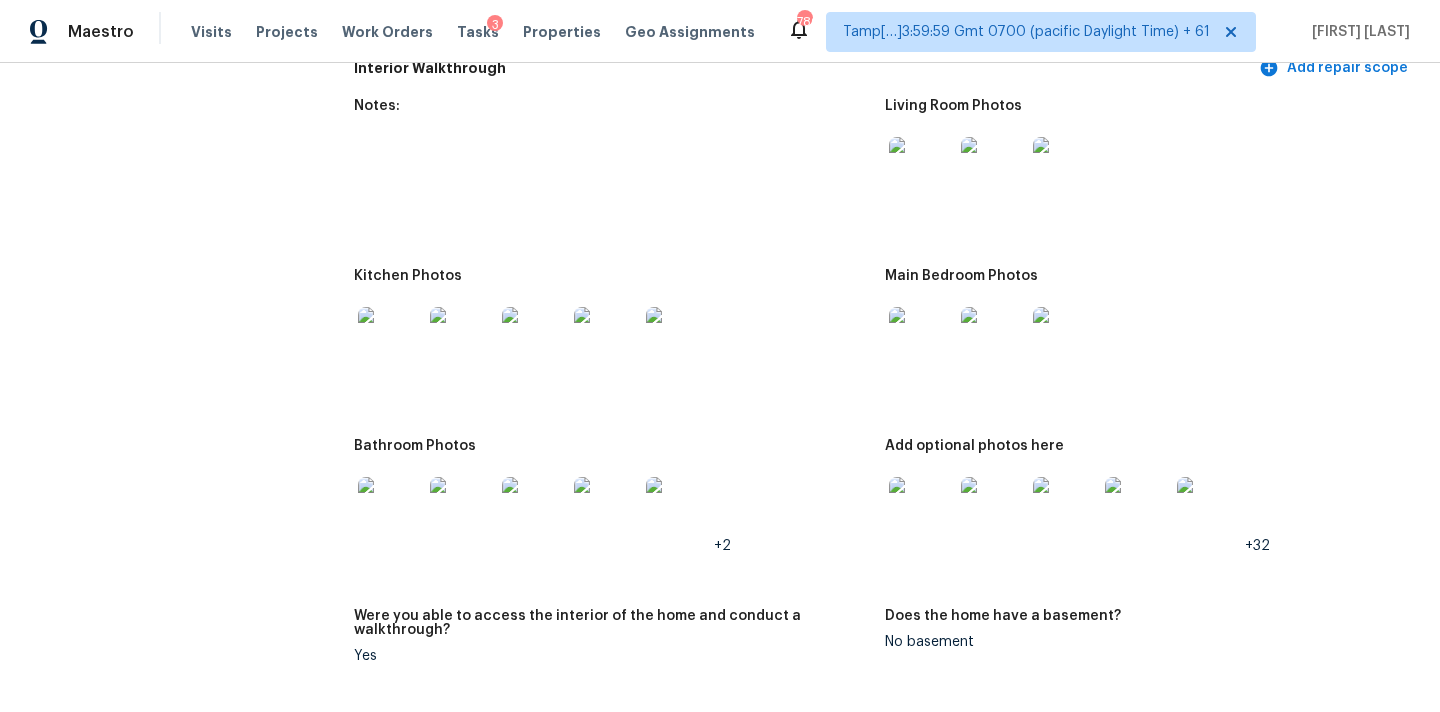 click at bounding box center [390, 509] 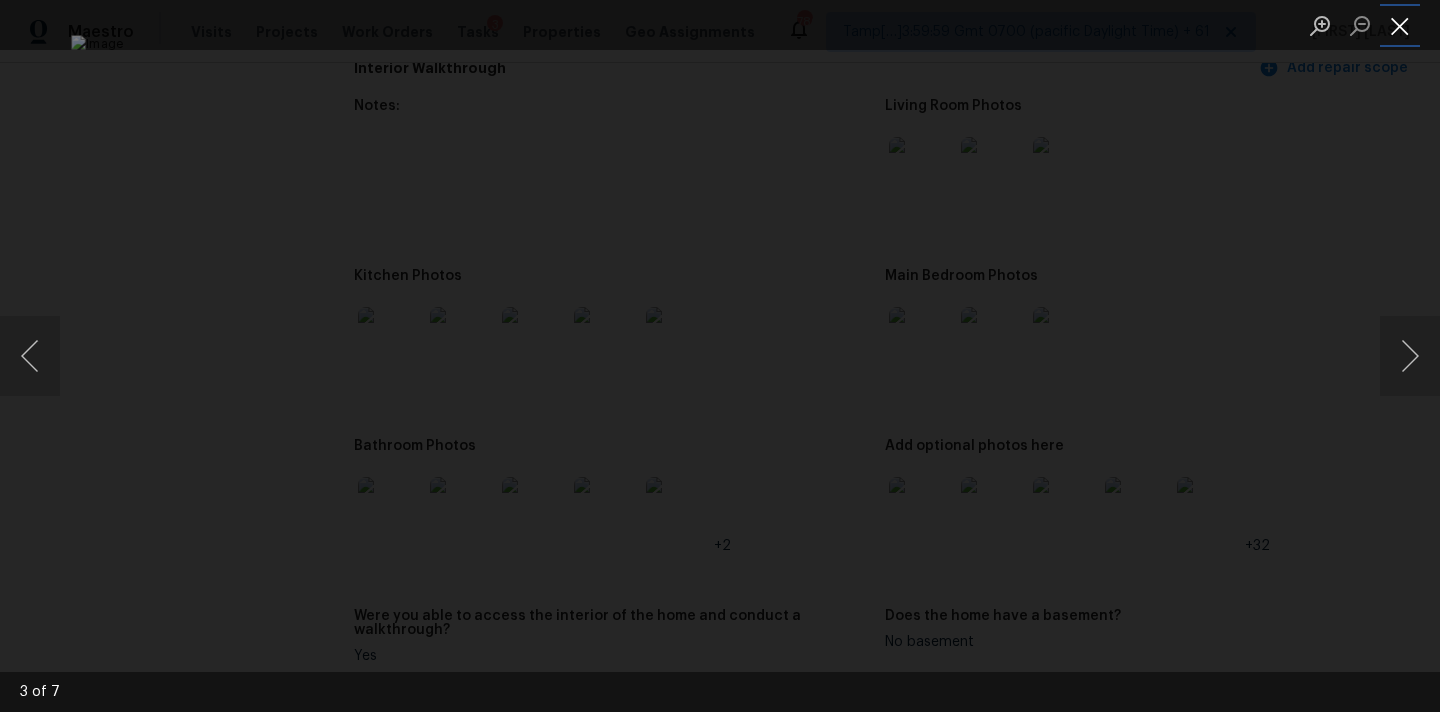 click at bounding box center (1400, 25) 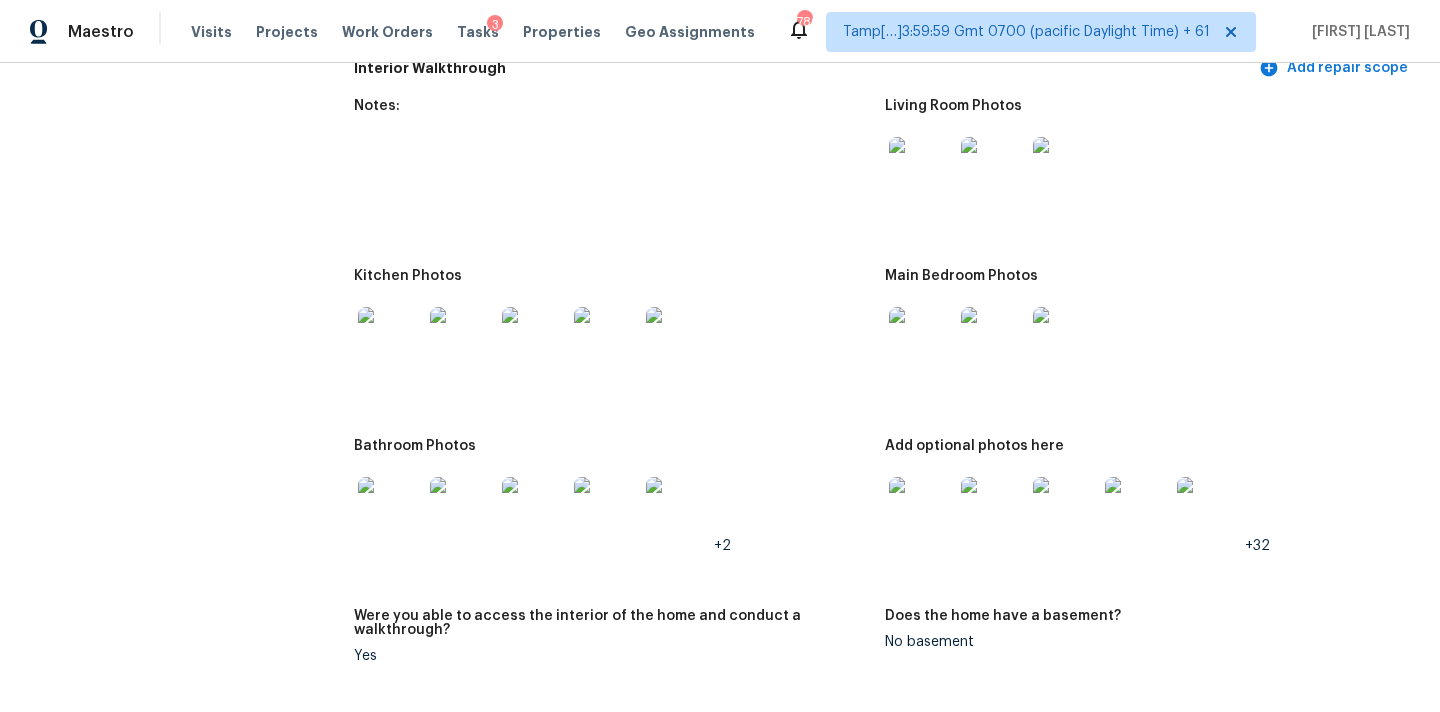 click at bounding box center (921, 509) 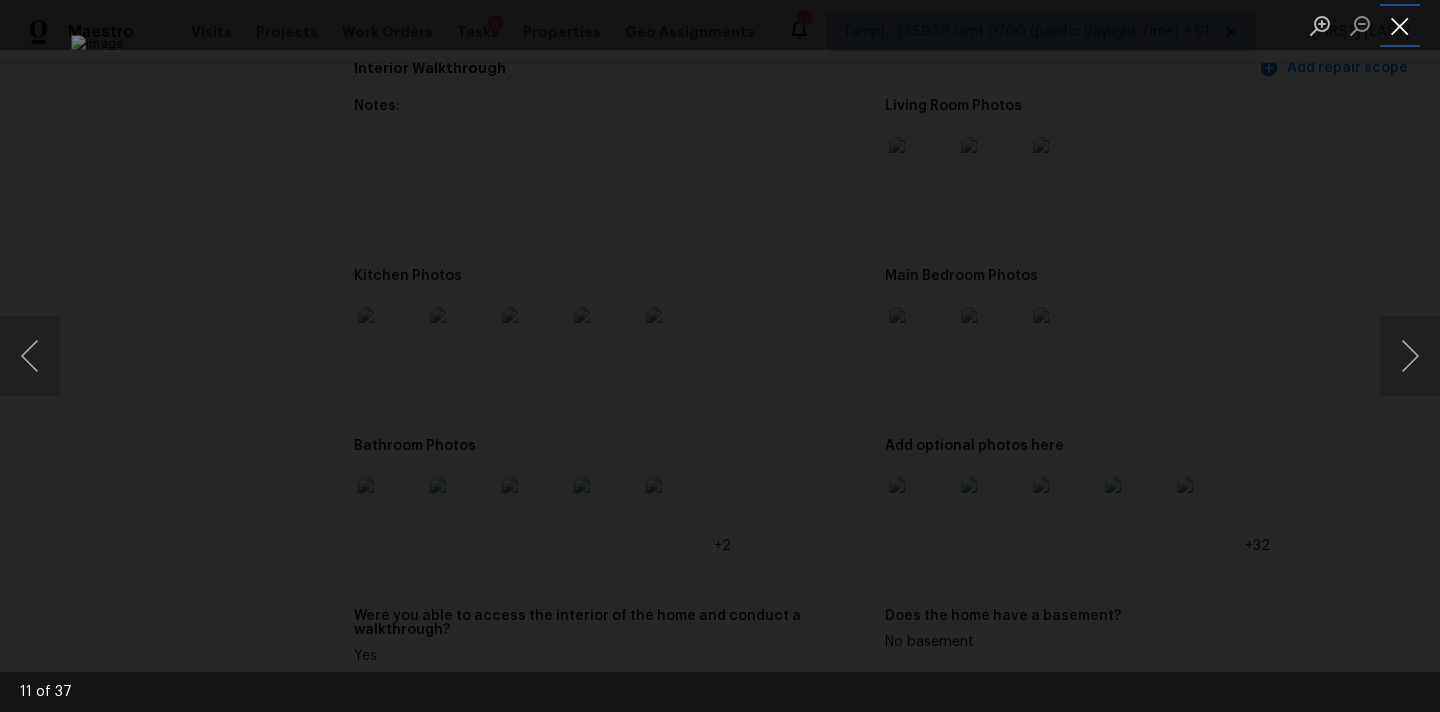 click at bounding box center [1400, 25] 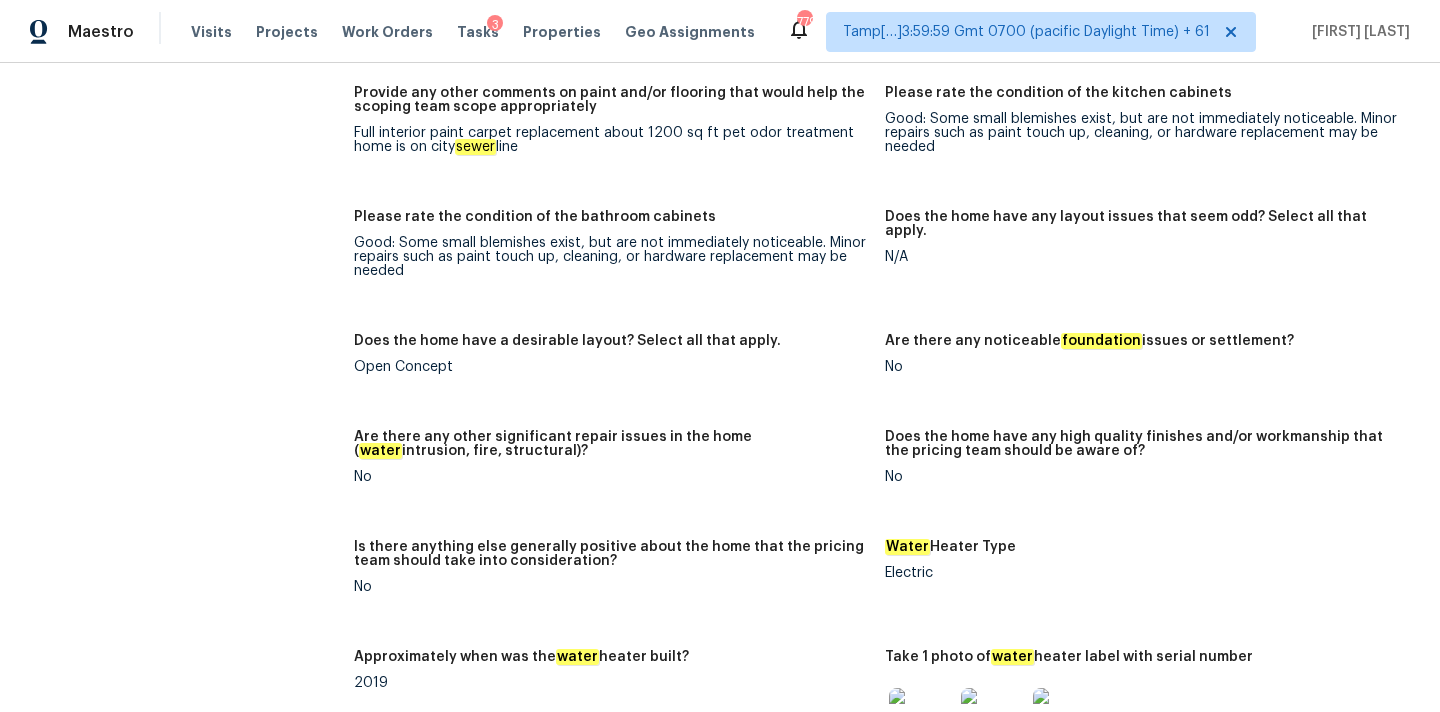 scroll, scrollTop: 3100, scrollLeft: 0, axis: vertical 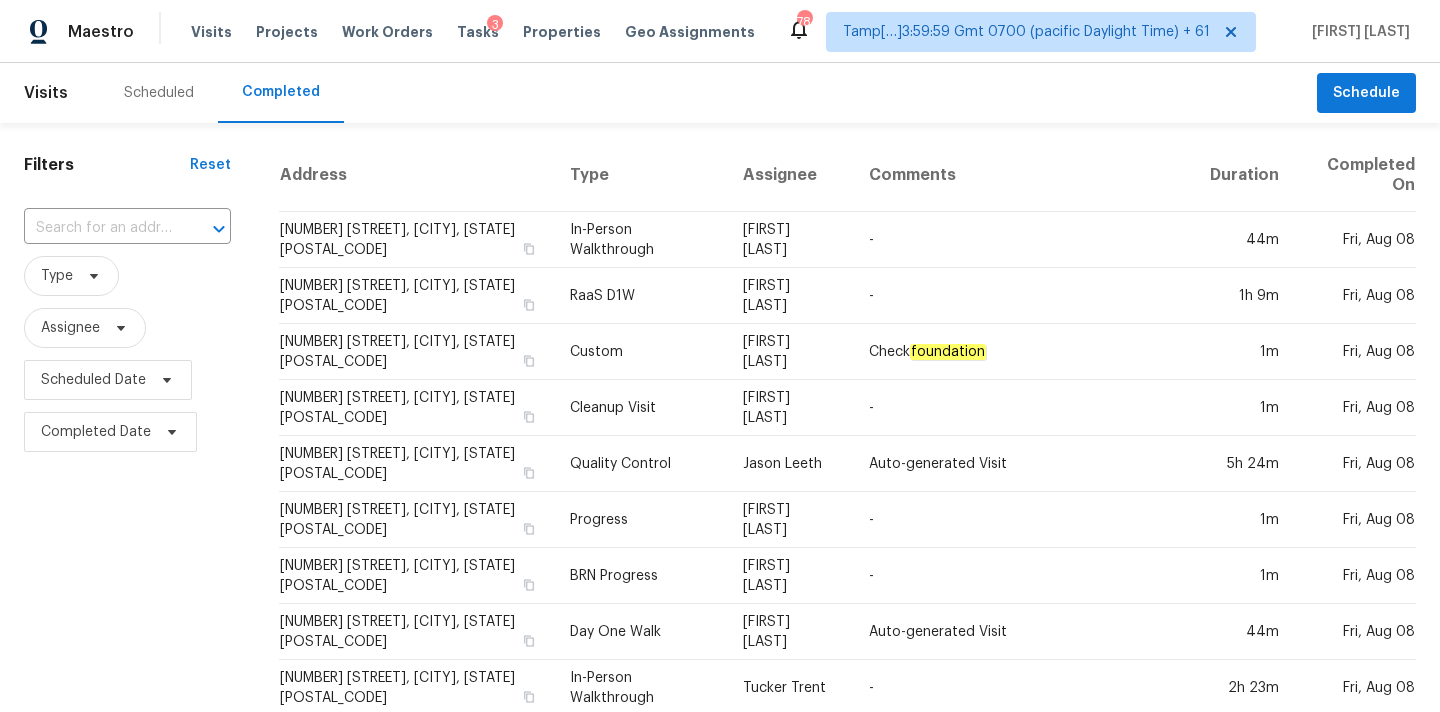 click on "Filters Reset ​ Type Assignee Scheduled Date Completed Date" at bounding box center (127, 754) 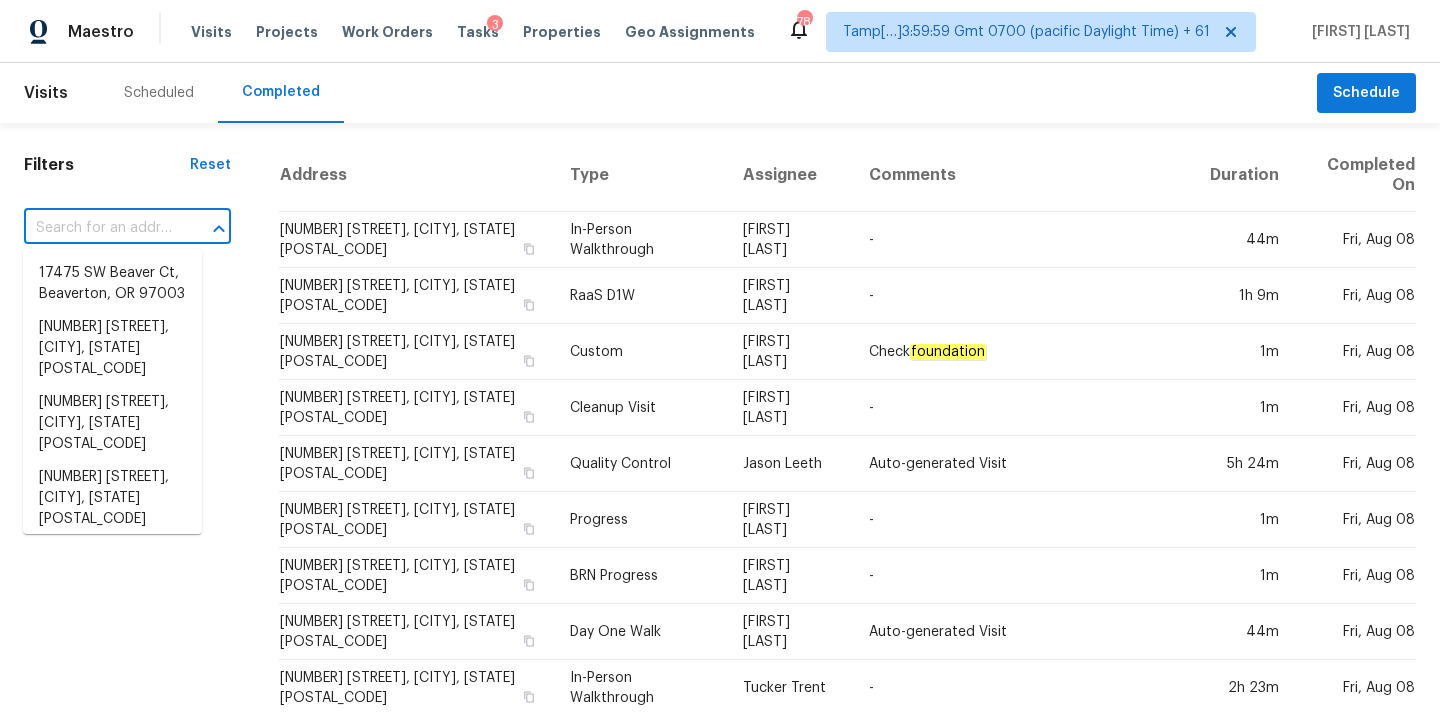 click at bounding box center [99, 228] 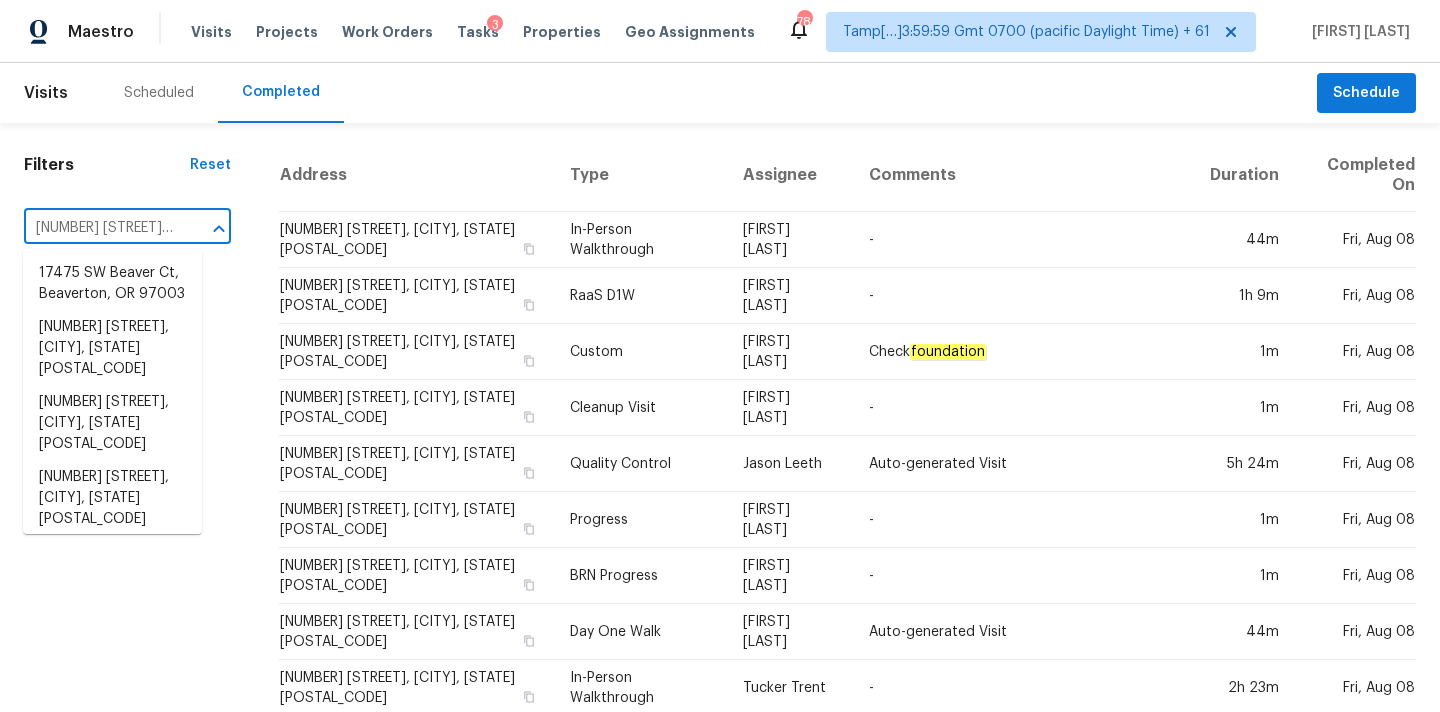 scroll, scrollTop: 0, scrollLeft: 106, axis: horizontal 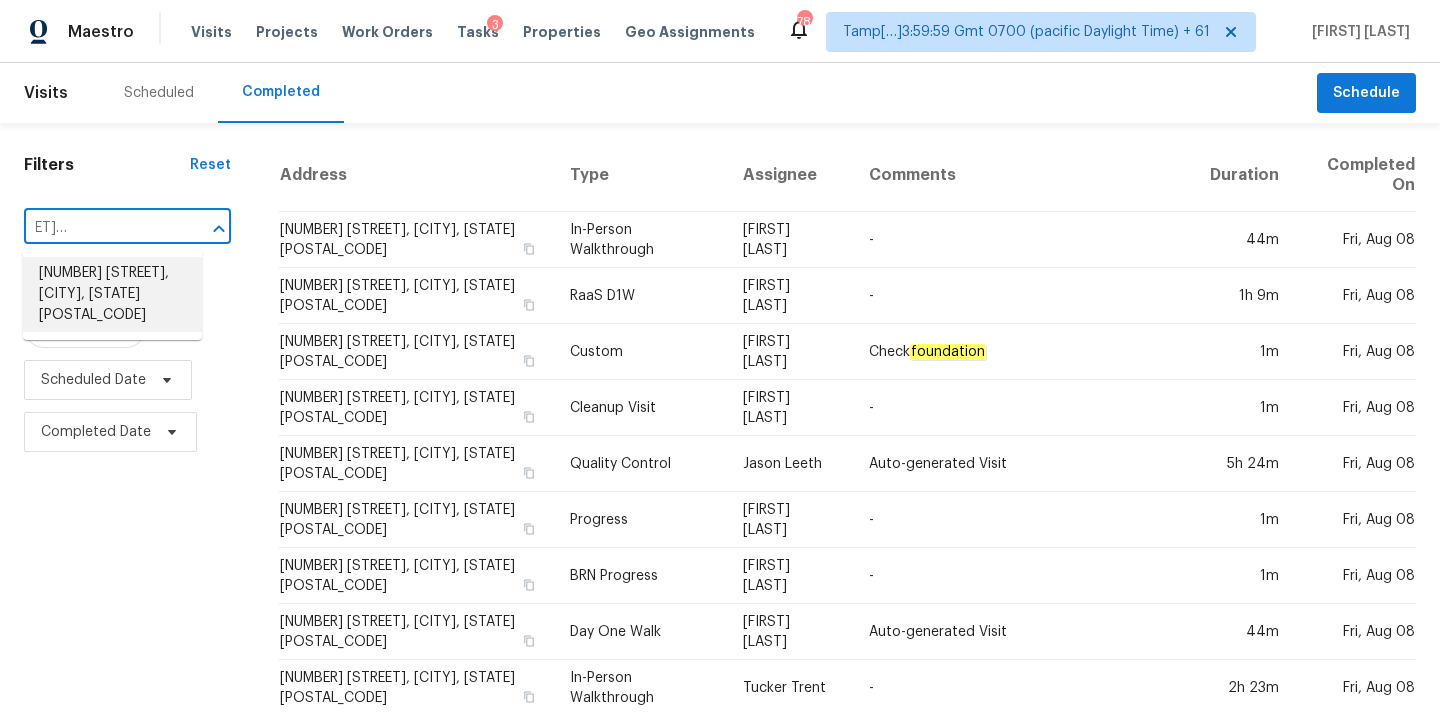click on "[NUMBER] [STREET], [CITY], [STATE] [POSTAL_CODE]" at bounding box center [112, 294] 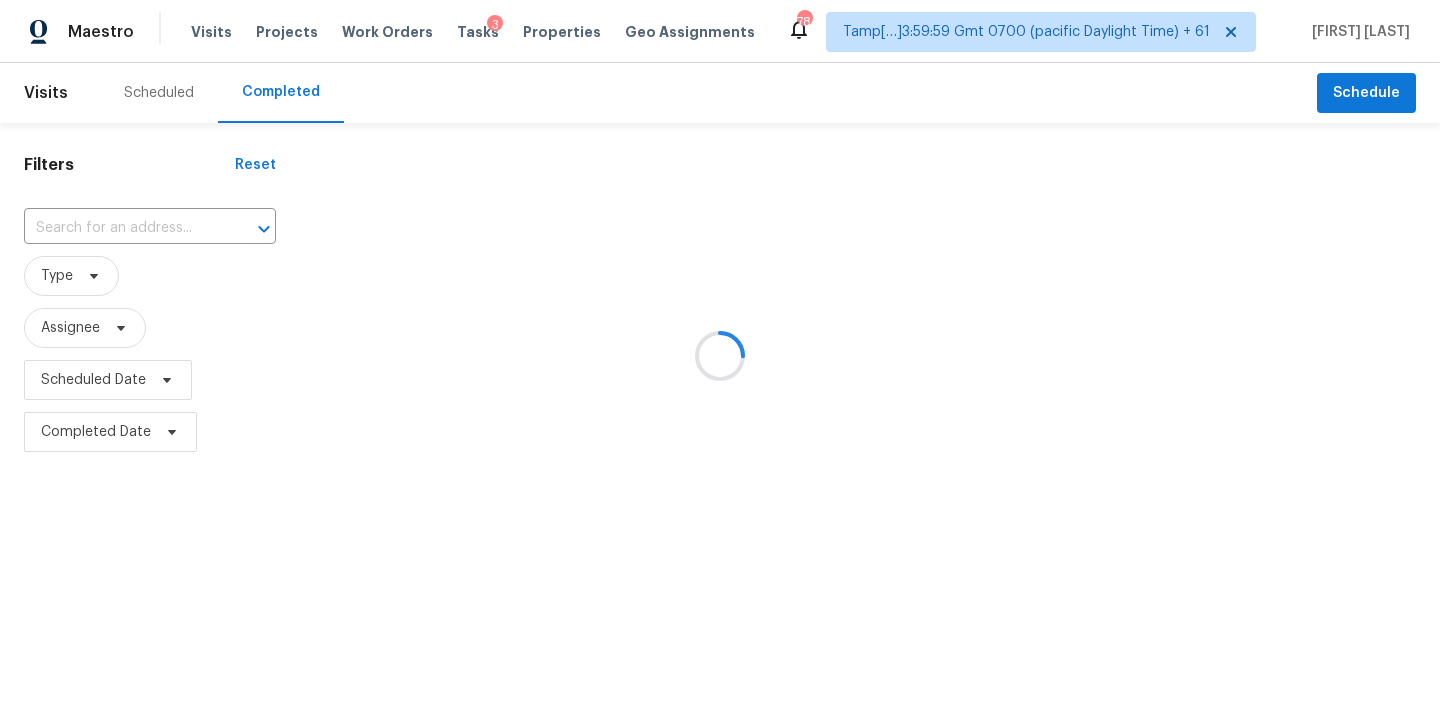 type on "[NUMBER] [STREET], [CITY], [STATE] [POSTAL_CODE]" 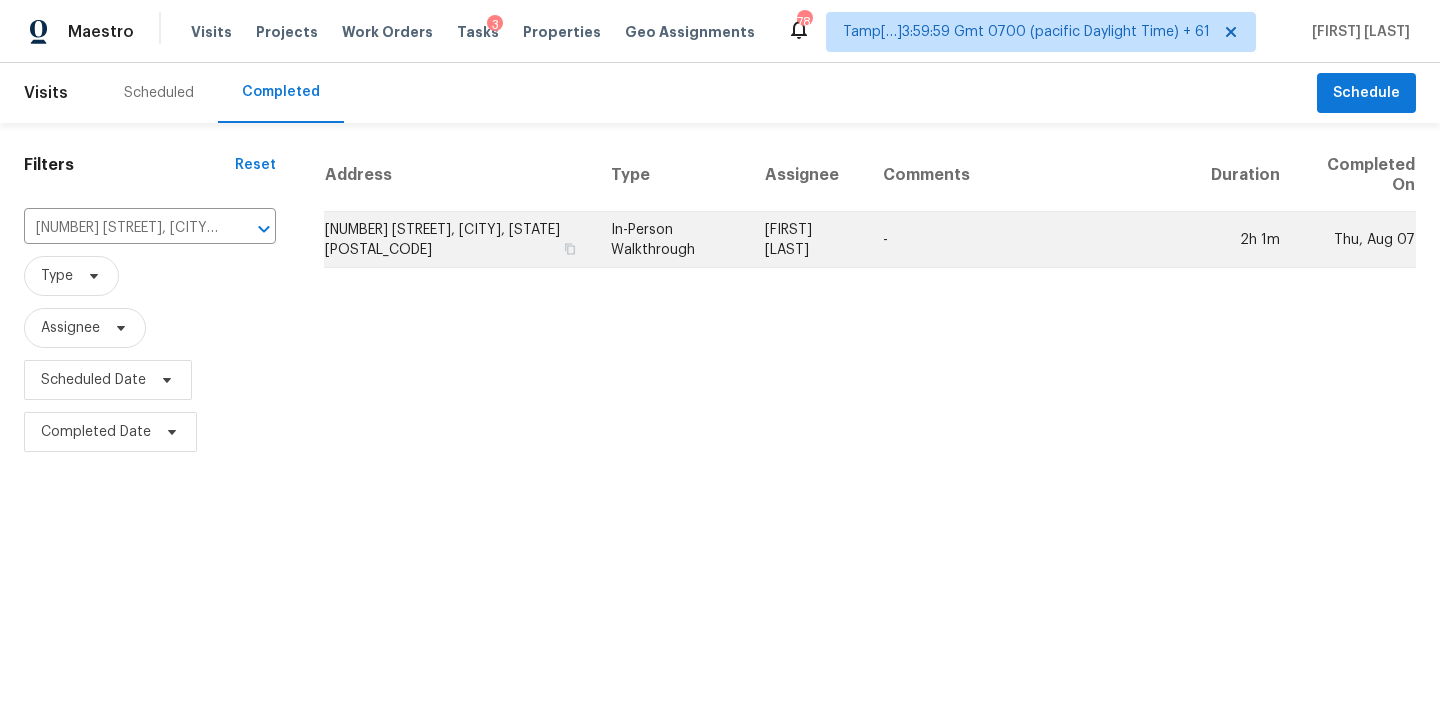 click on "In-Person Walkthrough" at bounding box center [672, 240] 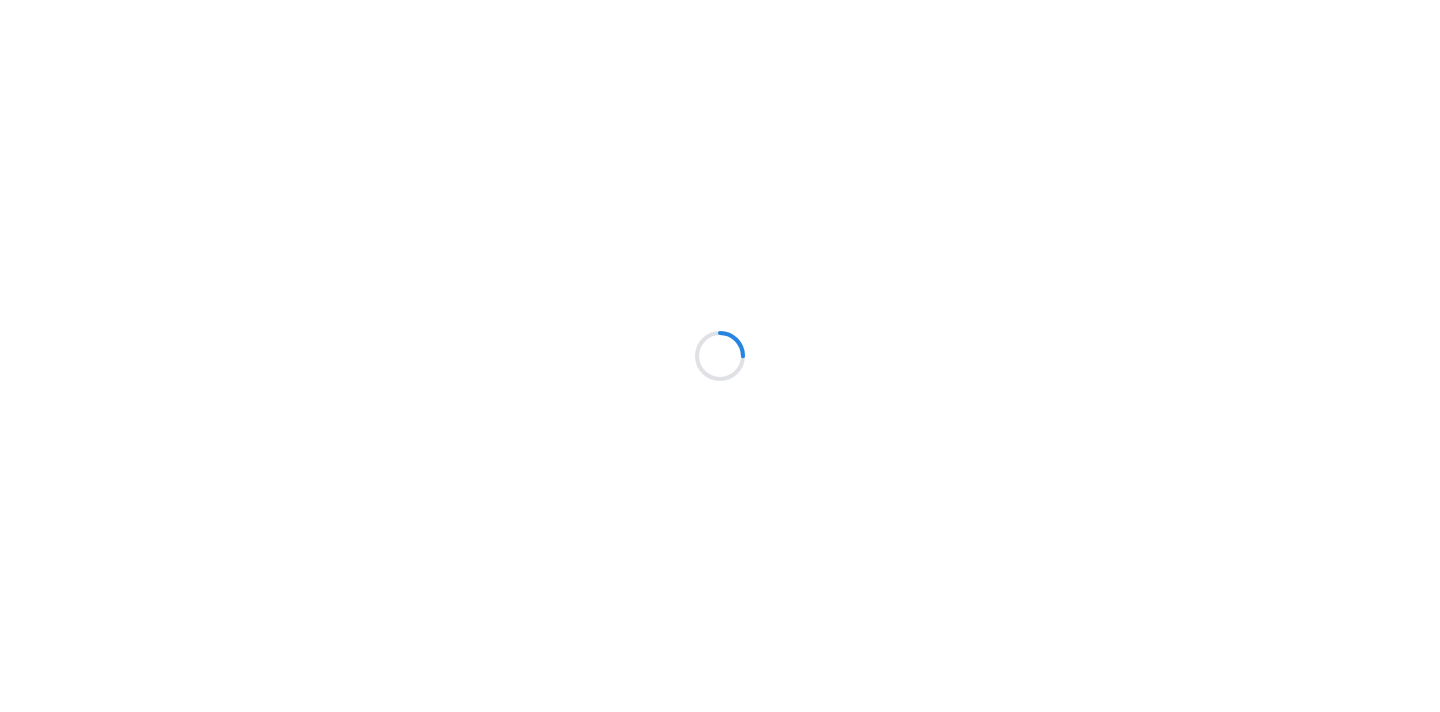 scroll, scrollTop: 0, scrollLeft: 0, axis: both 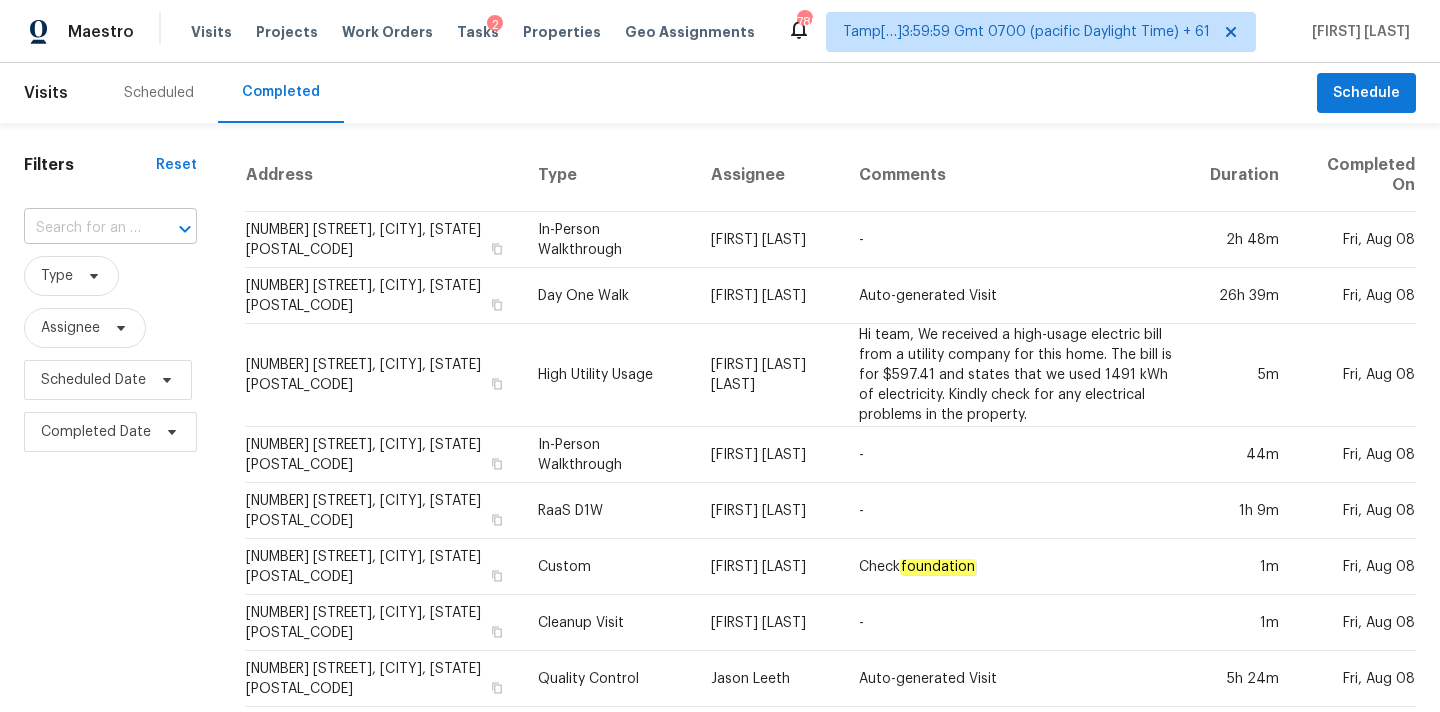 click at bounding box center (82, 228) 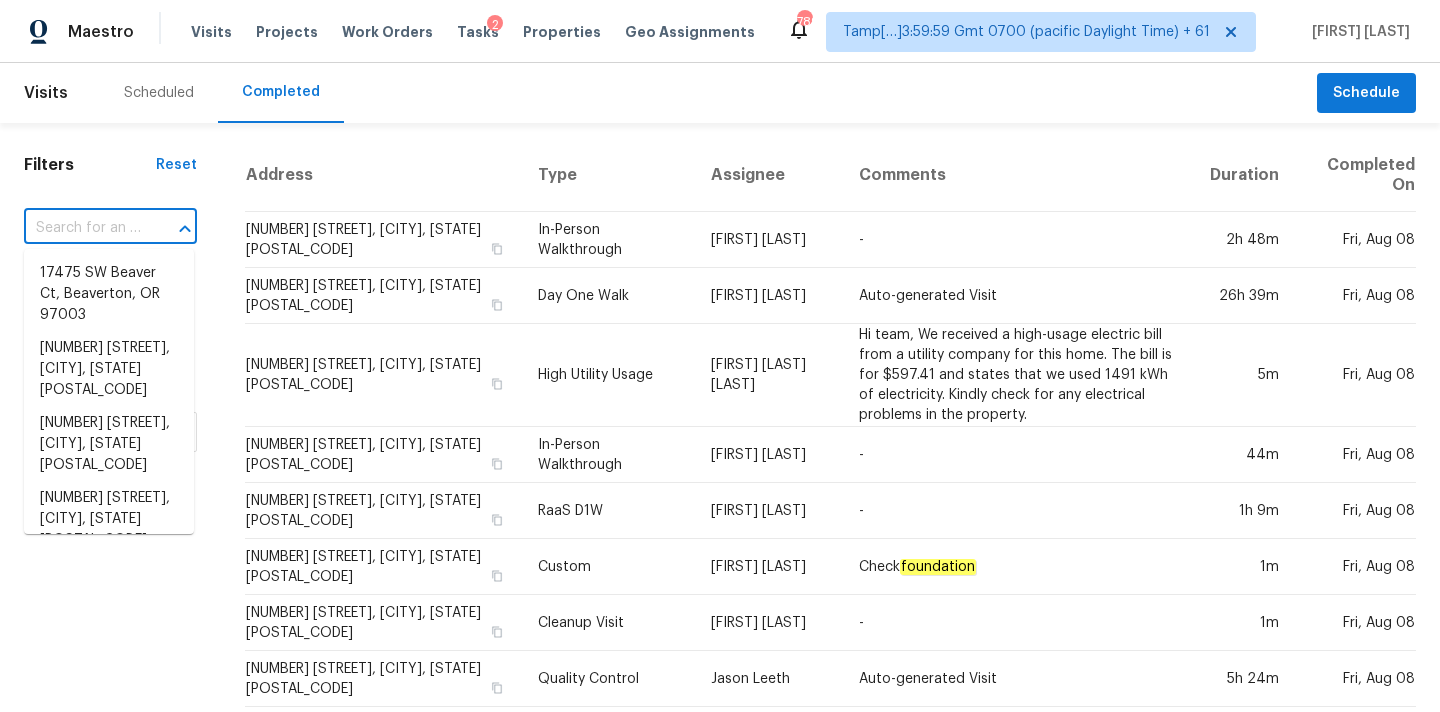 paste on "[NUMBER] [STREET], [CITY], [STATE], [POSTAL_CODE]" 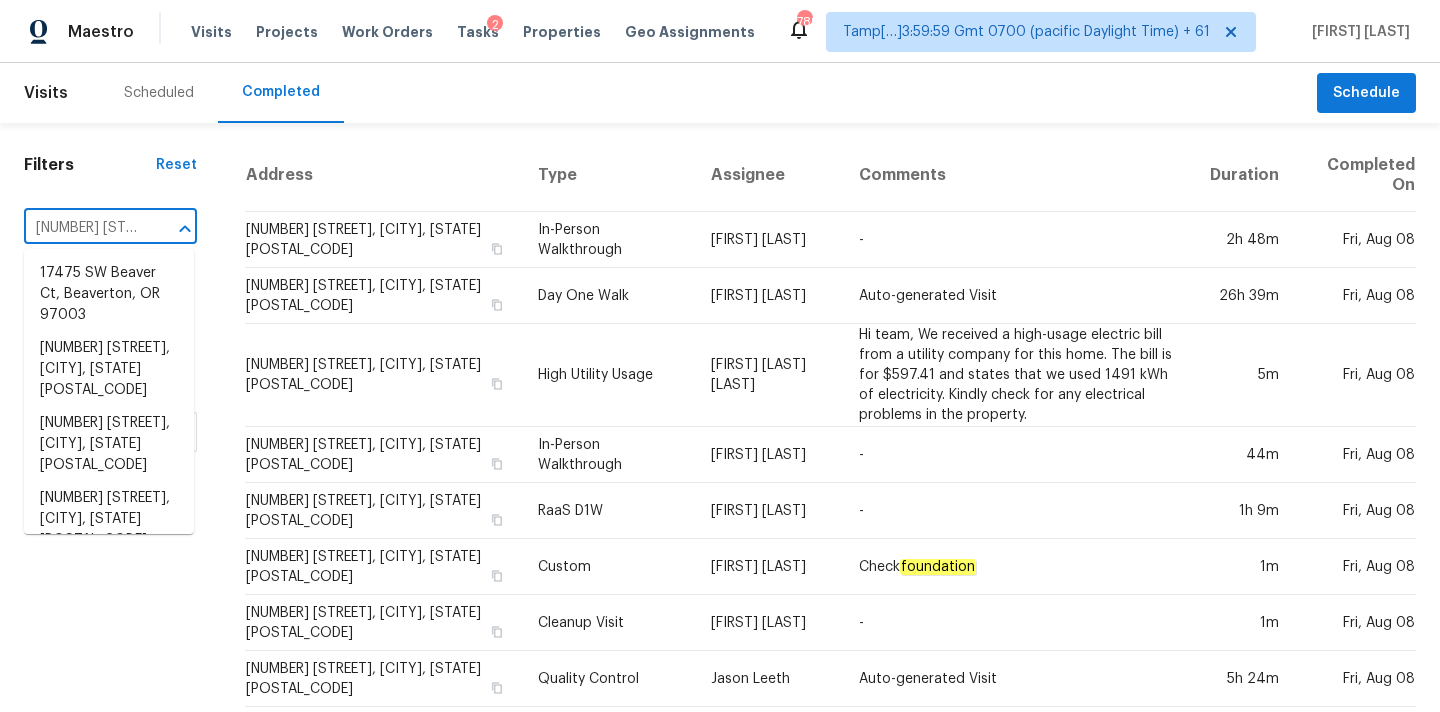 scroll, scrollTop: 0, scrollLeft: 151, axis: horizontal 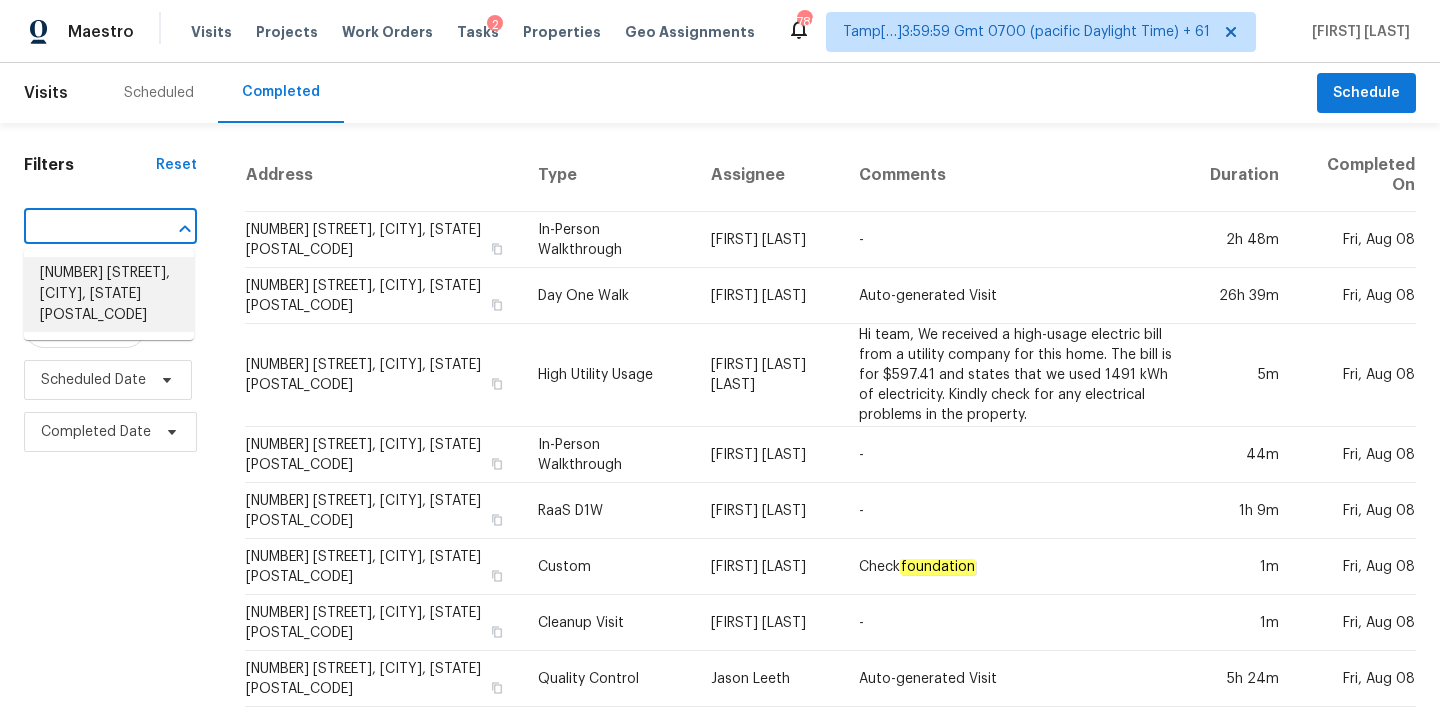 click on "3221 Bromley Rowe, Duluth, GA 30096" at bounding box center [109, 294] 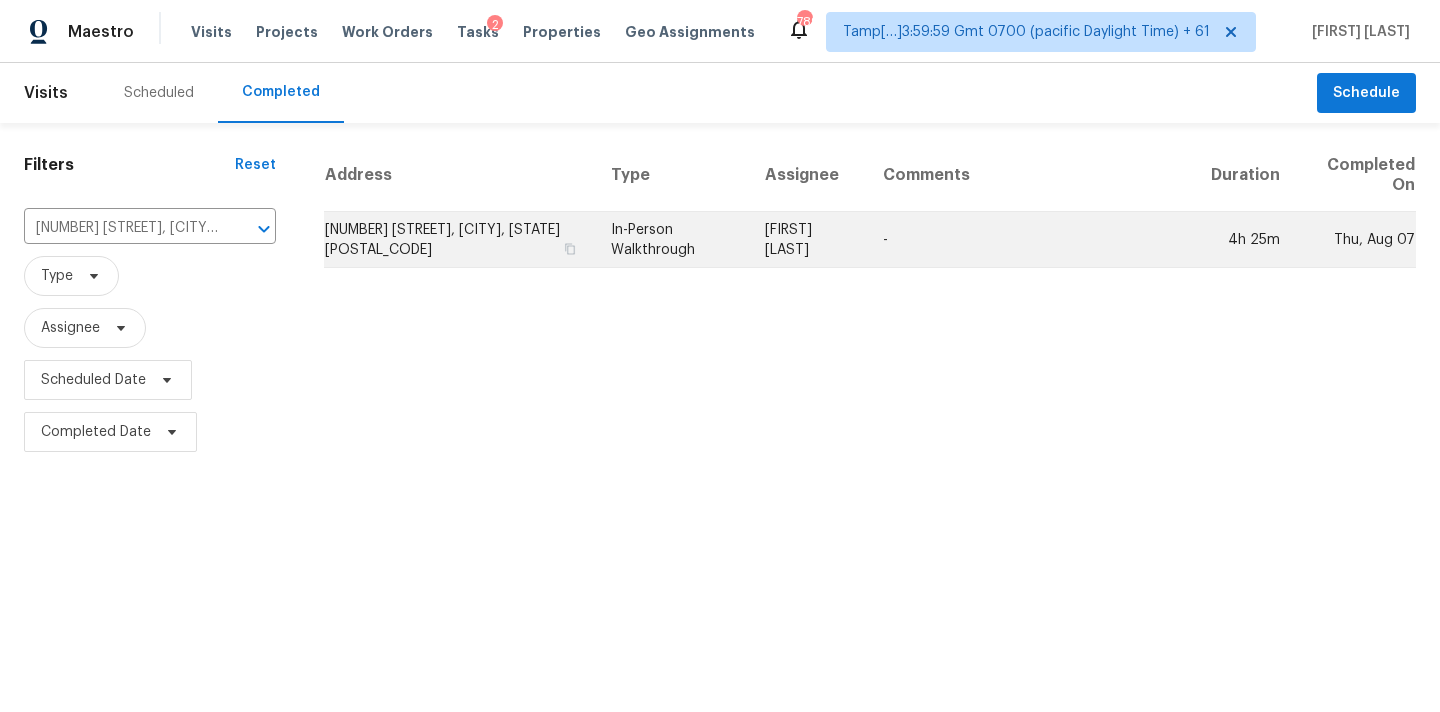 click on "In-Person Walkthrough" at bounding box center (672, 240) 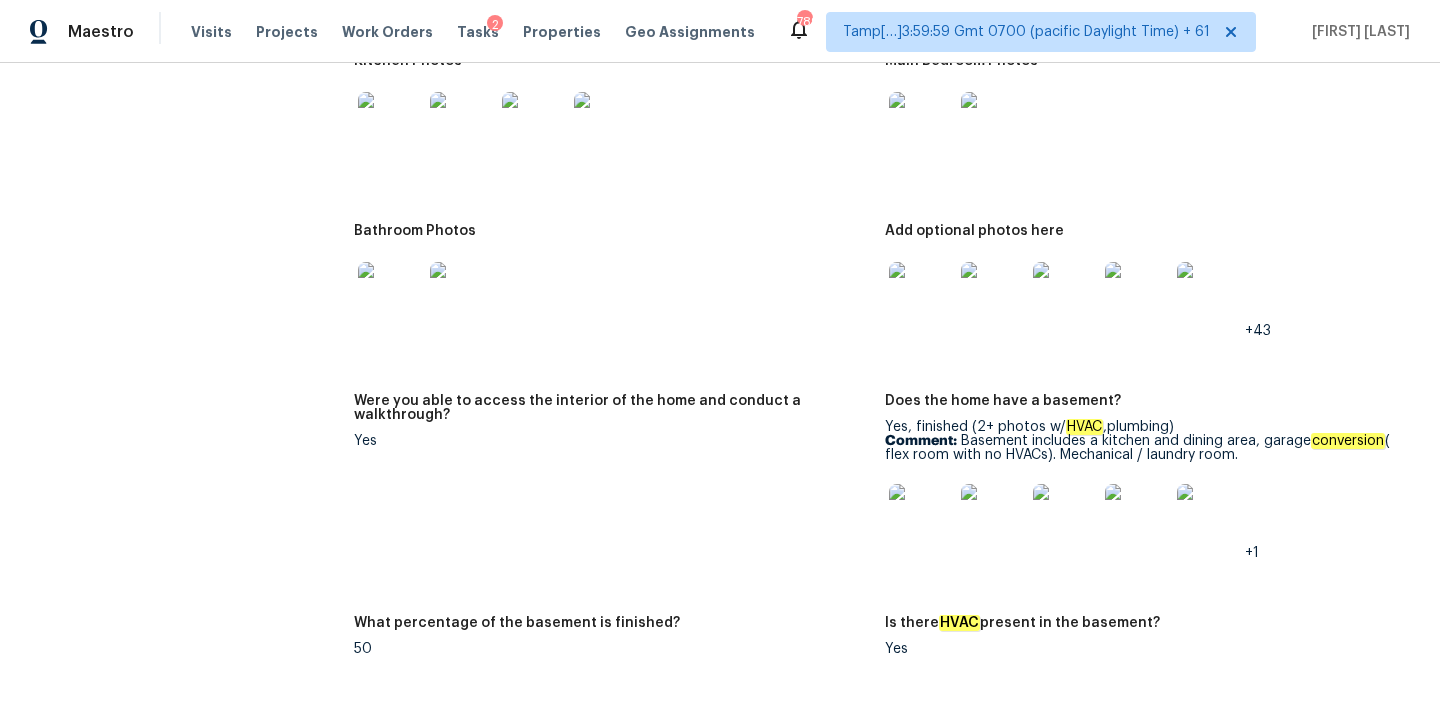 scroll, scrollTop: 4423, scrollLeft: 0, axis: vertical 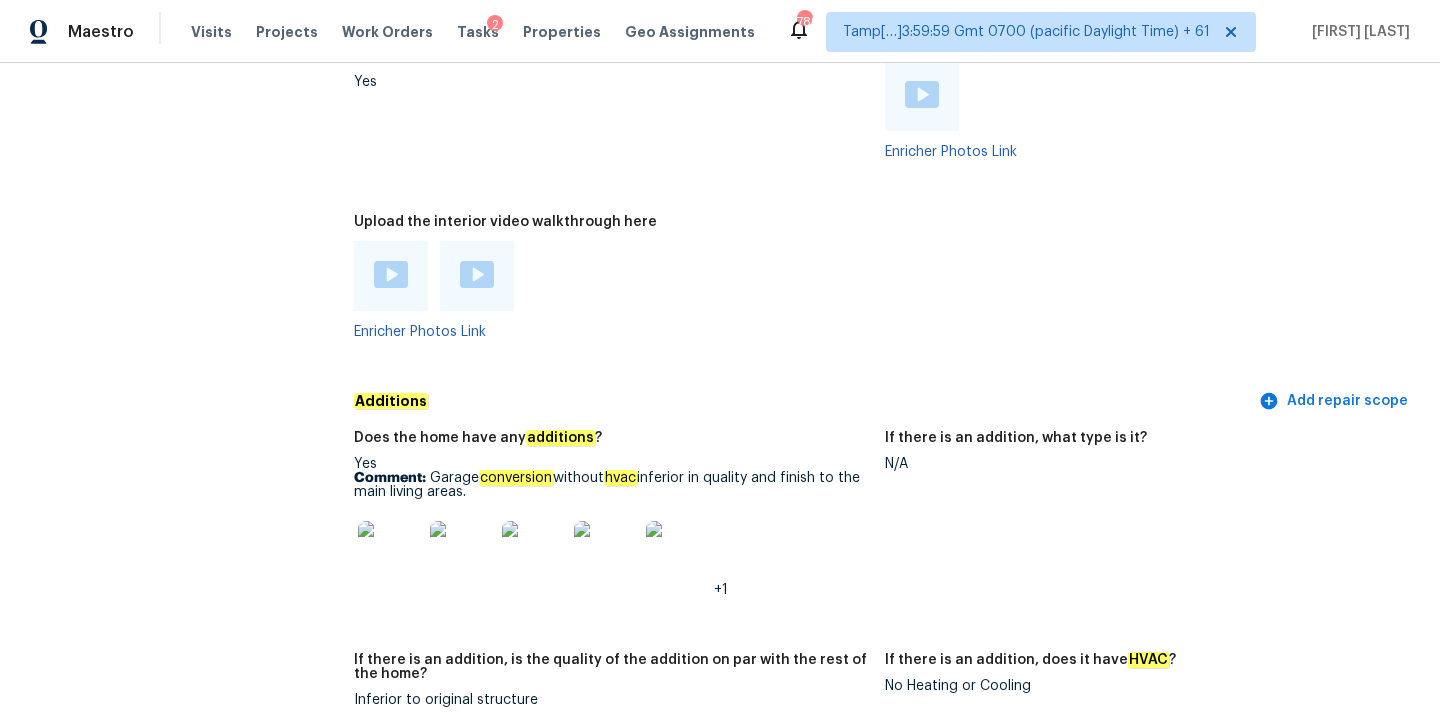 copy on "Garage  conversion  without  hvac  inferior in quality and finish to the main living areas." 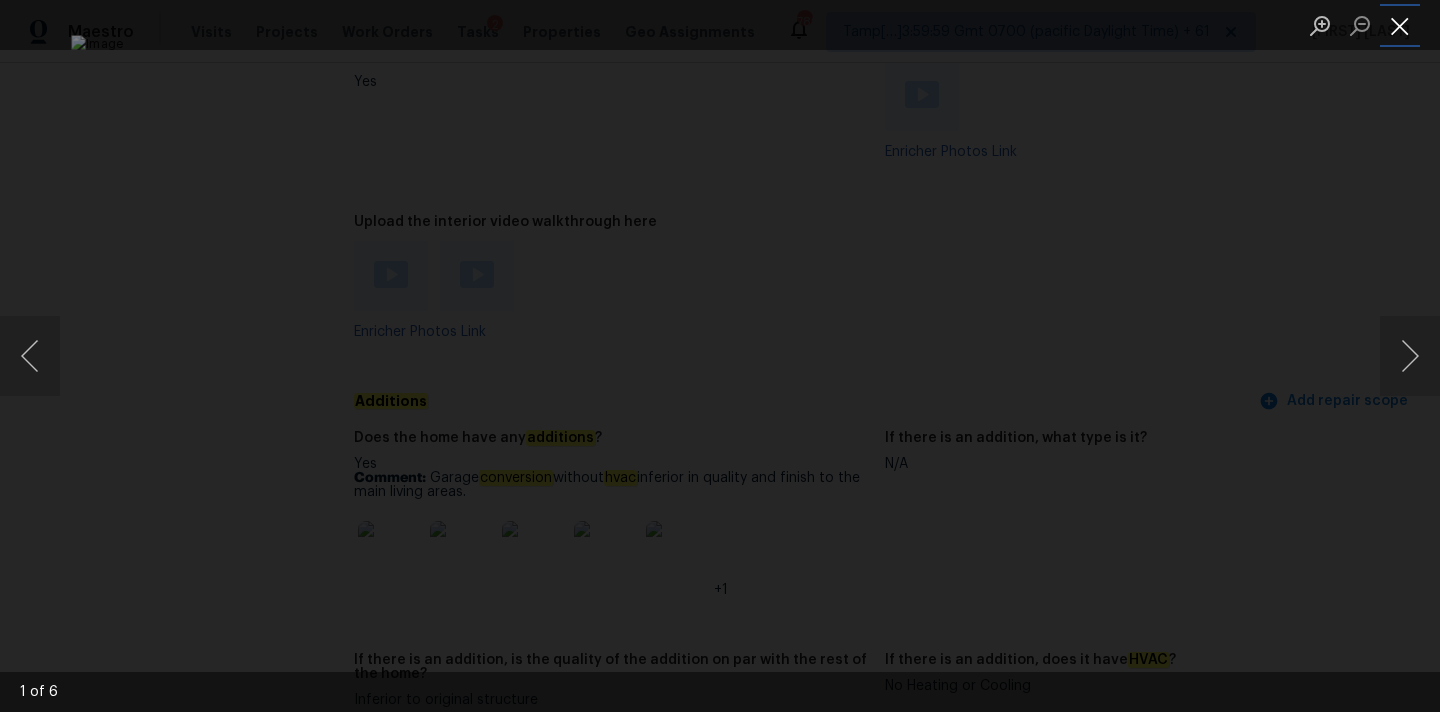 click at bounding box center [1400, 25] 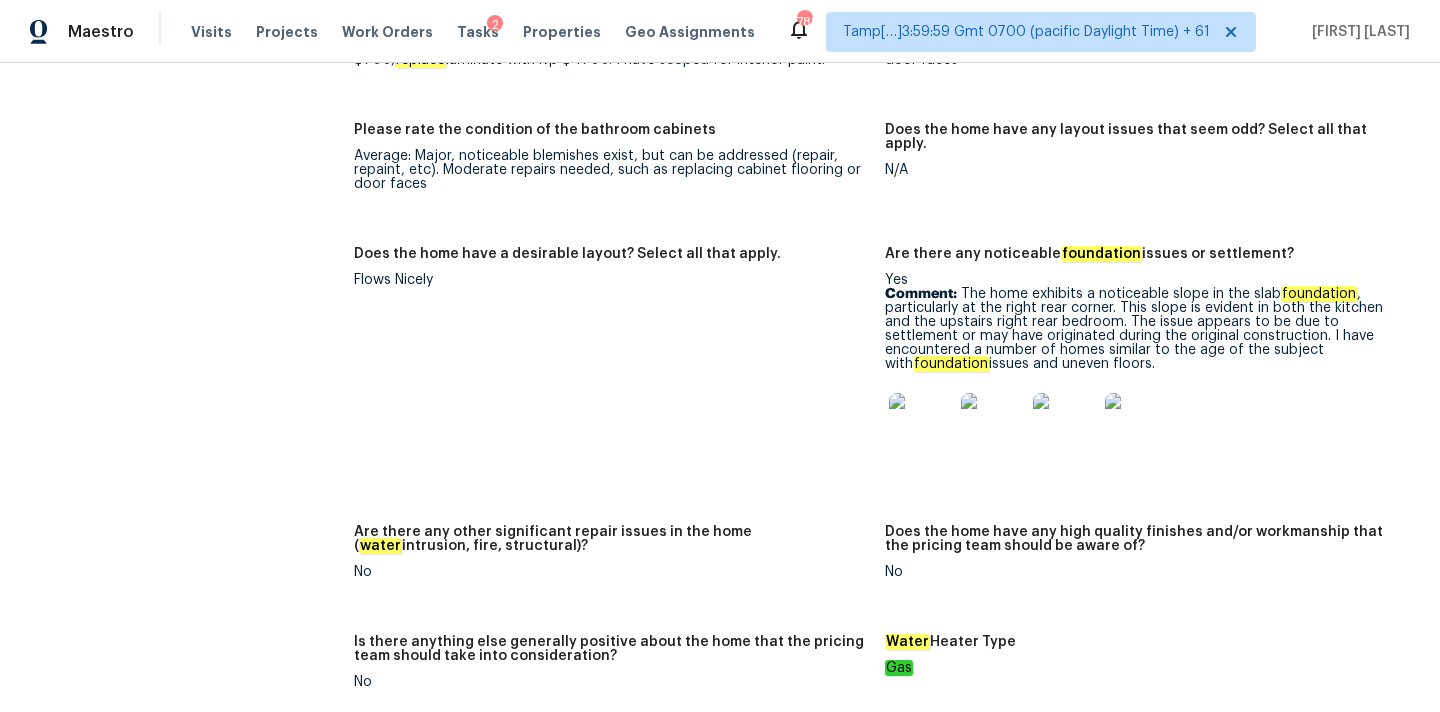 scroll, scrollTop: 3580, scrollLeft: 0, axis: vertical 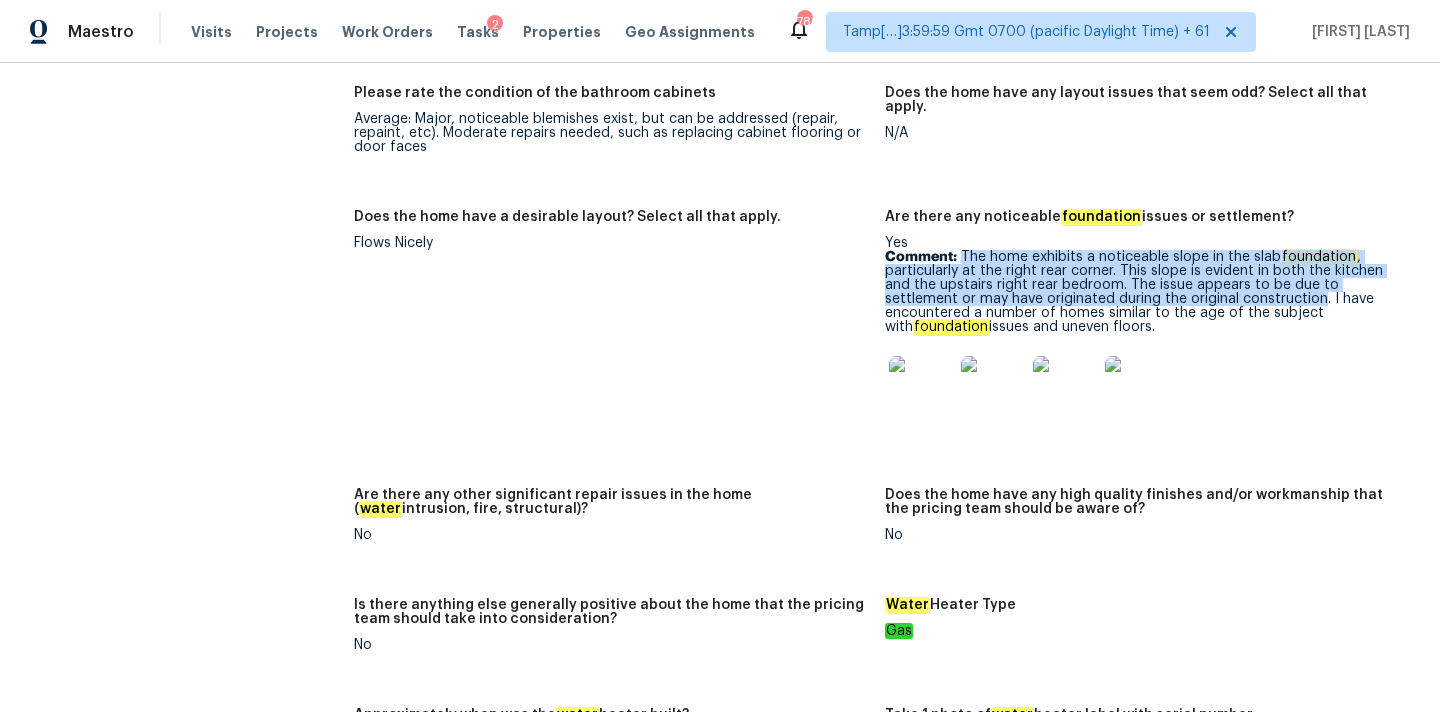 drag, startPoint x: 965, startPoint y: 243, endPoint x: 1320, endPoint y: 282, distance: 357.13583 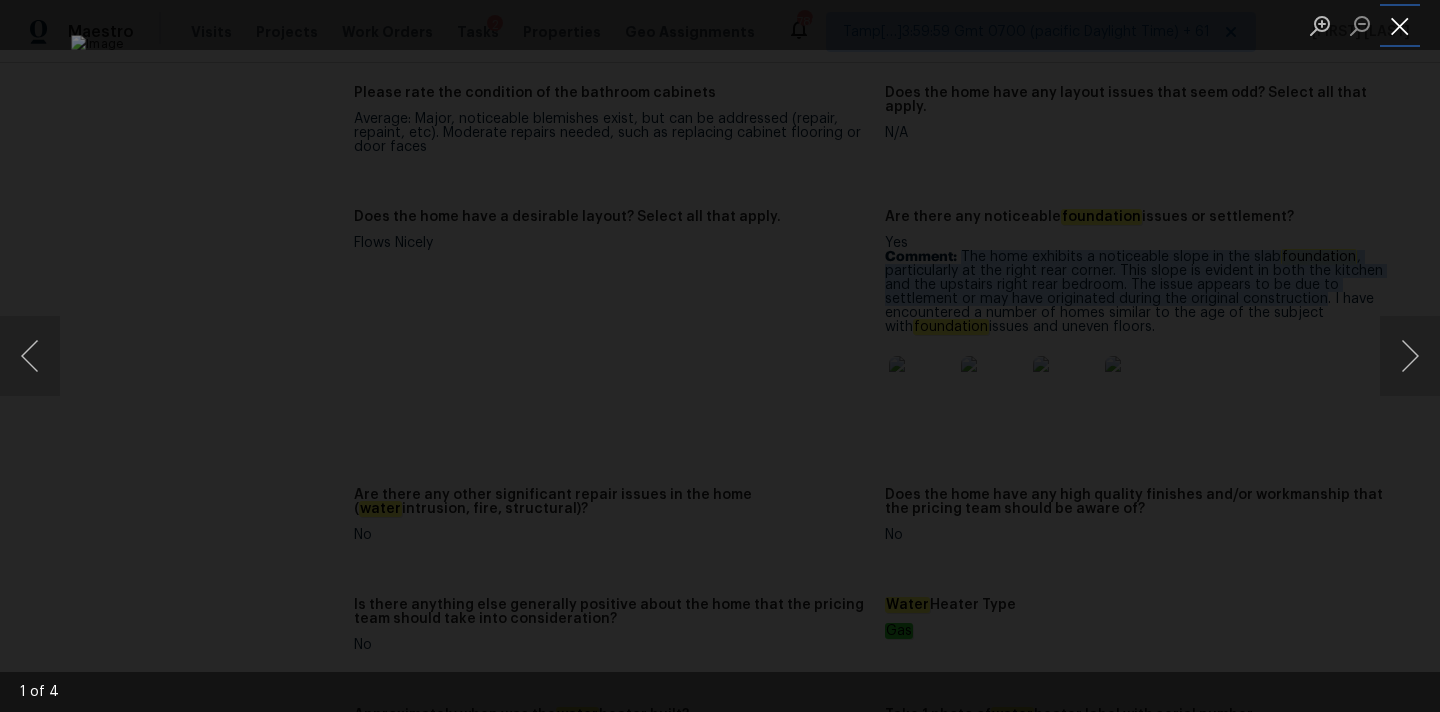 click at bounding box center [1400, 25] 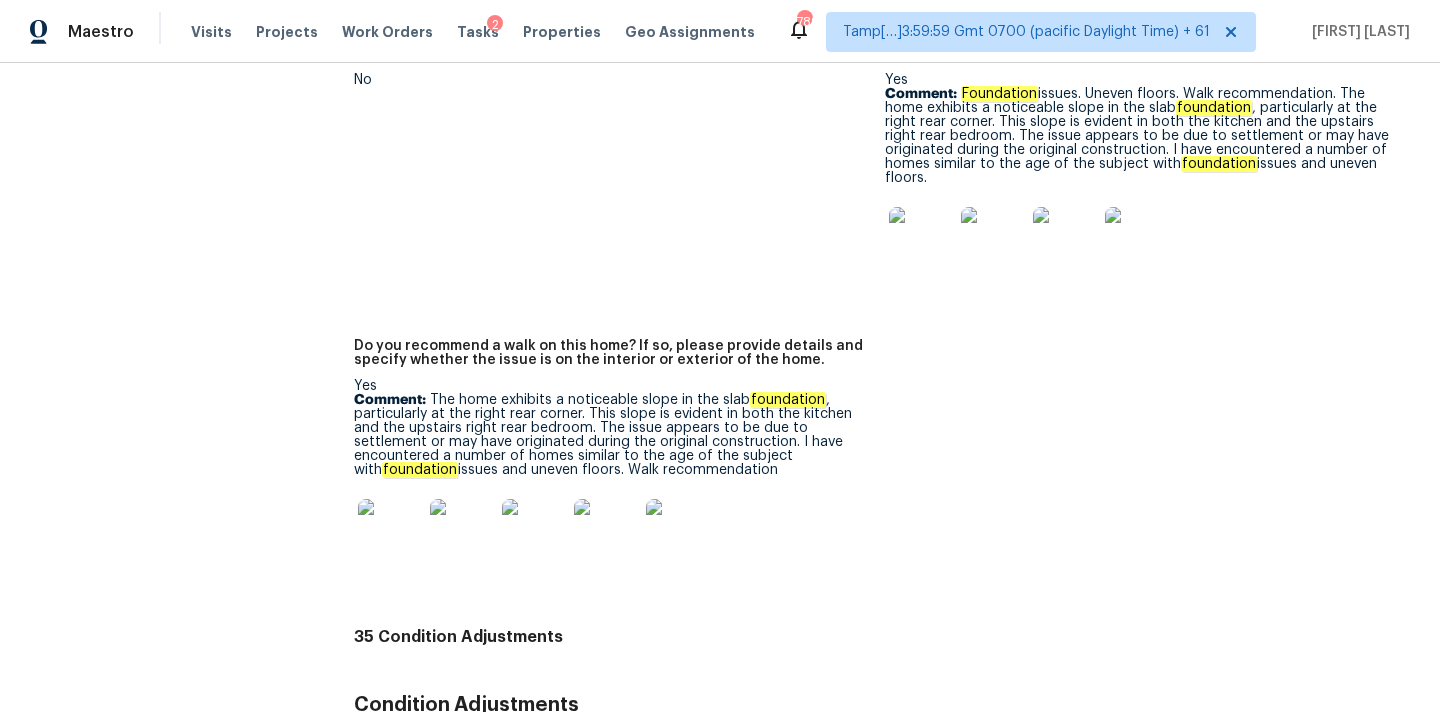 scroll, scrollTop: 179, scrollLeft: 0, axis: vertical 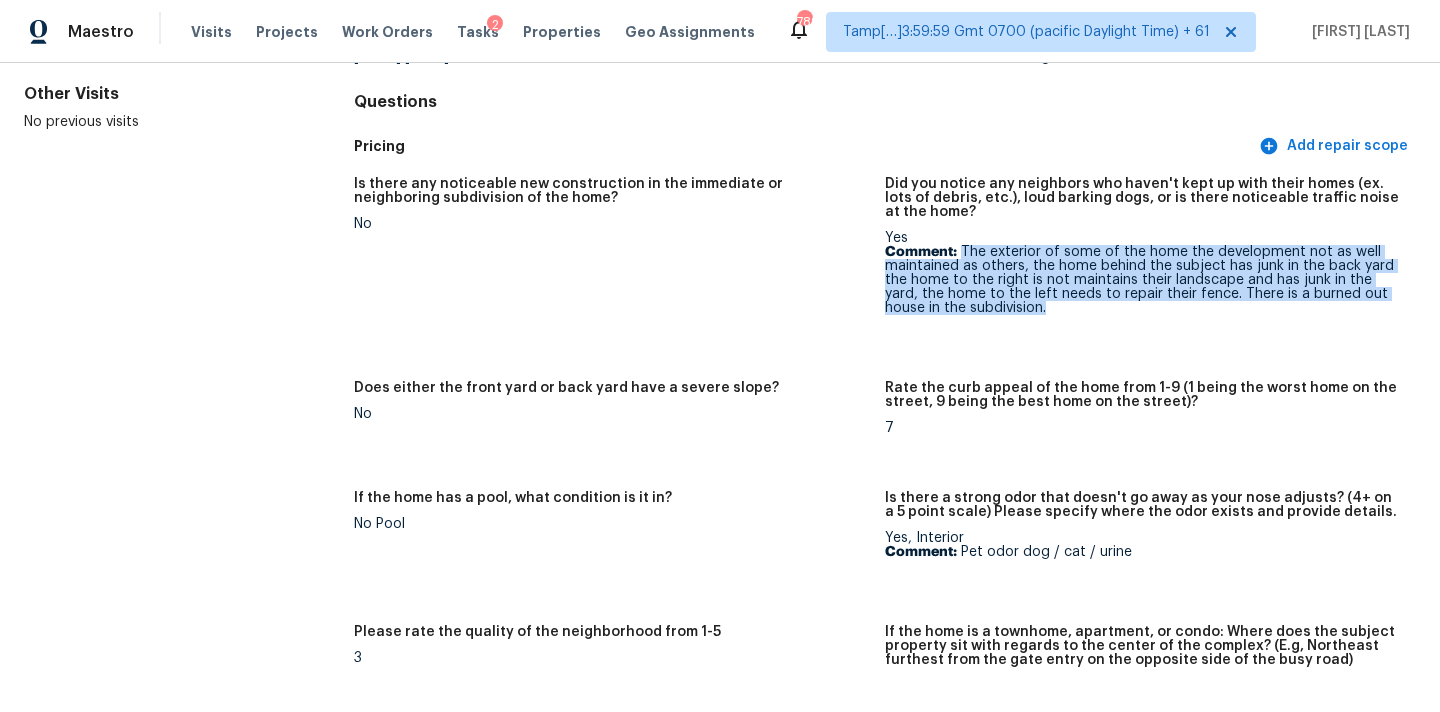 copy on "The exterior of some of the home the development not as well maintained as others,  the home behind the subject has junk in the back yard the home to the right is not maintains their landscape and has junk in the yard,  the home to the left needs to repair their fence.  There is a burned out house in the subdivision." 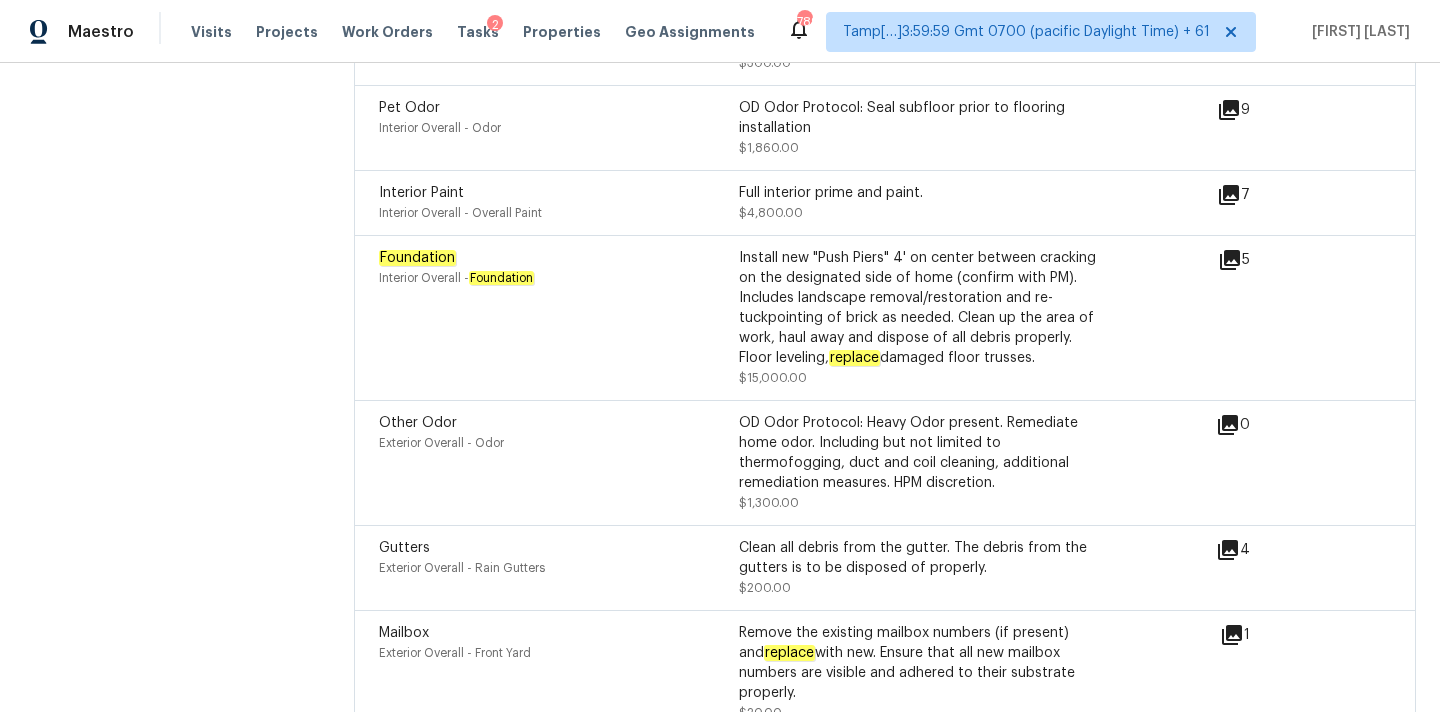 scroll, scrollTop: 8812, scrollLeft: 0, axis: vertical 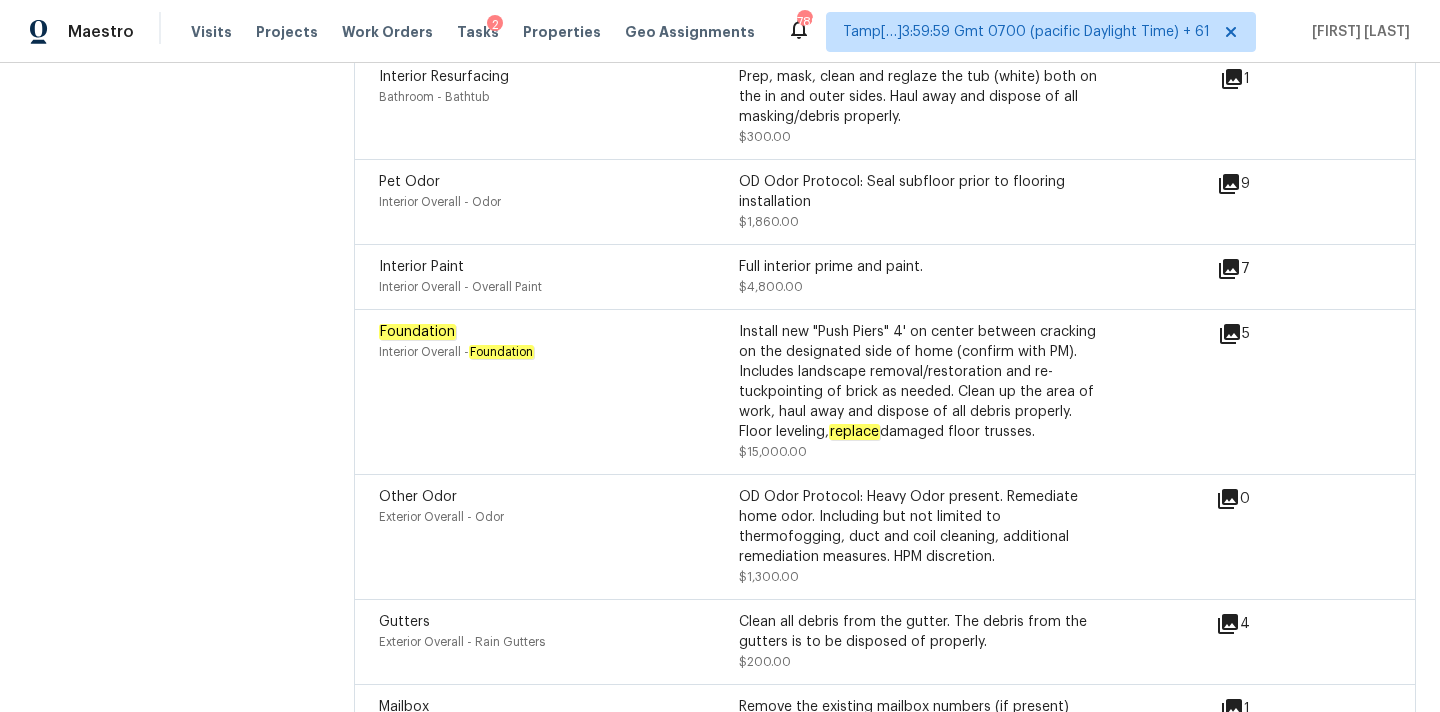 click 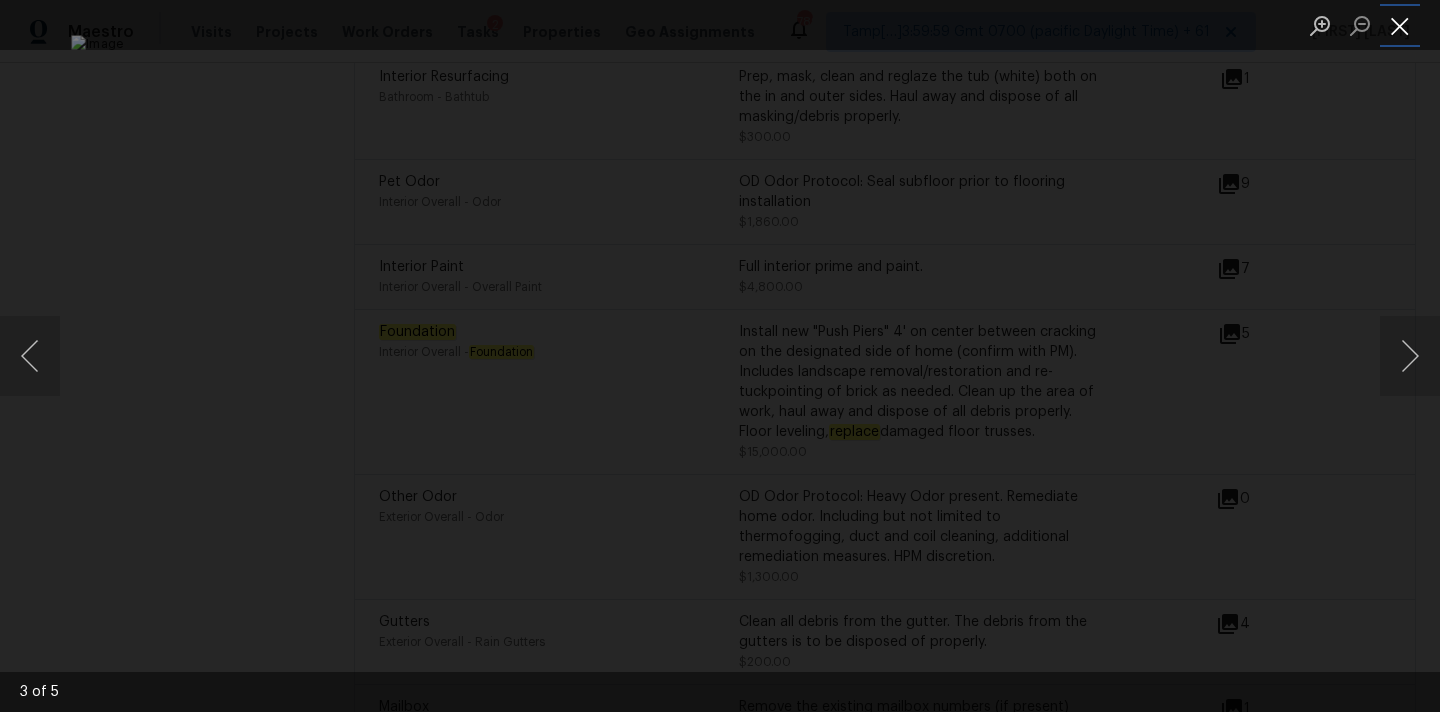 click at bounding box center [1400, 25] 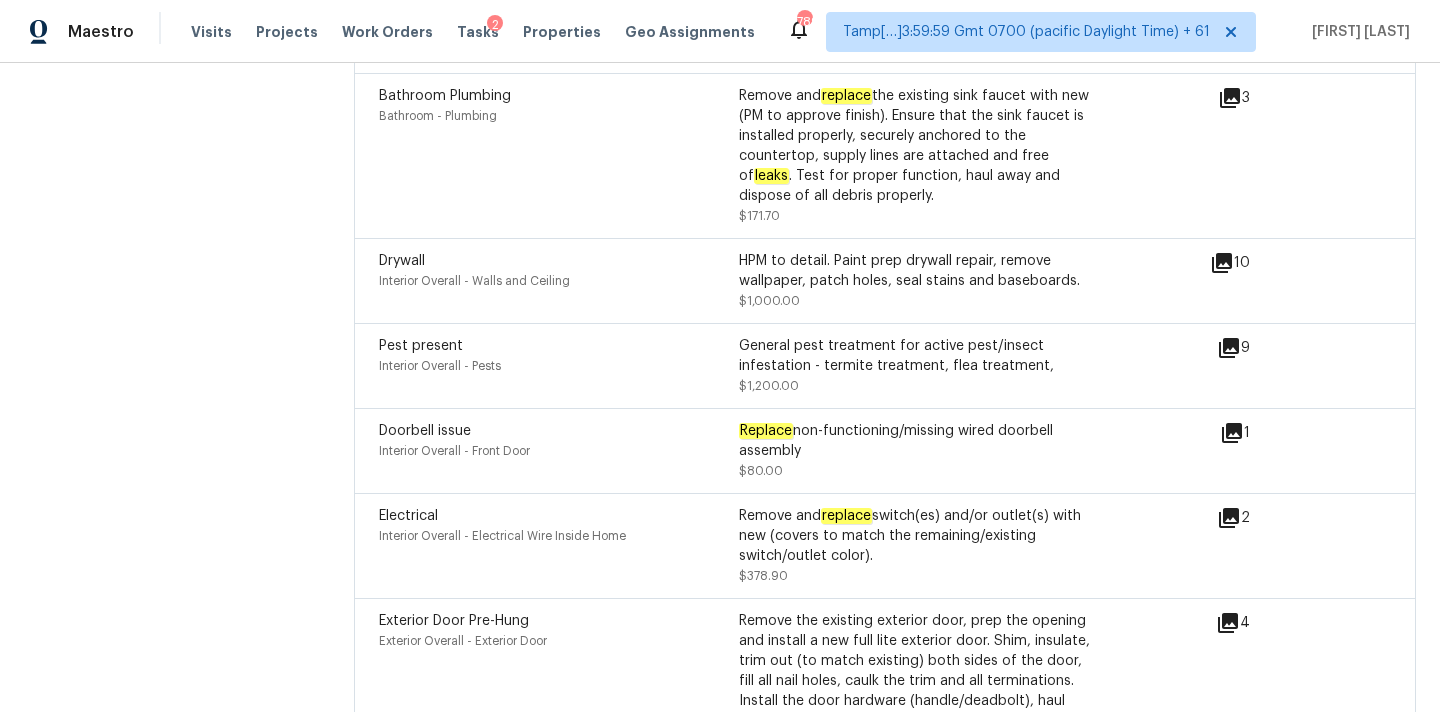 scroll, scrollTop: 6191, scrollLeft: 0, axis: vertical 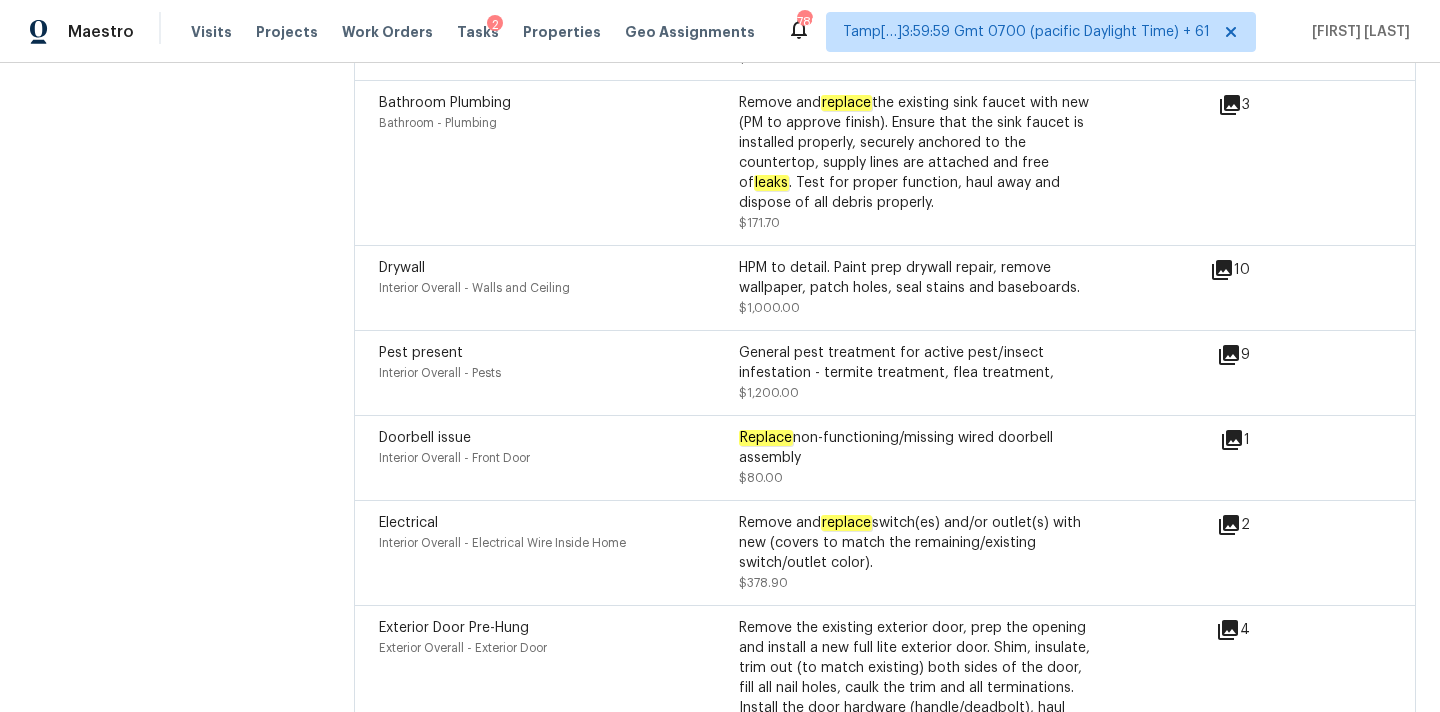 click 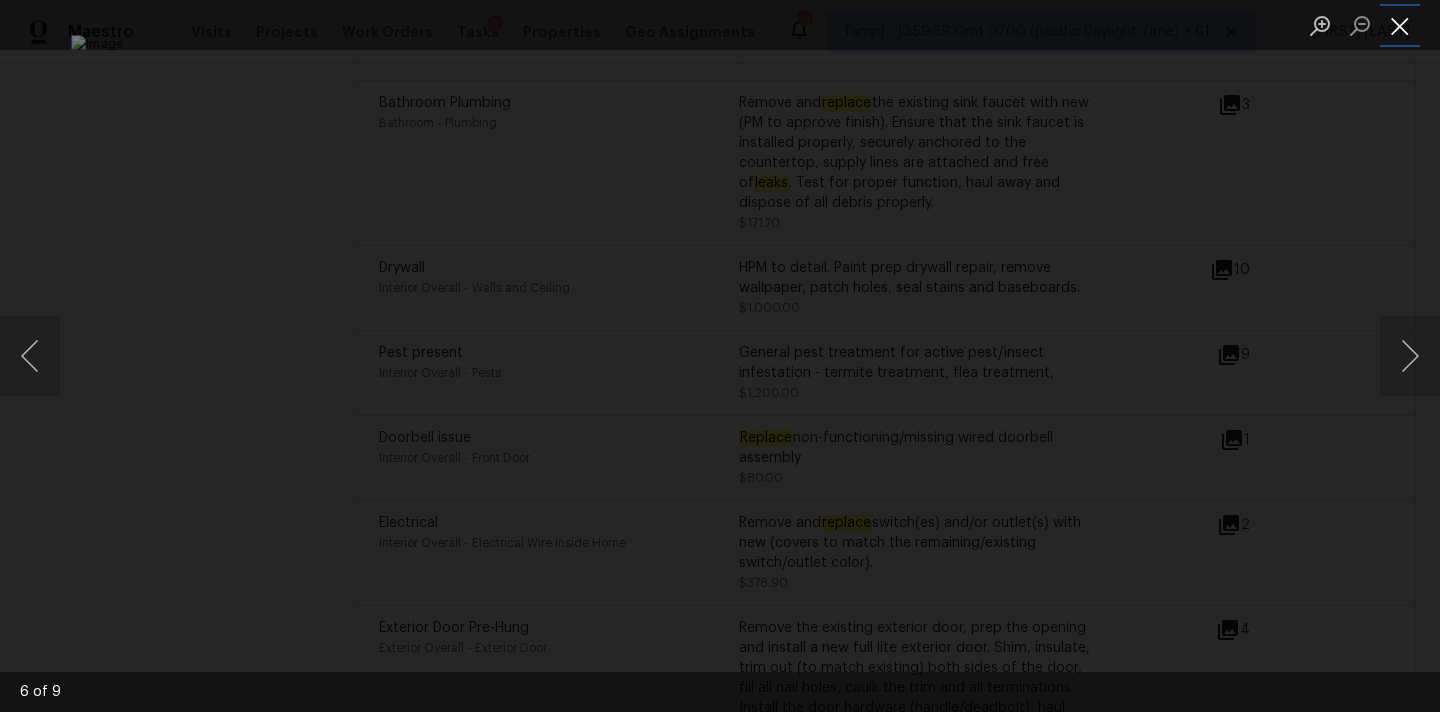 click at bounding box center (1400, 25) 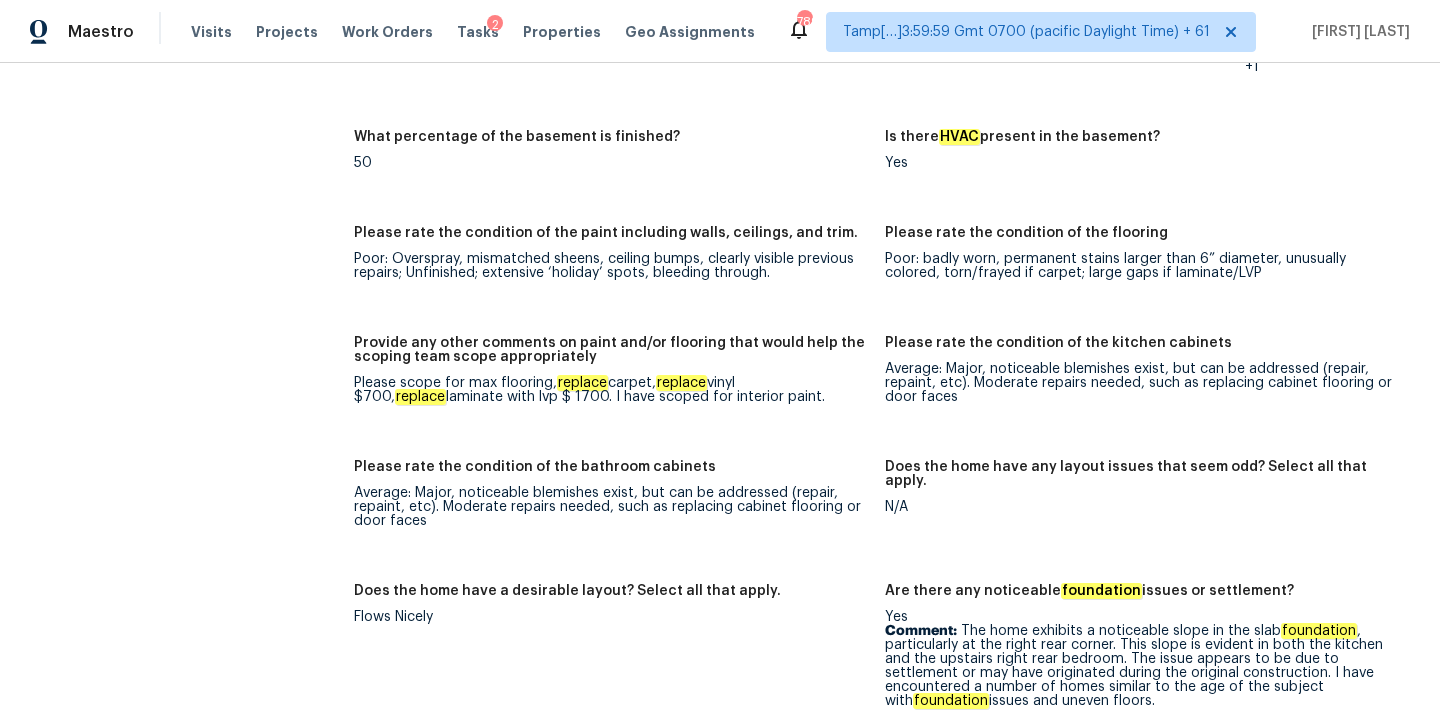 scroll, scrollTop: 3232, scrollLeft: 0, axis: vertical 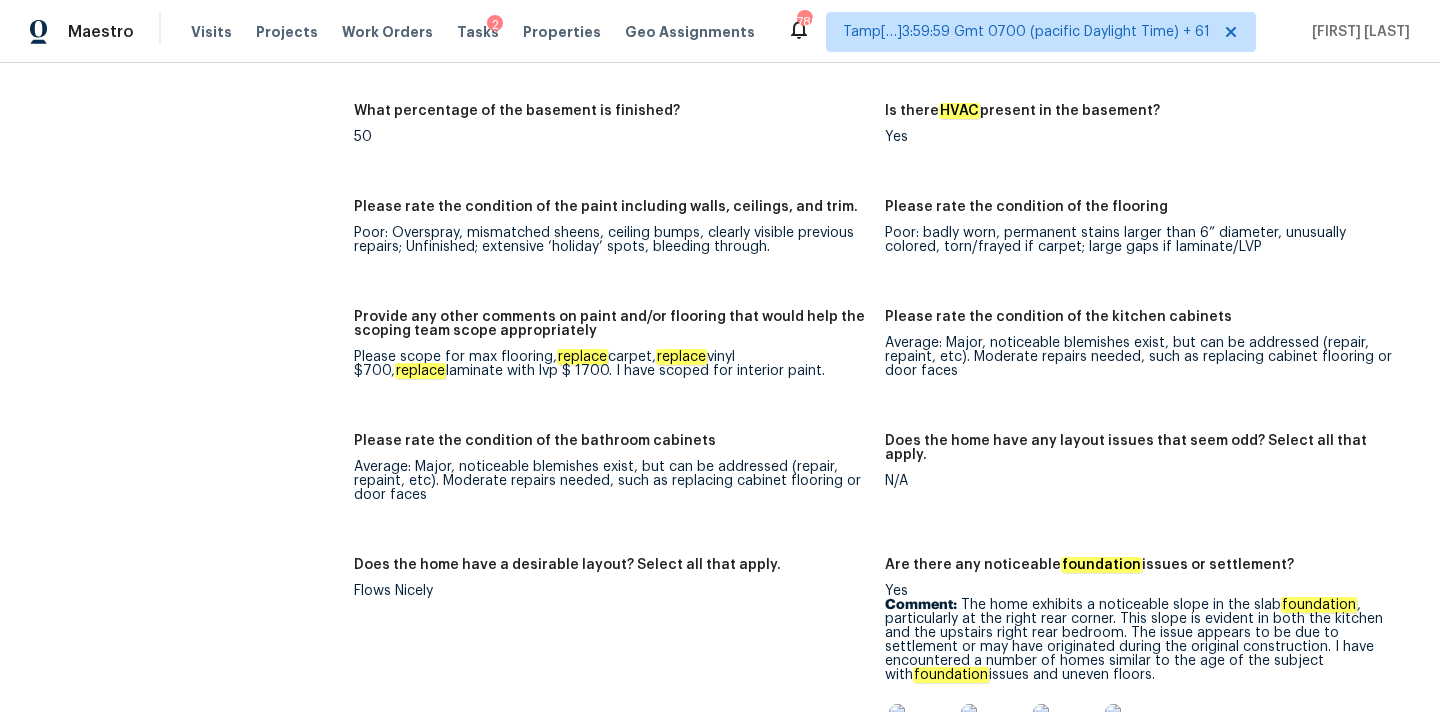 click on "Please scope for max flooring,   replace  carpet,   replace  vinyl $700,   replace  laminate with lvp $ 1700.    I have scoped for interior paint." at bounding box center [611, 364] 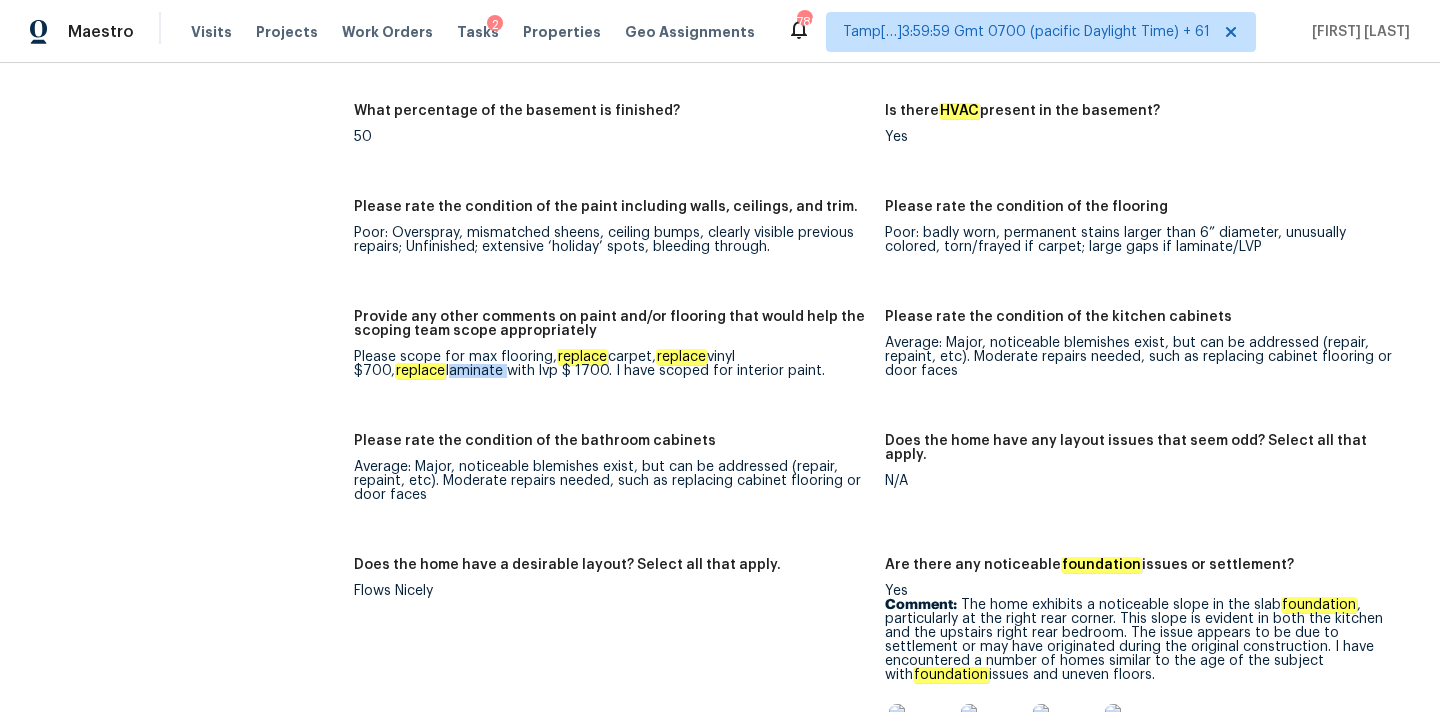 click on "Please scope for max flooring,   replace  carpet,   replace  vinyl $700,   replace  laminate with lvp $ 1700.    I have scoped for interior paint." at bounding box center (611, 364) 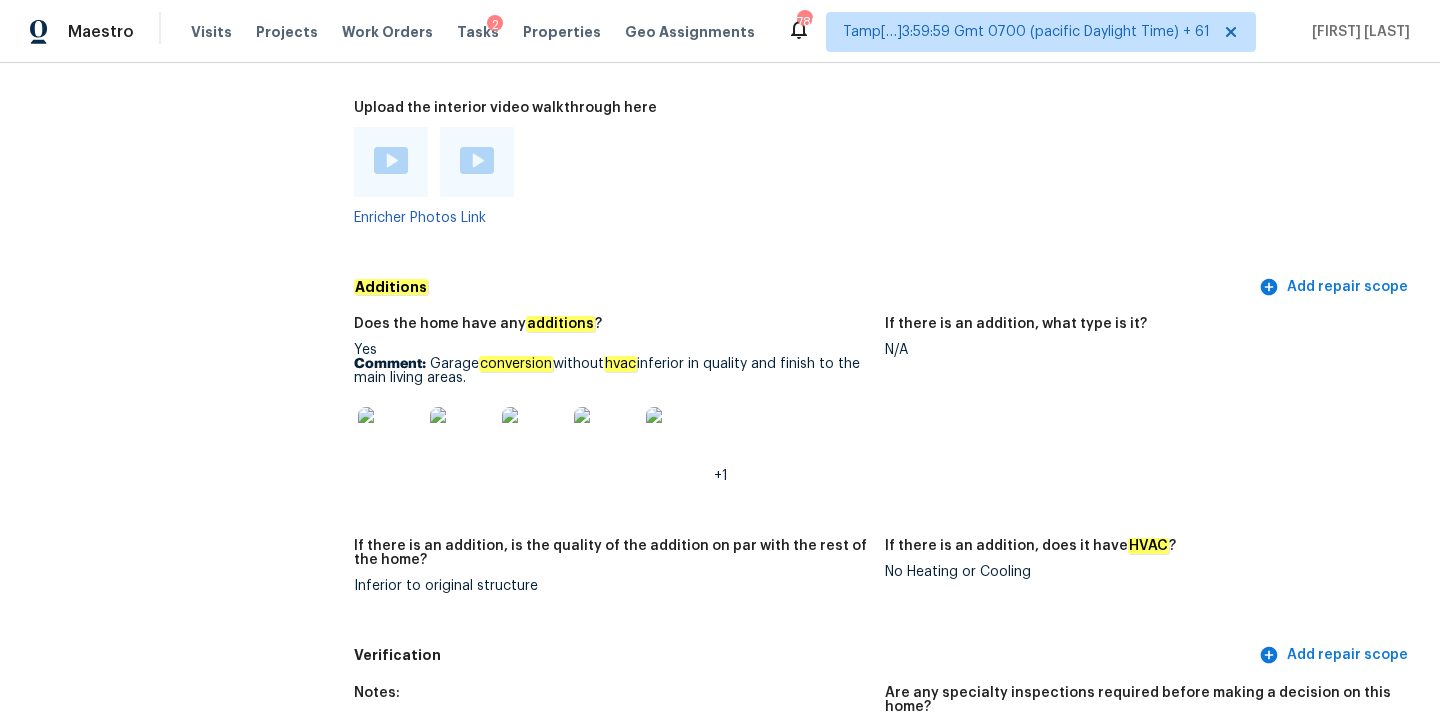 scroll, scrollTop: 4556, scrollLeft: 0, axis: vertical 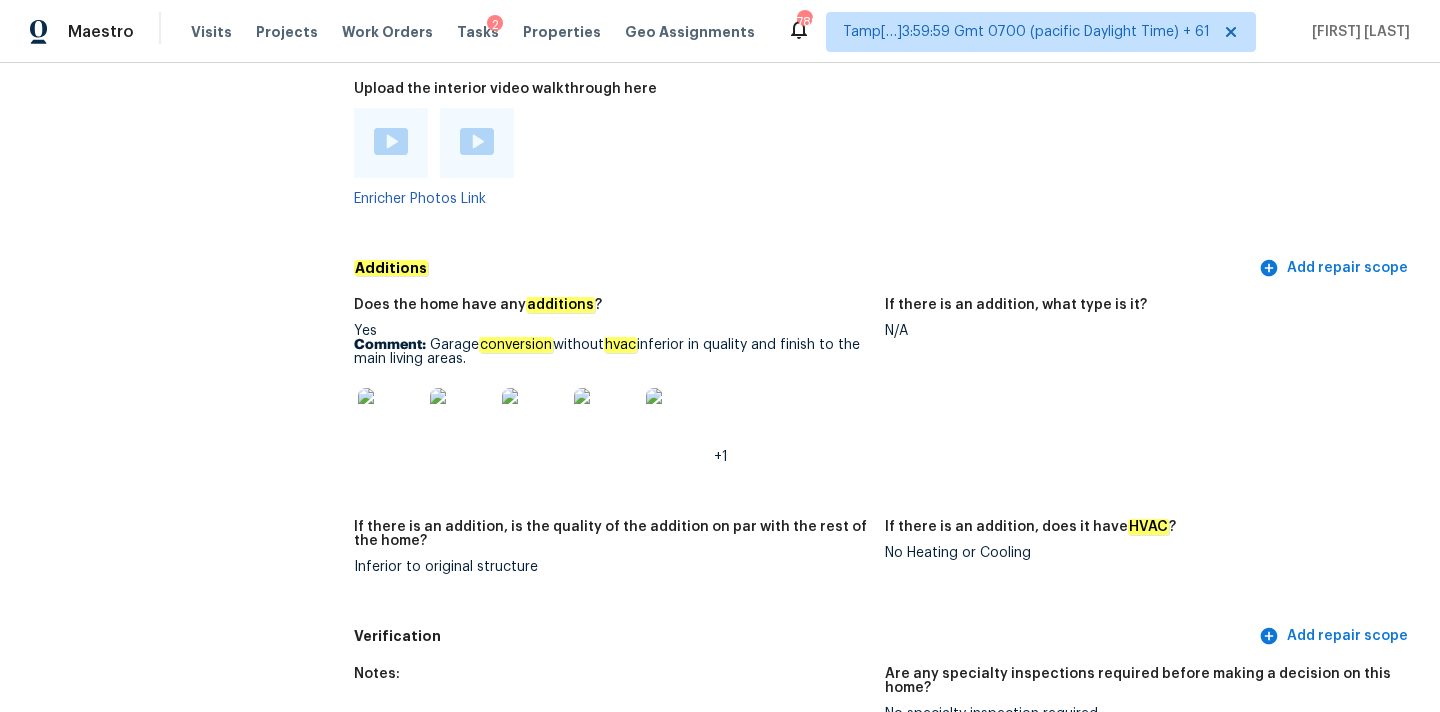 click at bounding box center [391, 141] 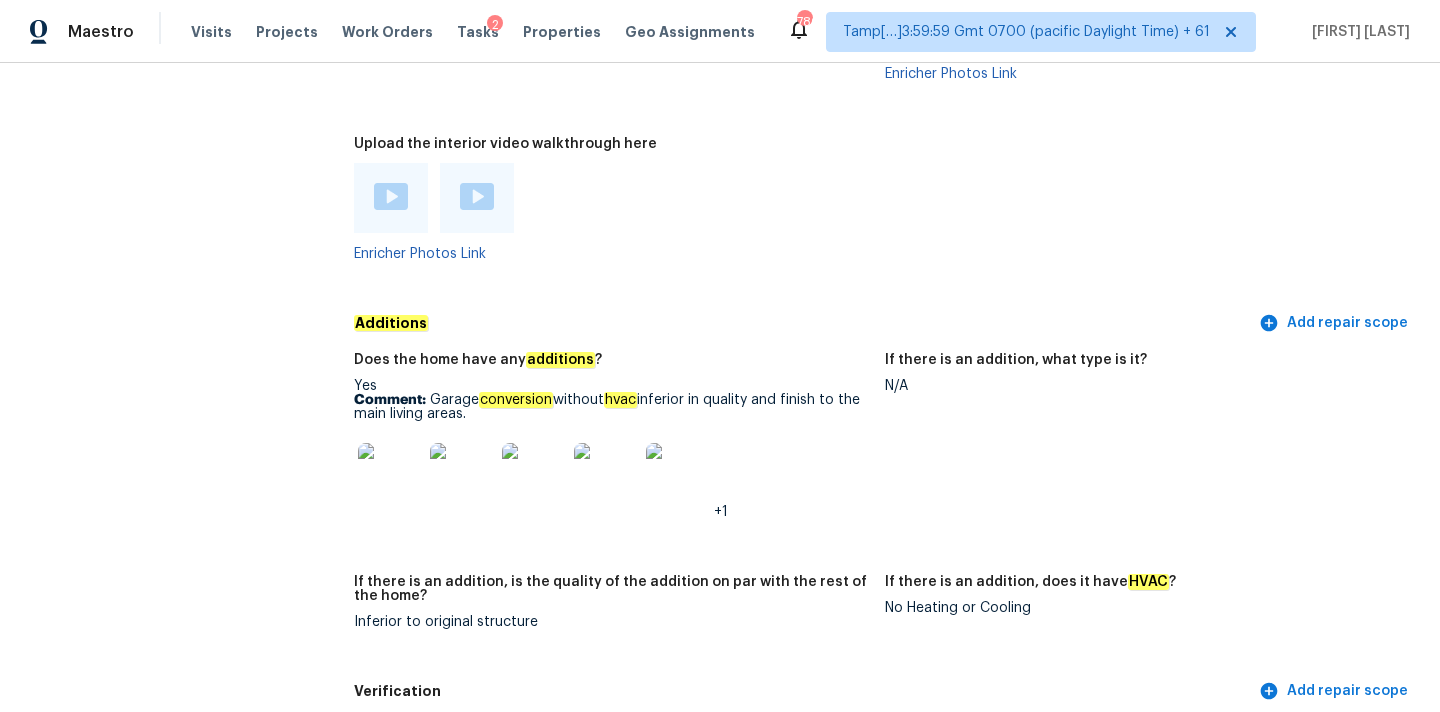 scroll, scrollTop: 2760, scrollLeft: 0, axis: vertical 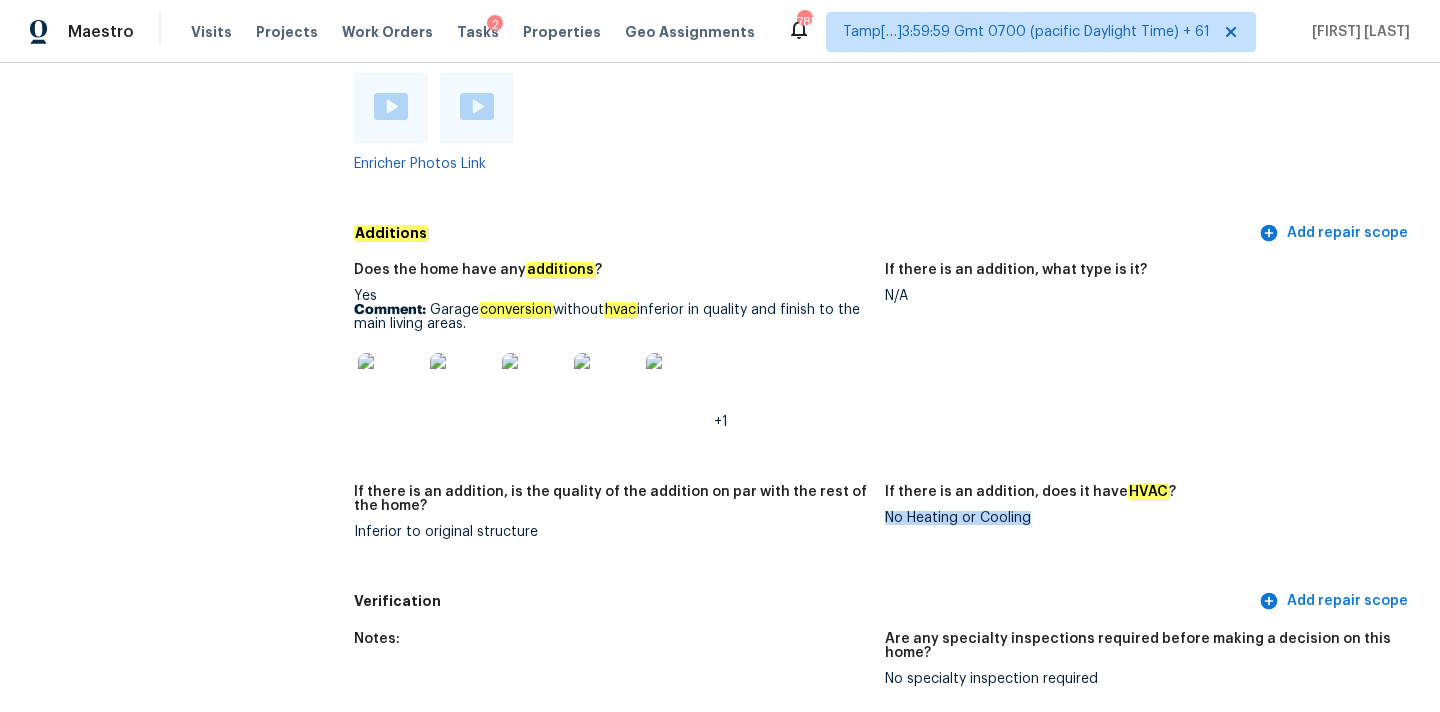 copy on "No Heating or Cooling" 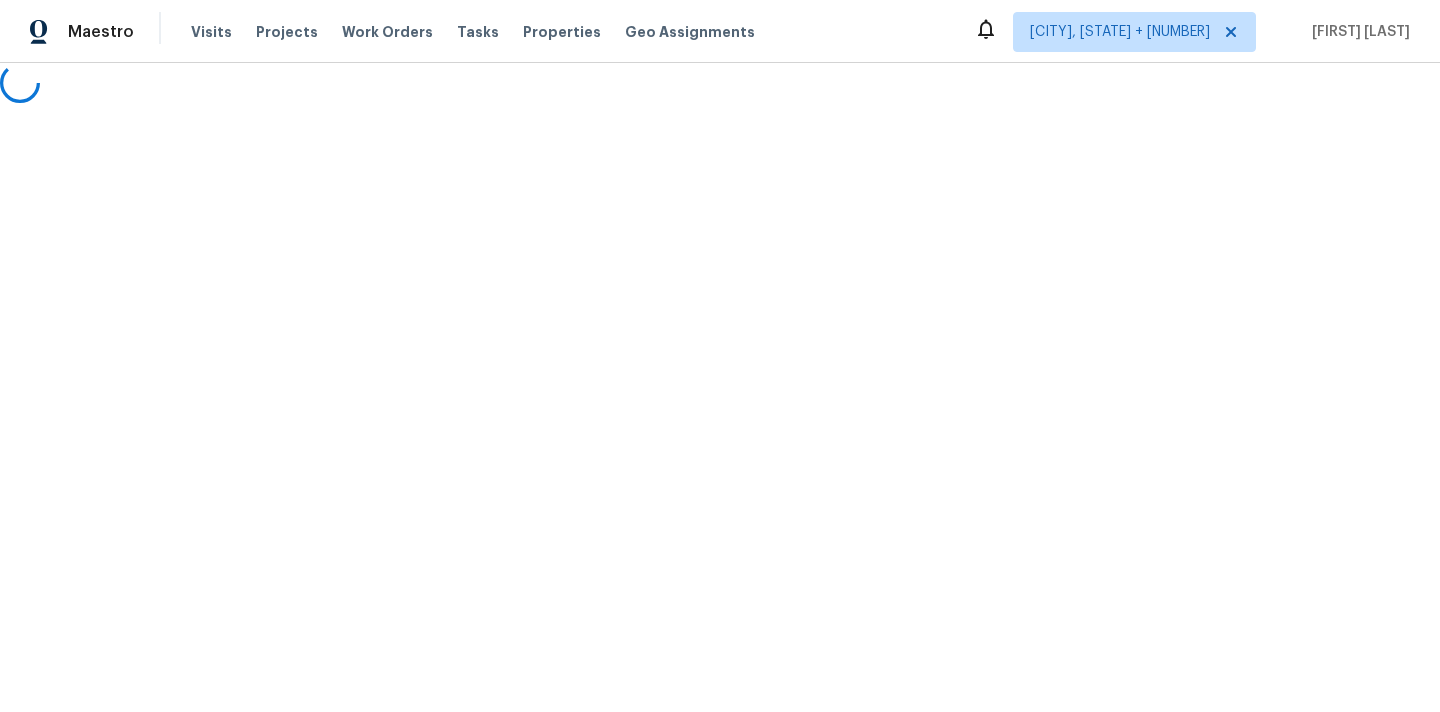 scroll, scrollTop: 0, scrollLeft: 0, axis: both 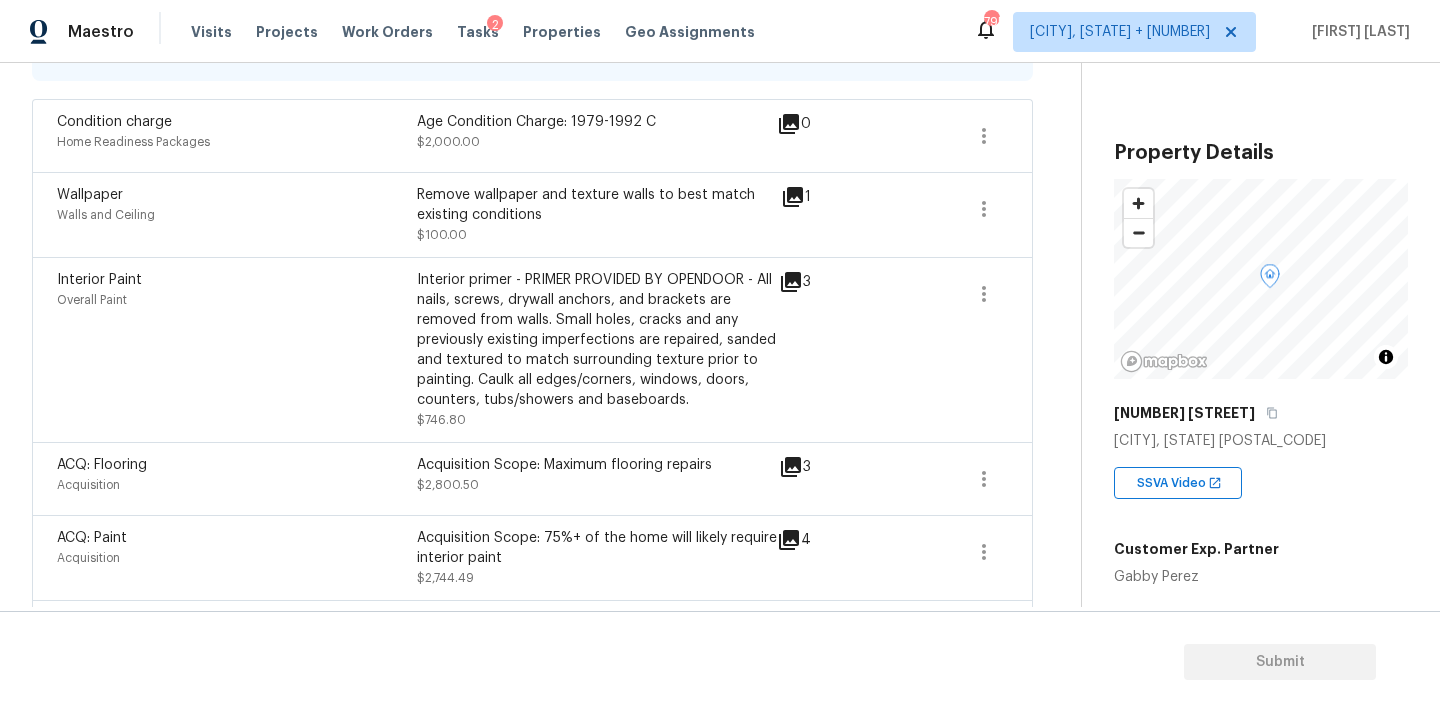 click 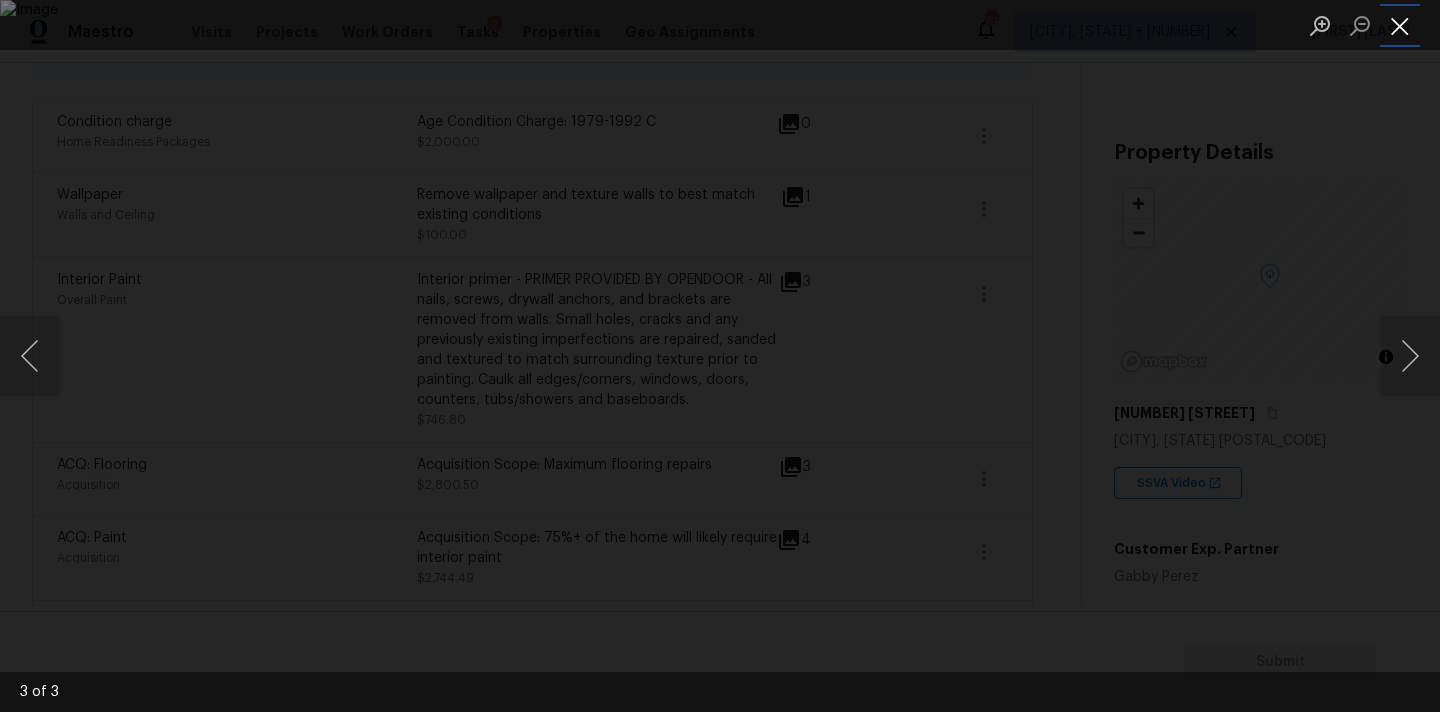 click at bounding box center (1400, 25) 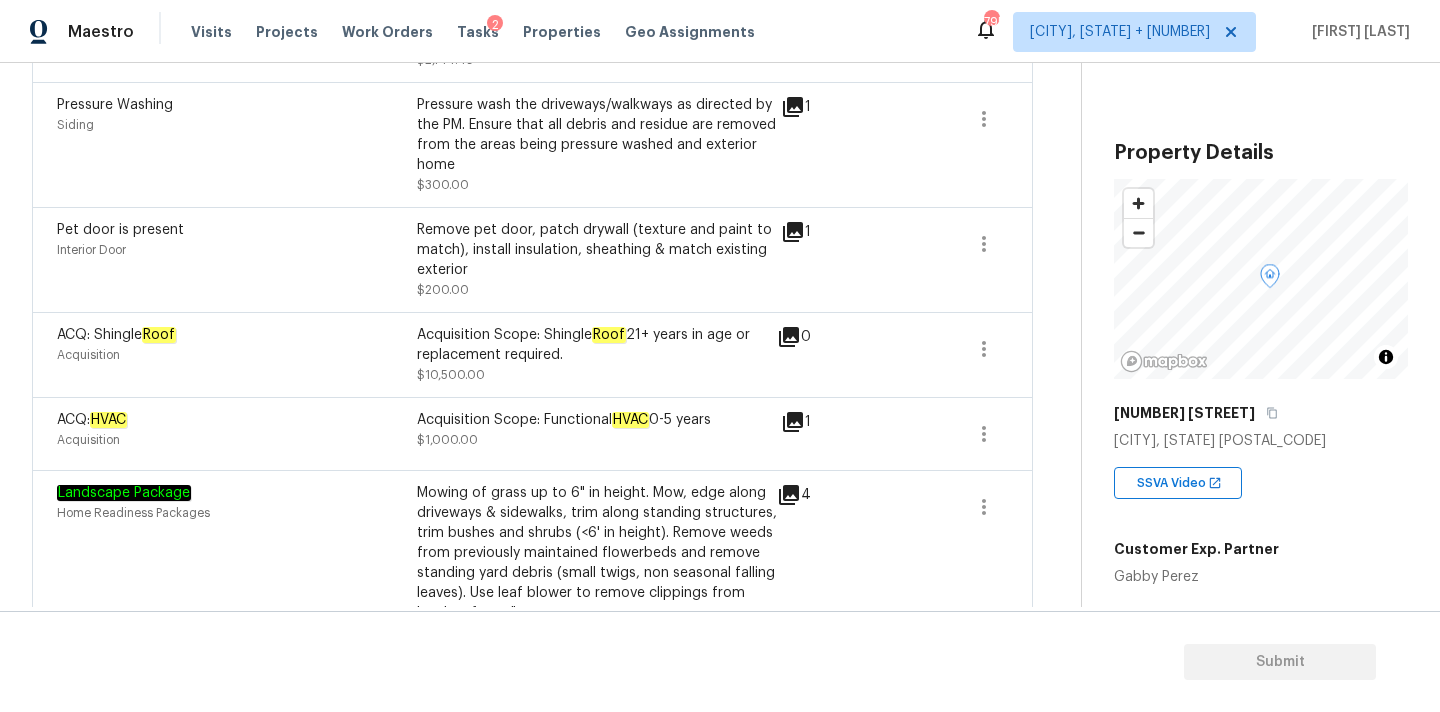scroll, scrollTop: 1148, scrollLeft: 0, axis: vertical 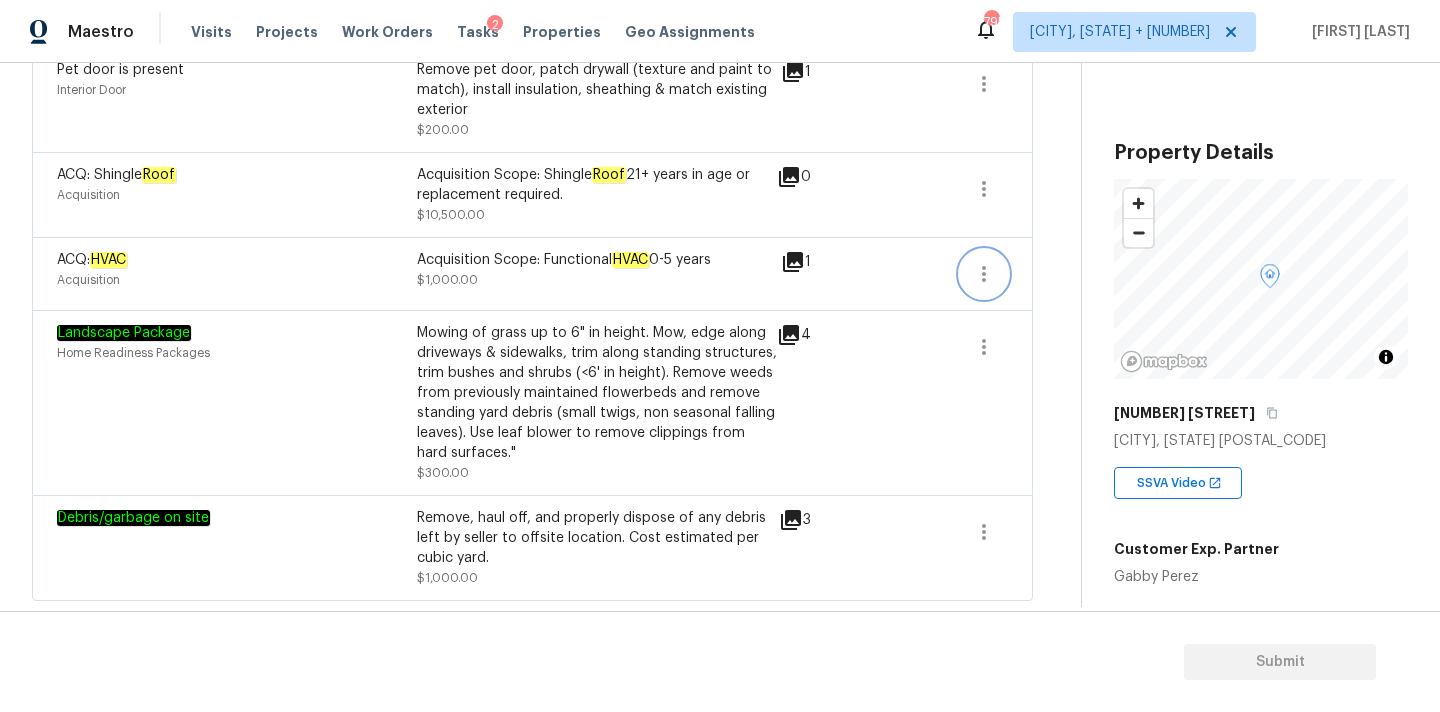 click 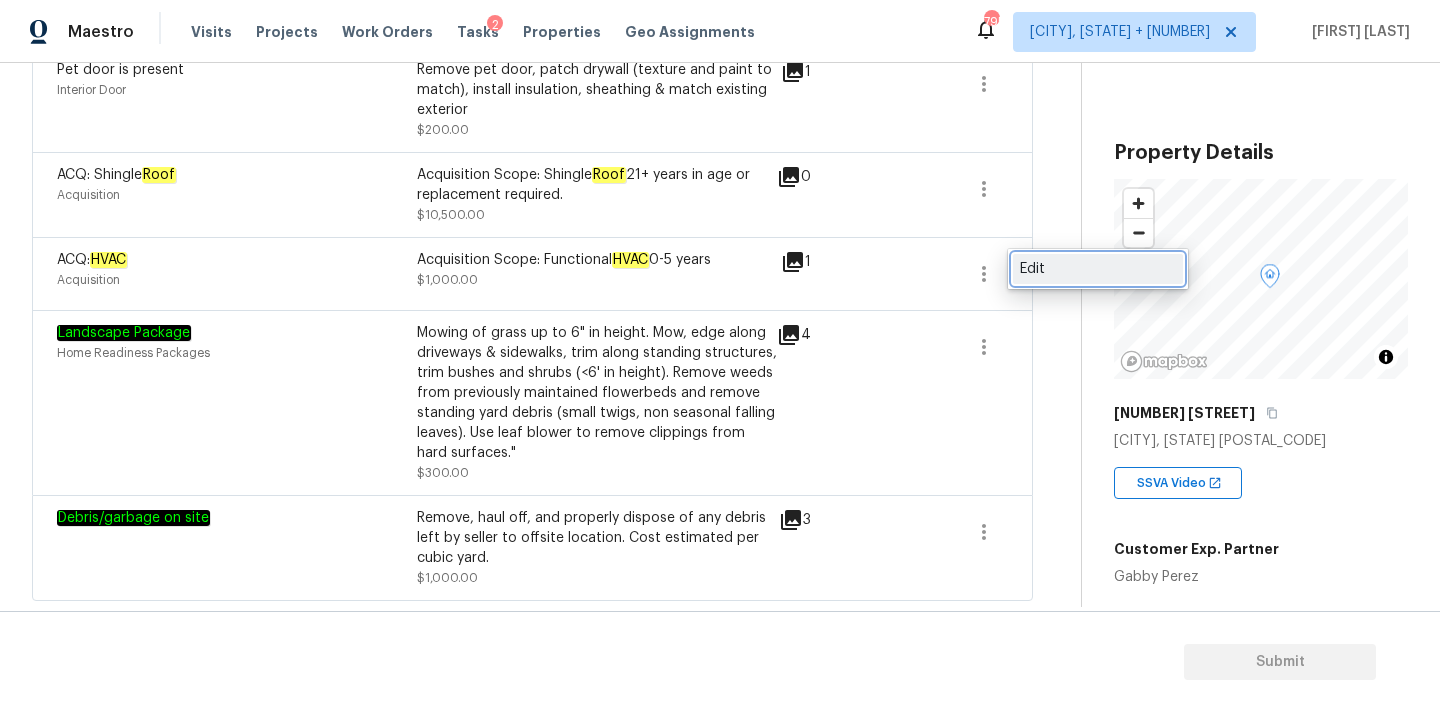 click on "Edit" at bounding box center (1098, 269) 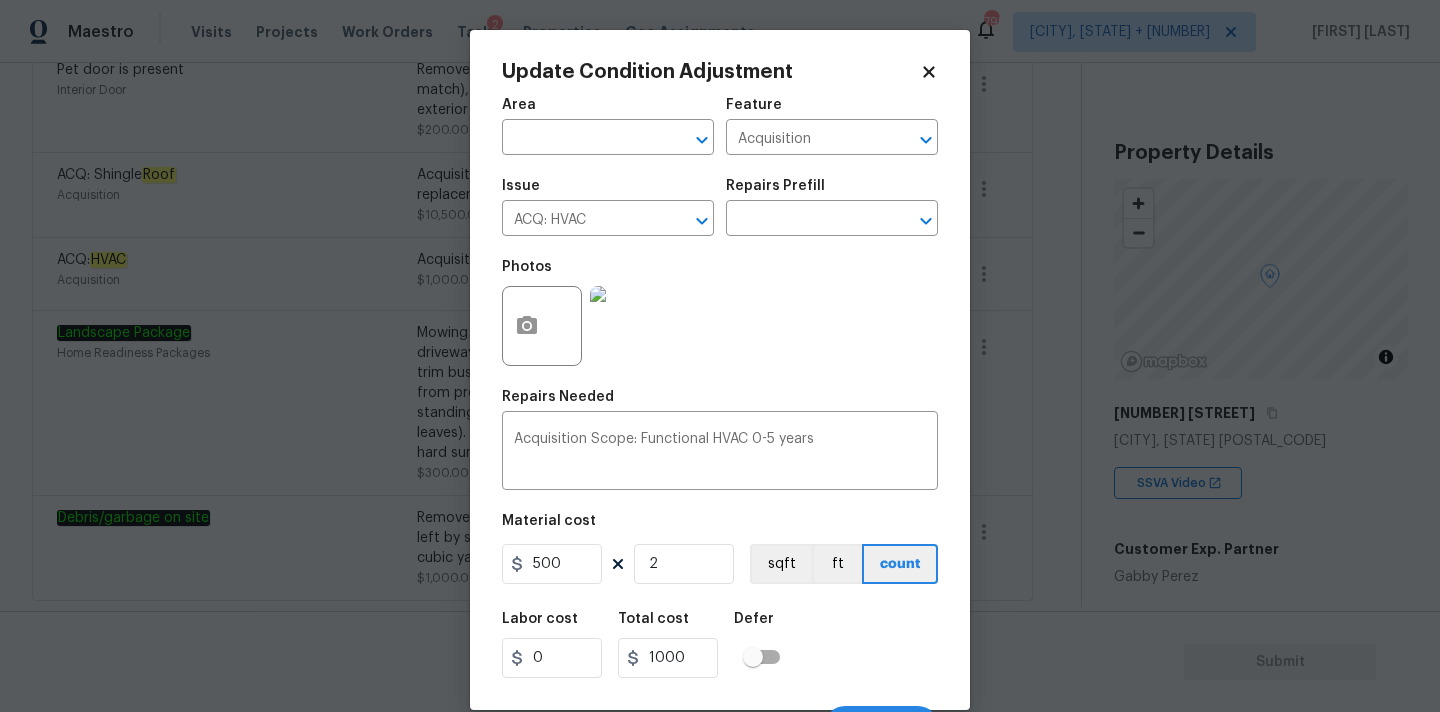 click 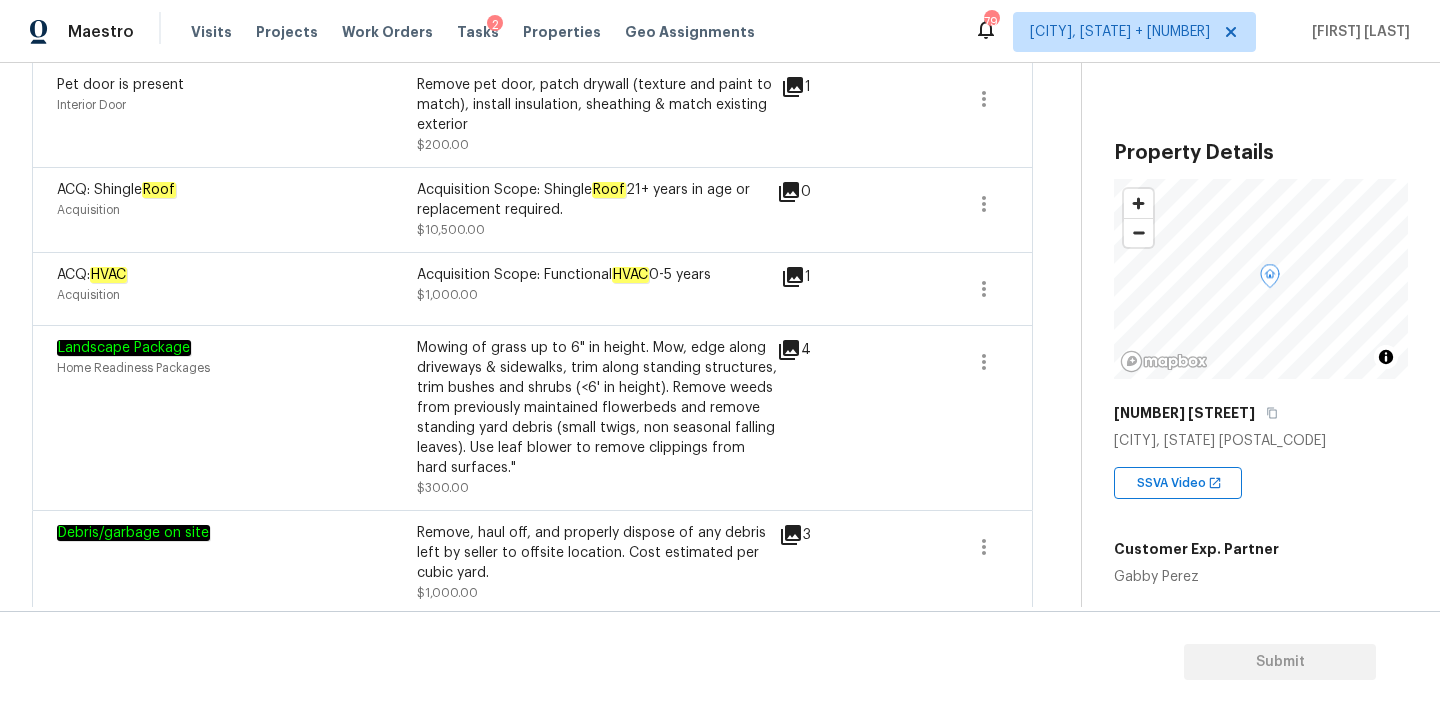 scroll, scrollTop: 1148, scrollLeft: 0, axis: vertical 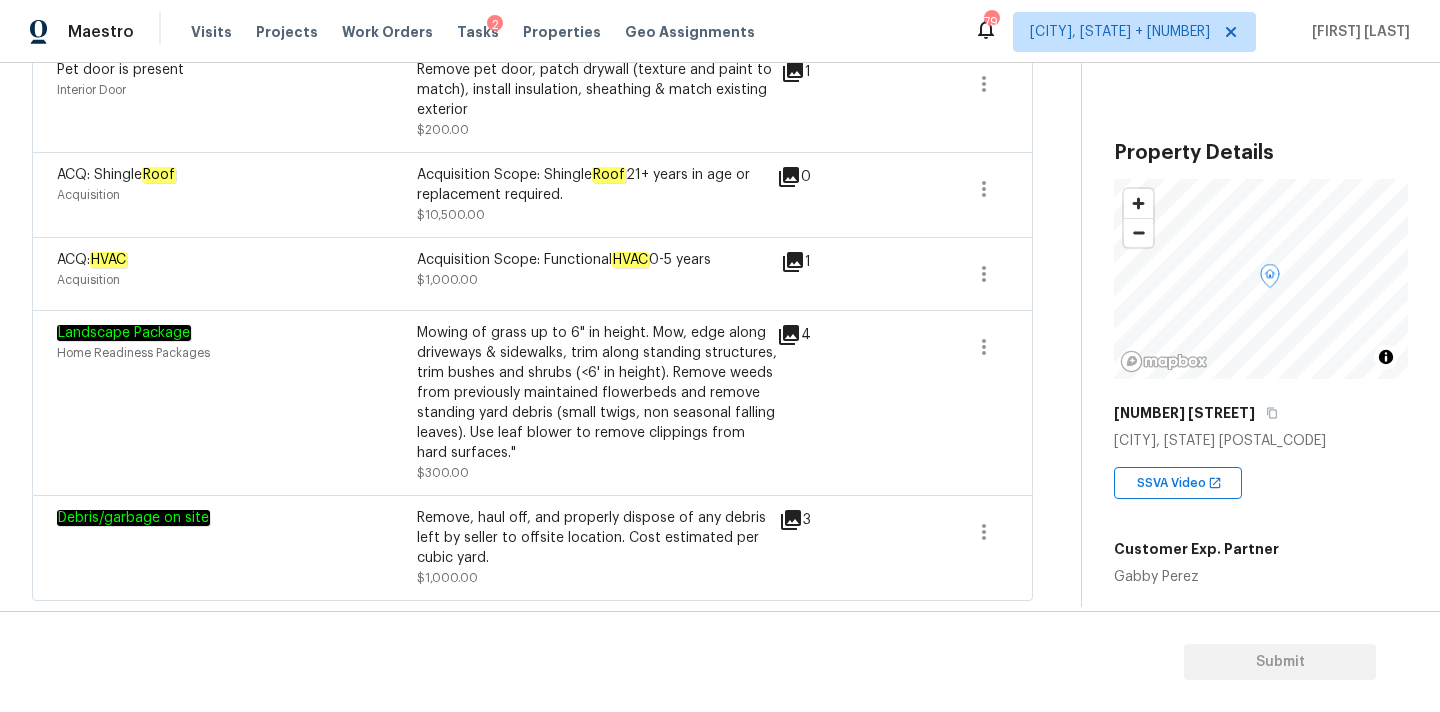 click 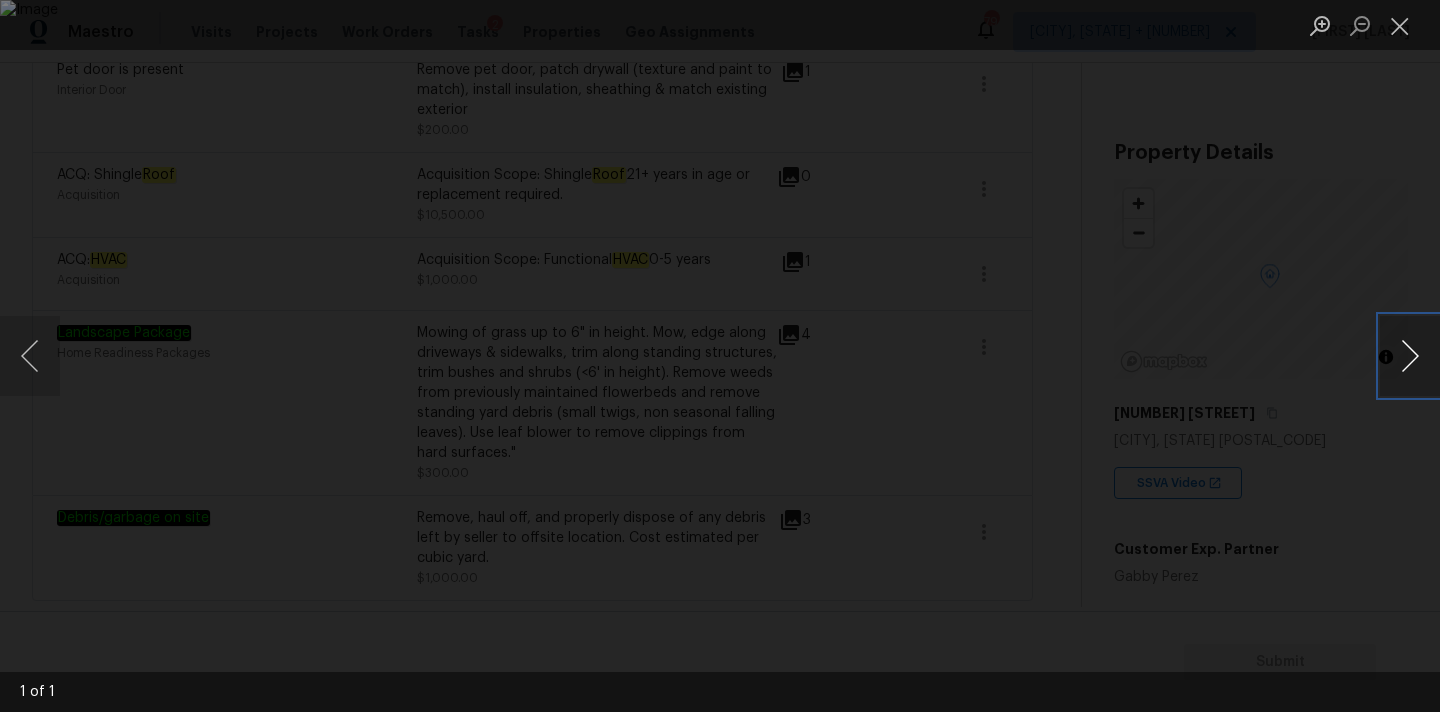 click at bounding box center (1410, 356) 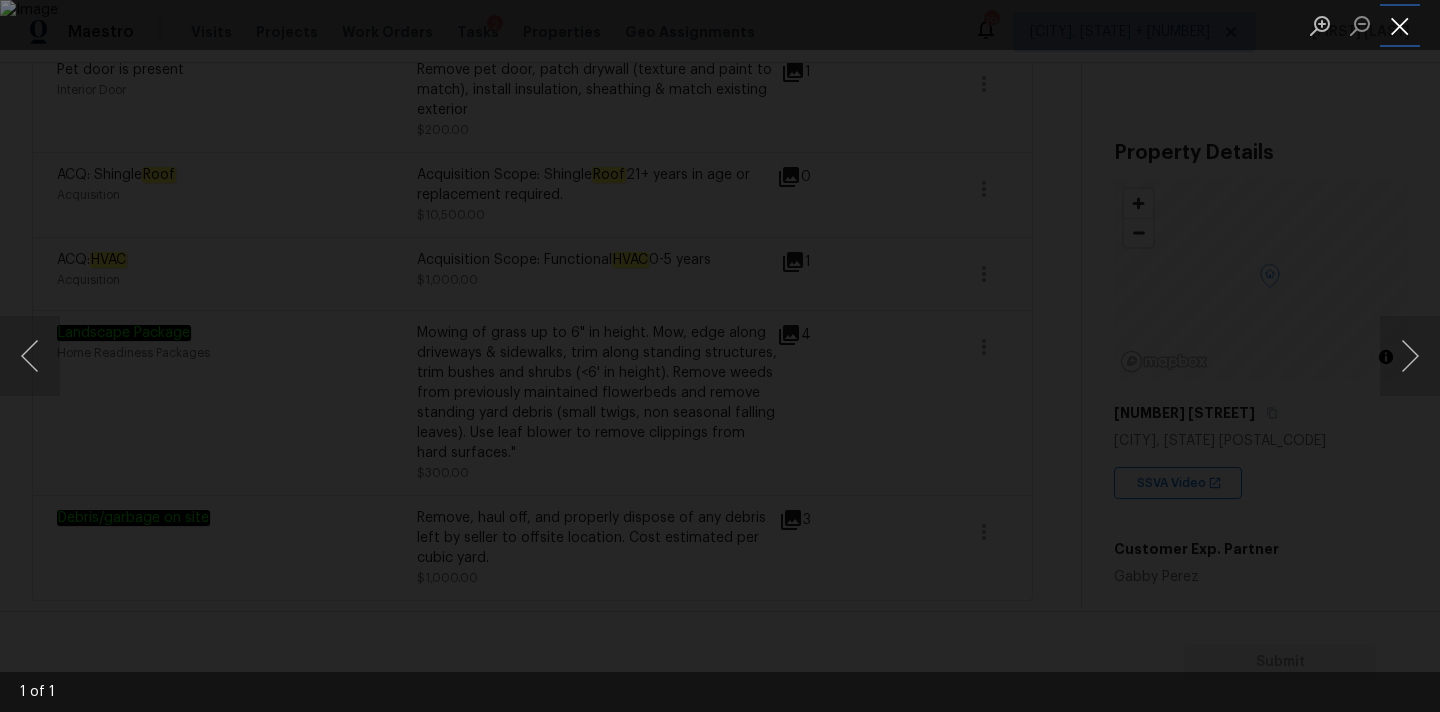 click at bounding box center [1400, 25] 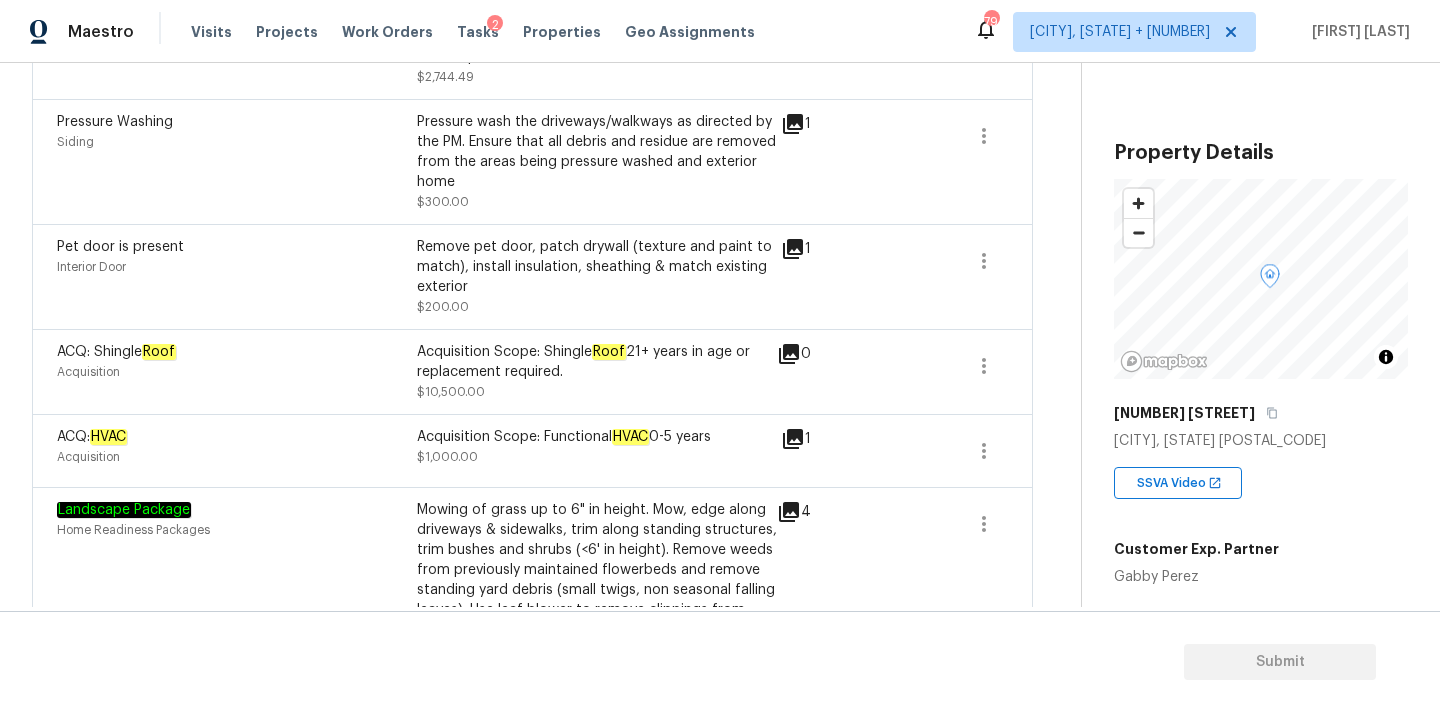 scroll, scrollTop: 1148, scrollLeft: 0, axis: vertical 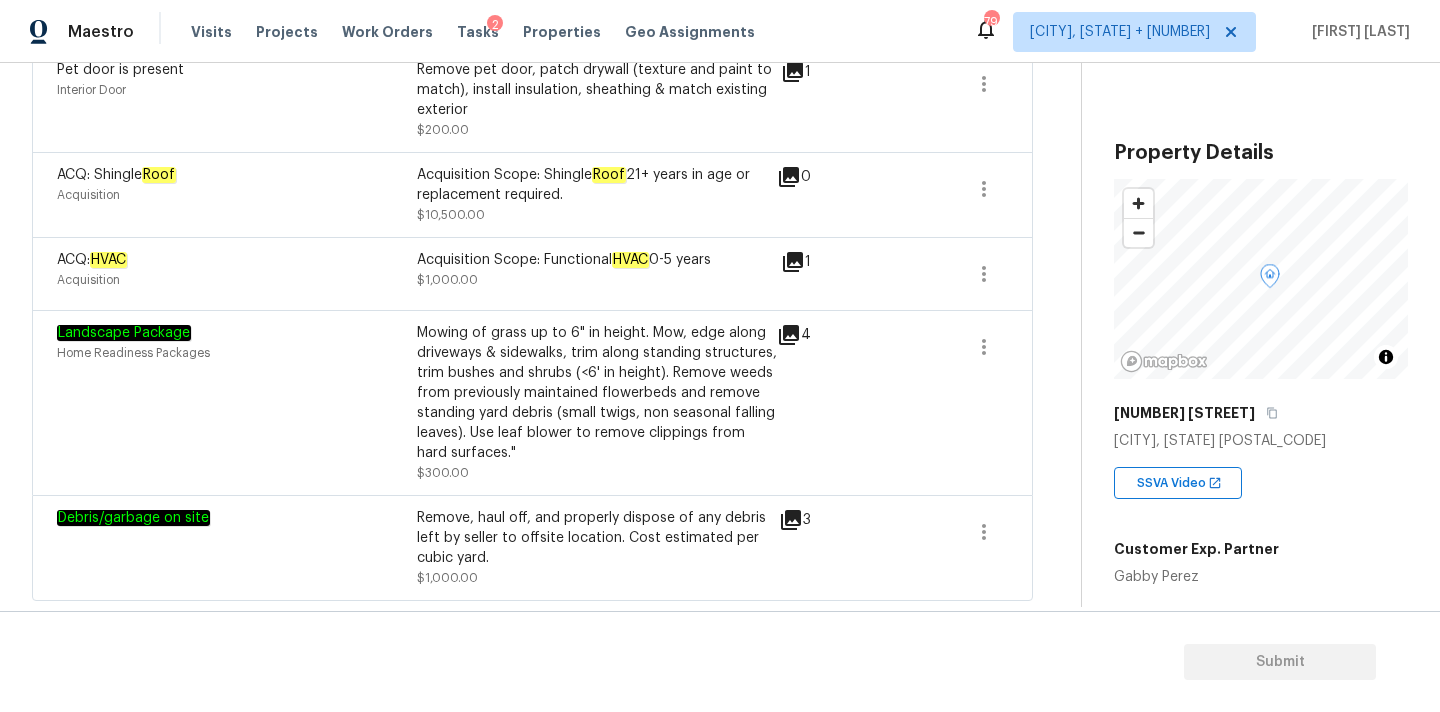 click 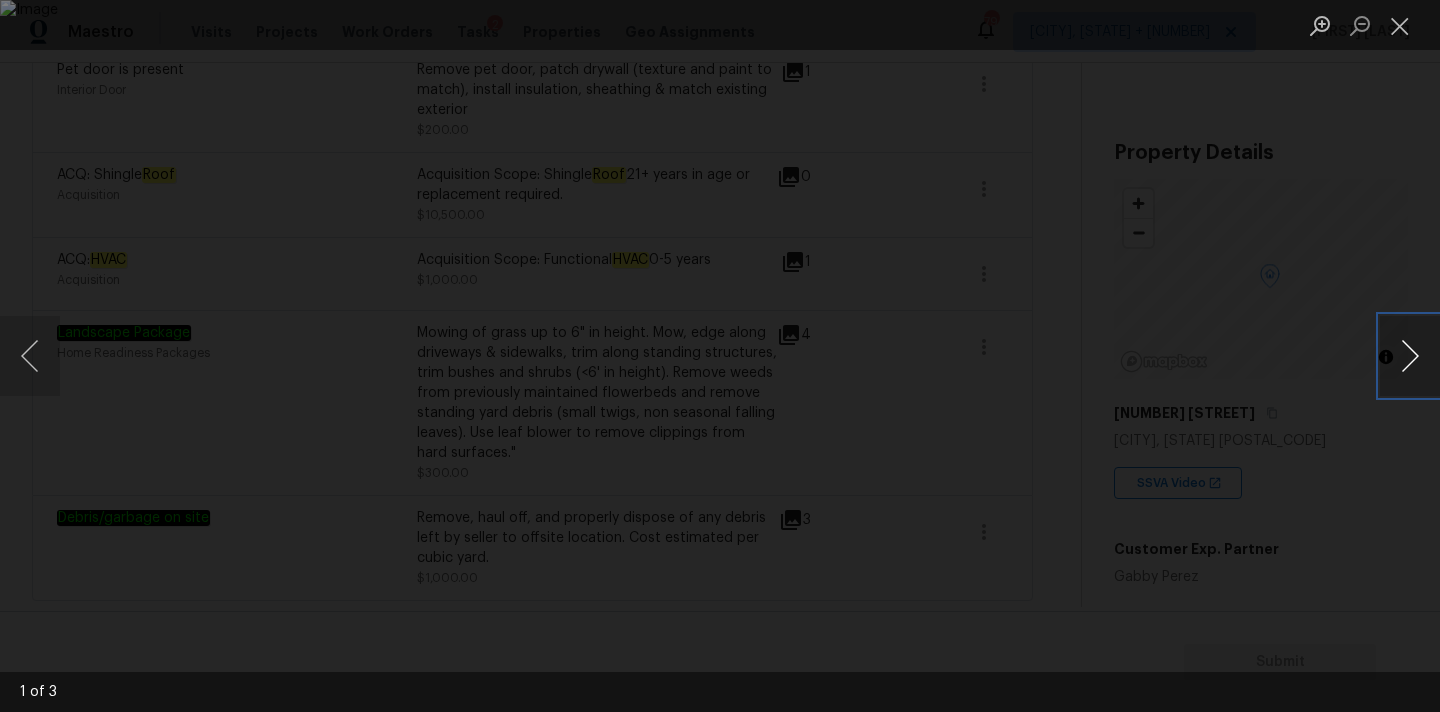 click at bounding box center (1410, 356) 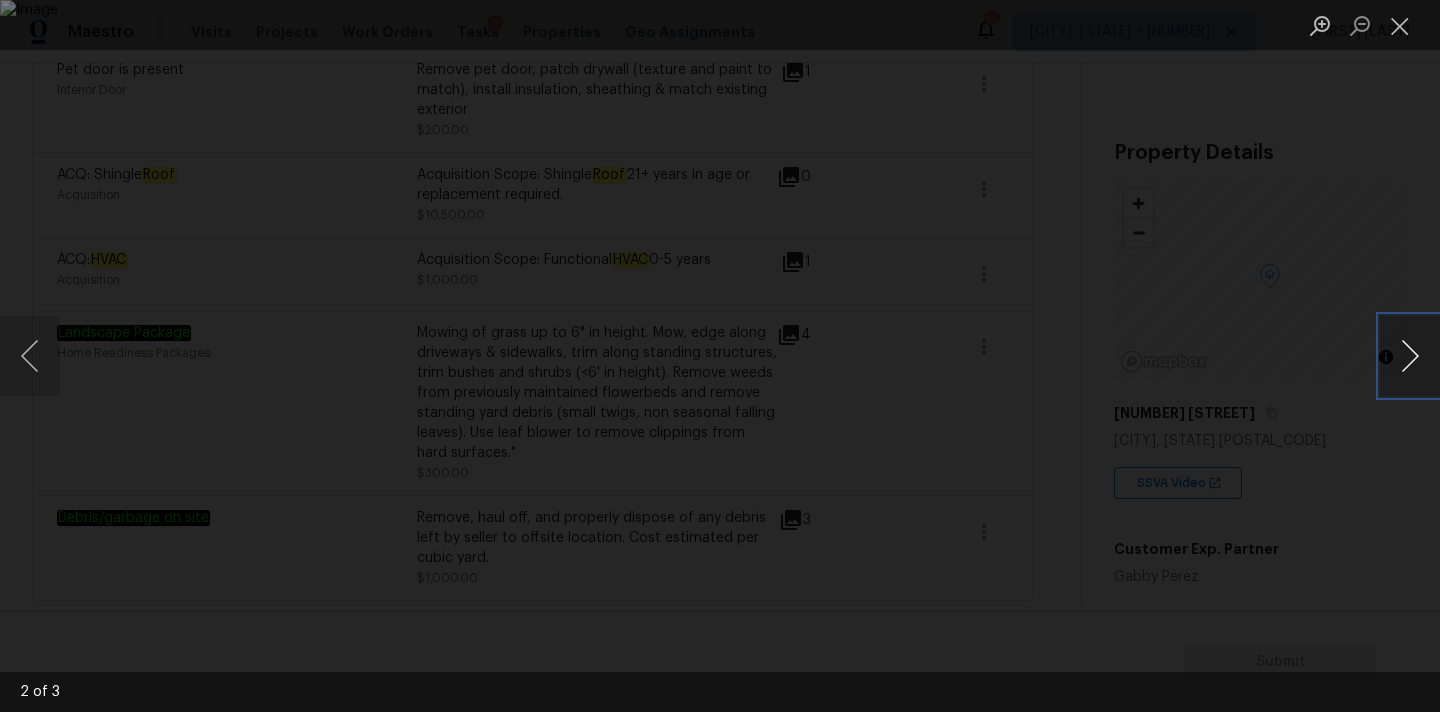 click at bounding box center [1410, 356] 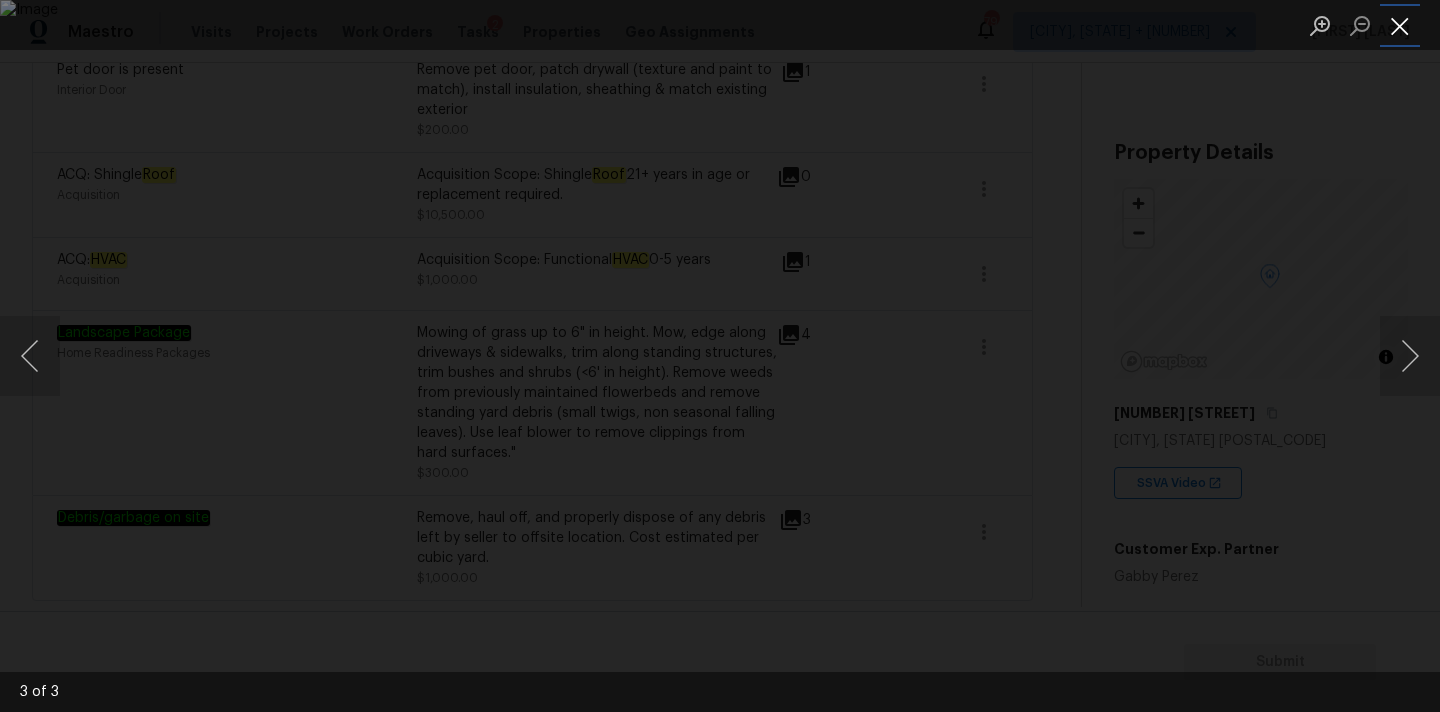 click at bounding box center [1400, 25] 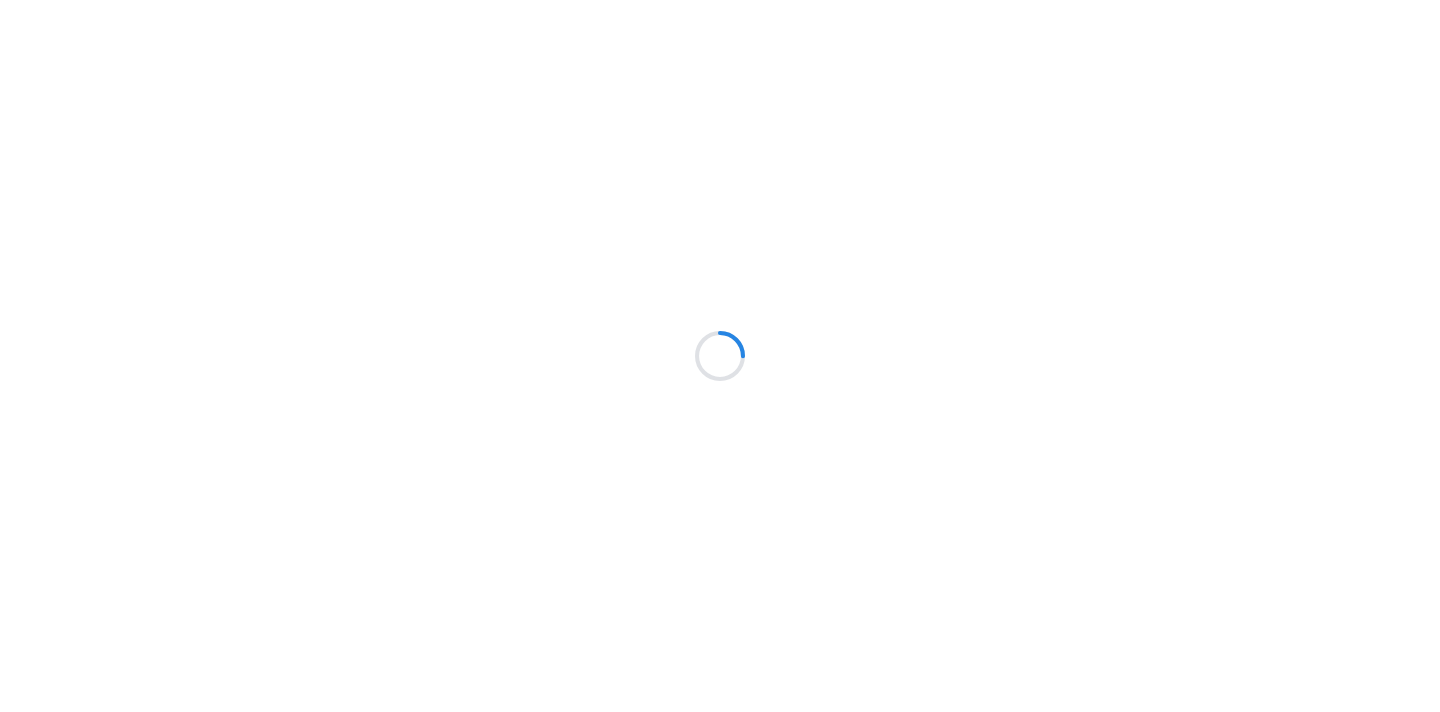 scroll, scrollTop: 0, scrollLeft: 0, axis: both 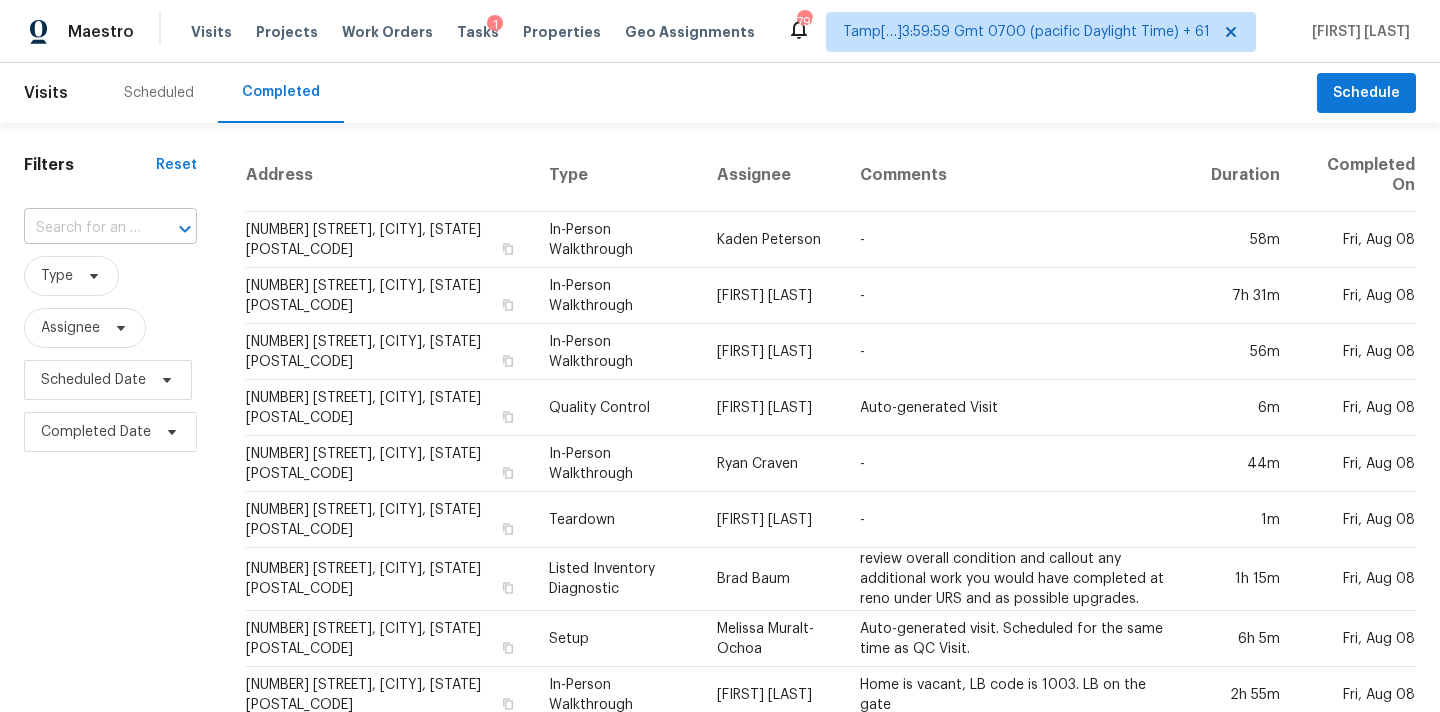 click at bounding box center [82, 228] 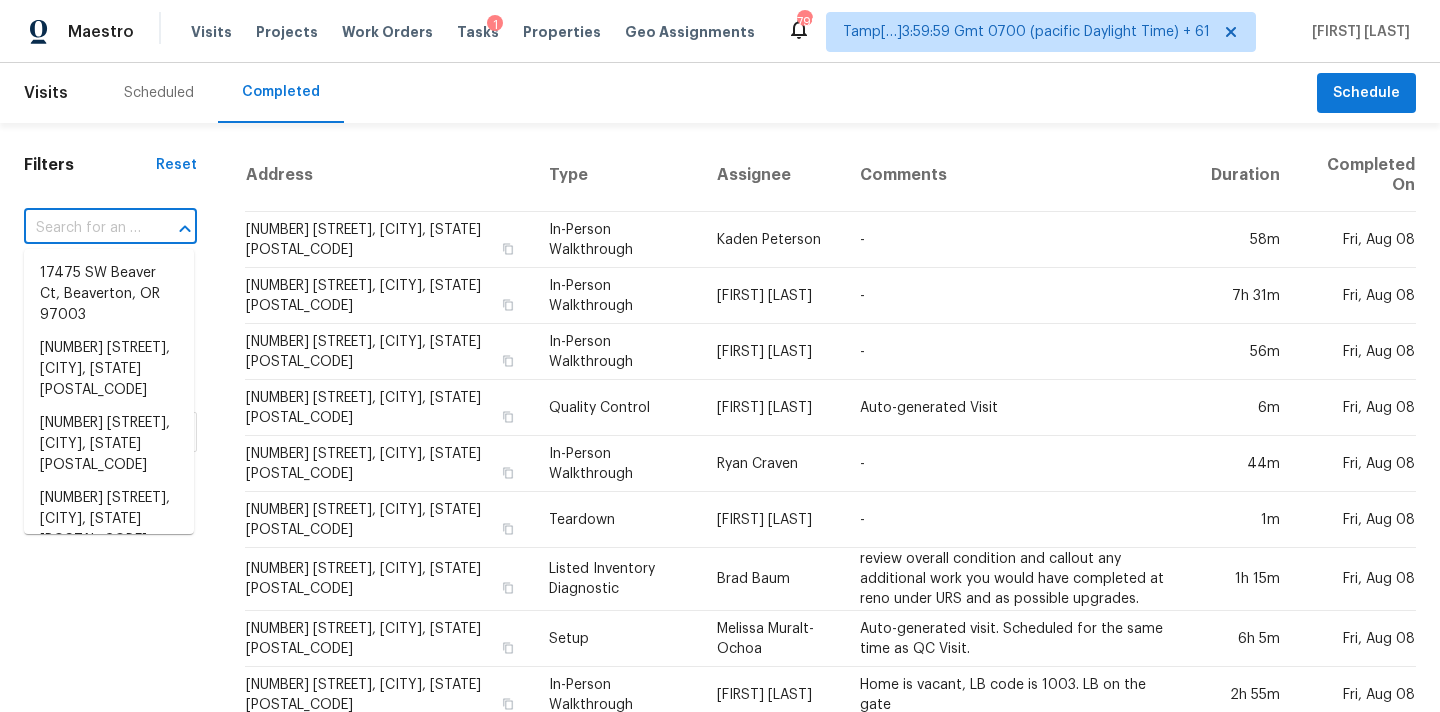 paste on "[NUMBER] [STREET], [CITY], [STATE] [POSTAL_CODE]" 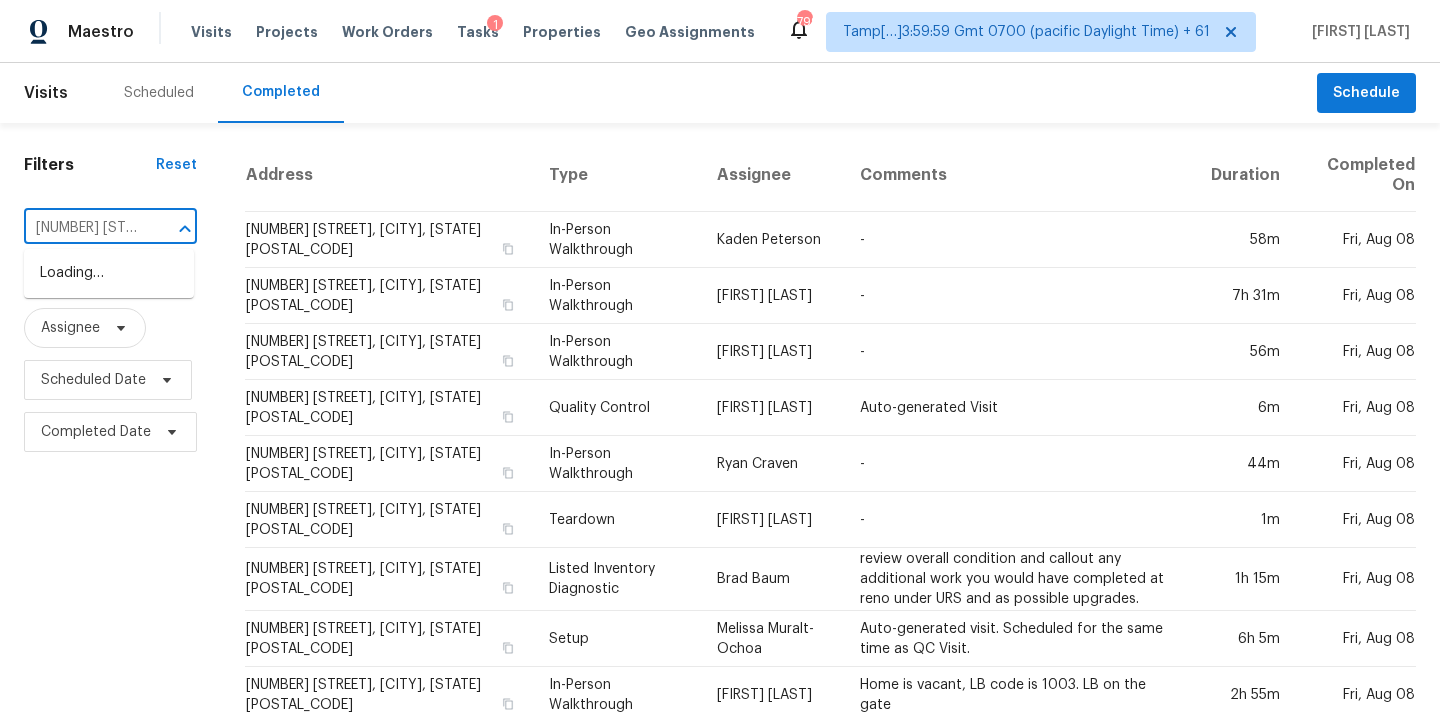 scroll, scrollTop: 0, scrollLeft: 147, axis: horizontal 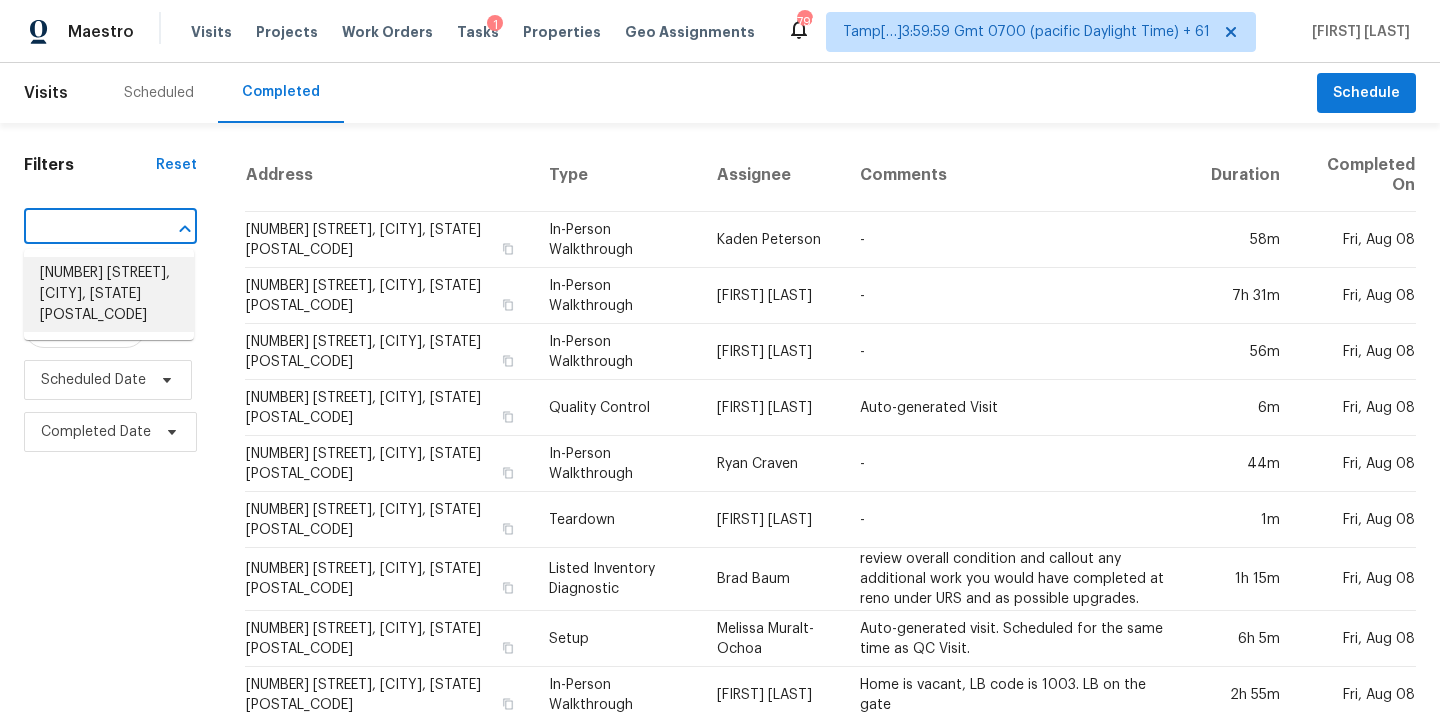 click on "[NUMBER] [STREET], [CITY], [STATE] [POSTAL_CODE]" at bounding box center [109, 294] 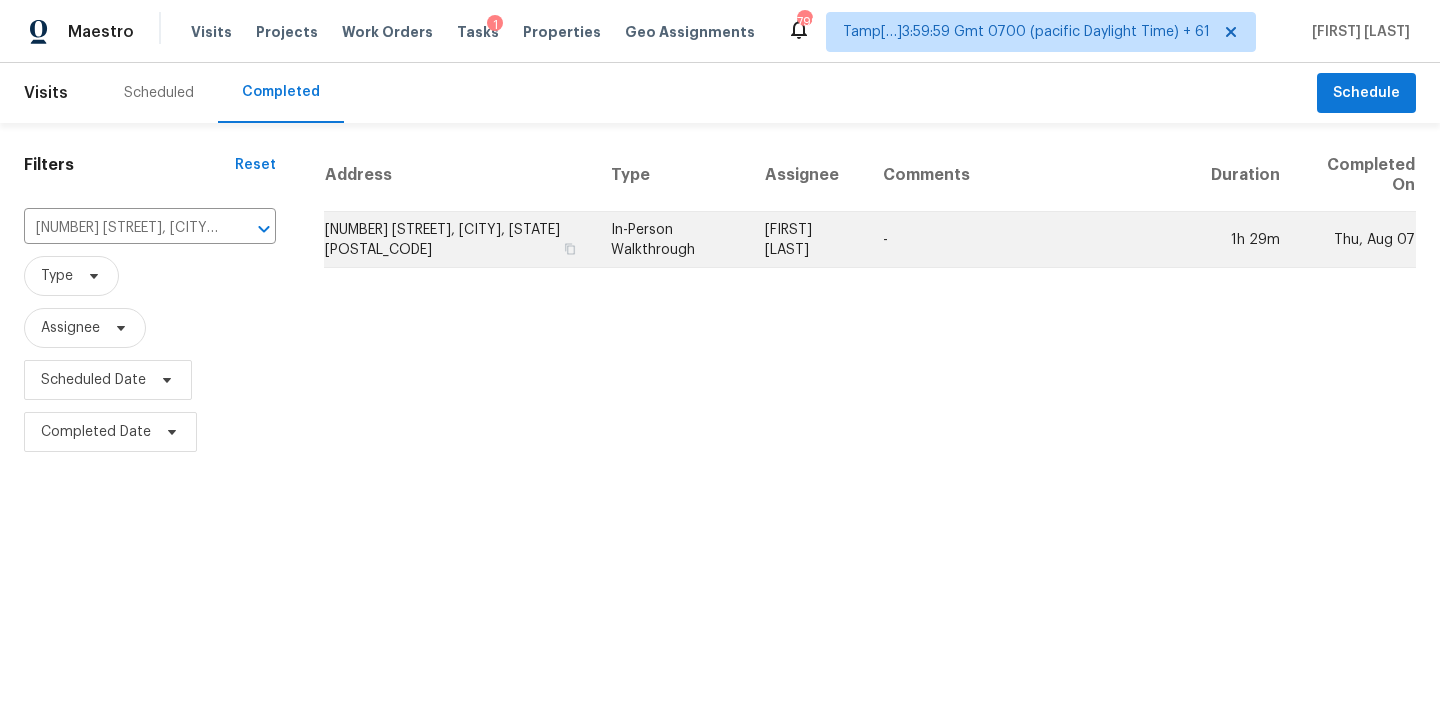 click on "In-Person Walkthrough" at bounding box center [672, 240] 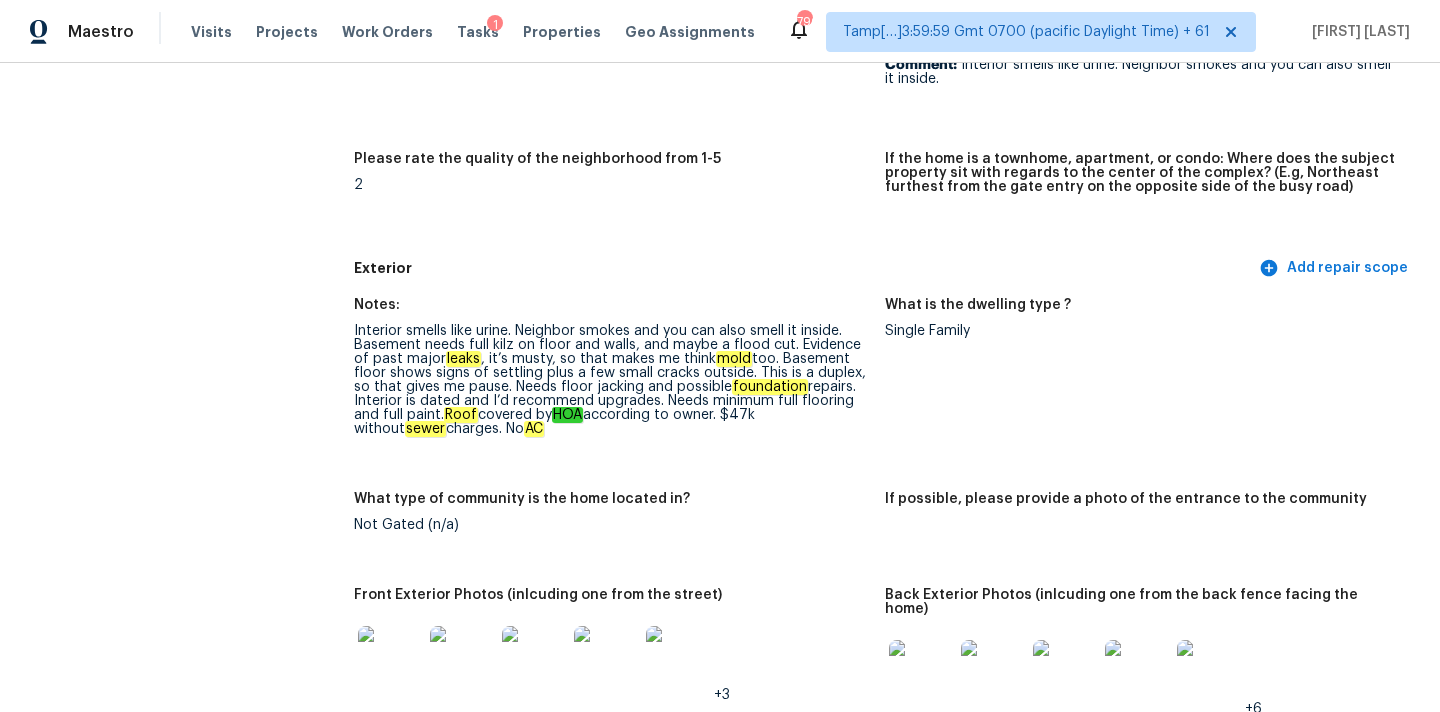 scroll, scrollTop: 3643, scrollLeft: 0, axis: vertical 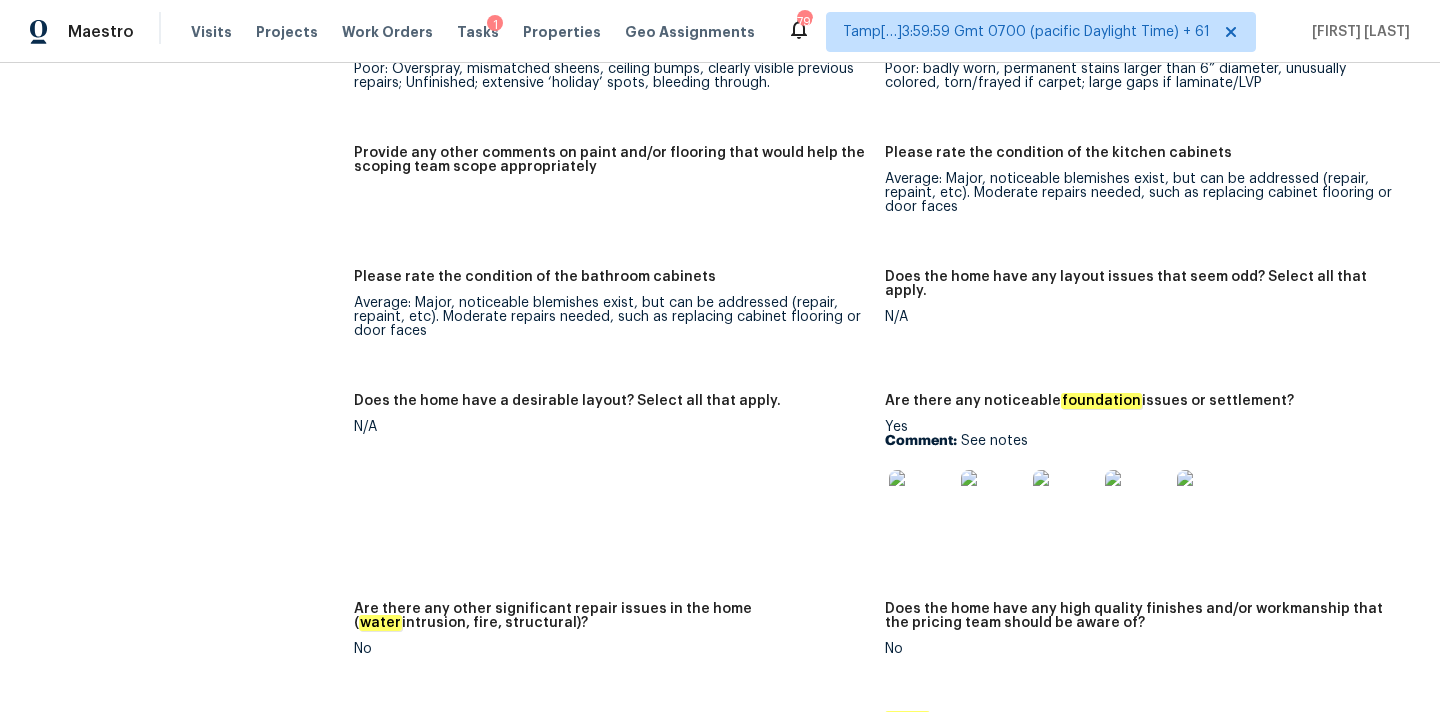 click at bounding box center [921, 502] 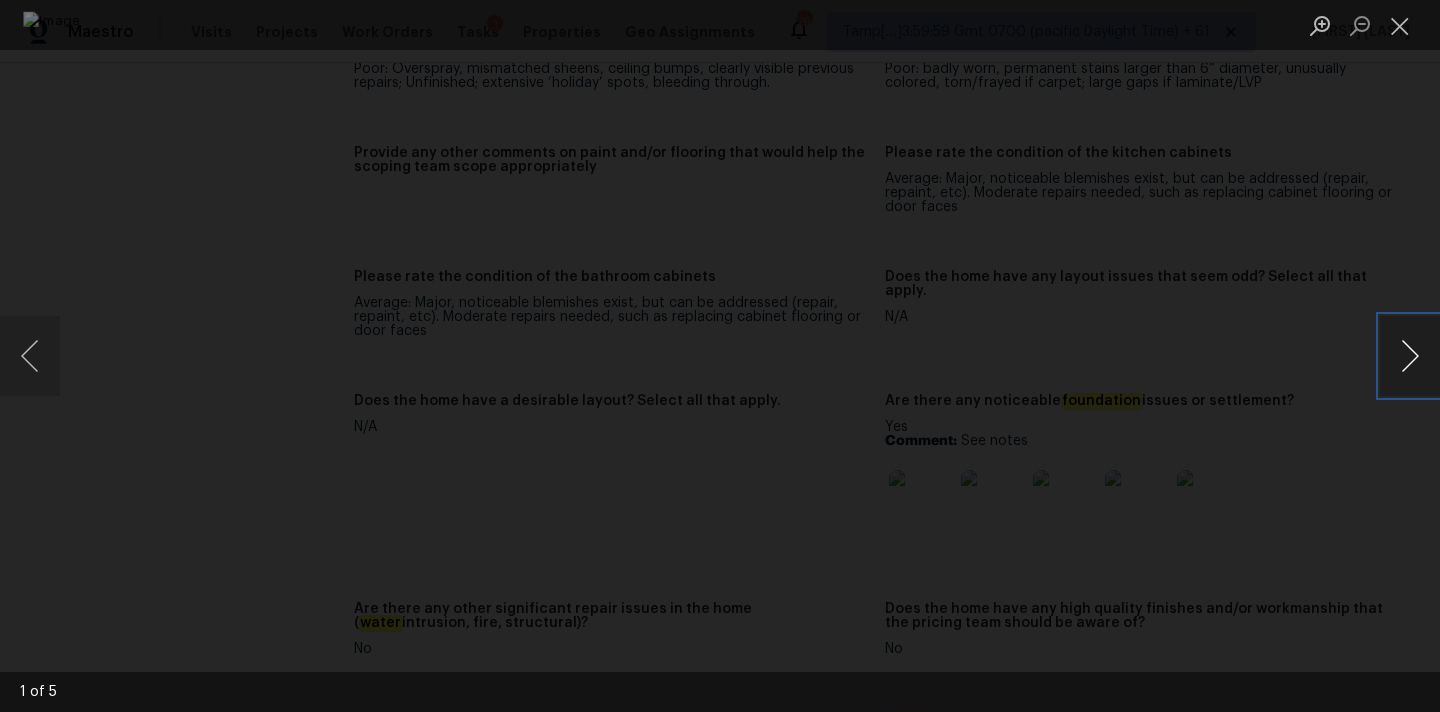 click at bounding box center [1410, 356] 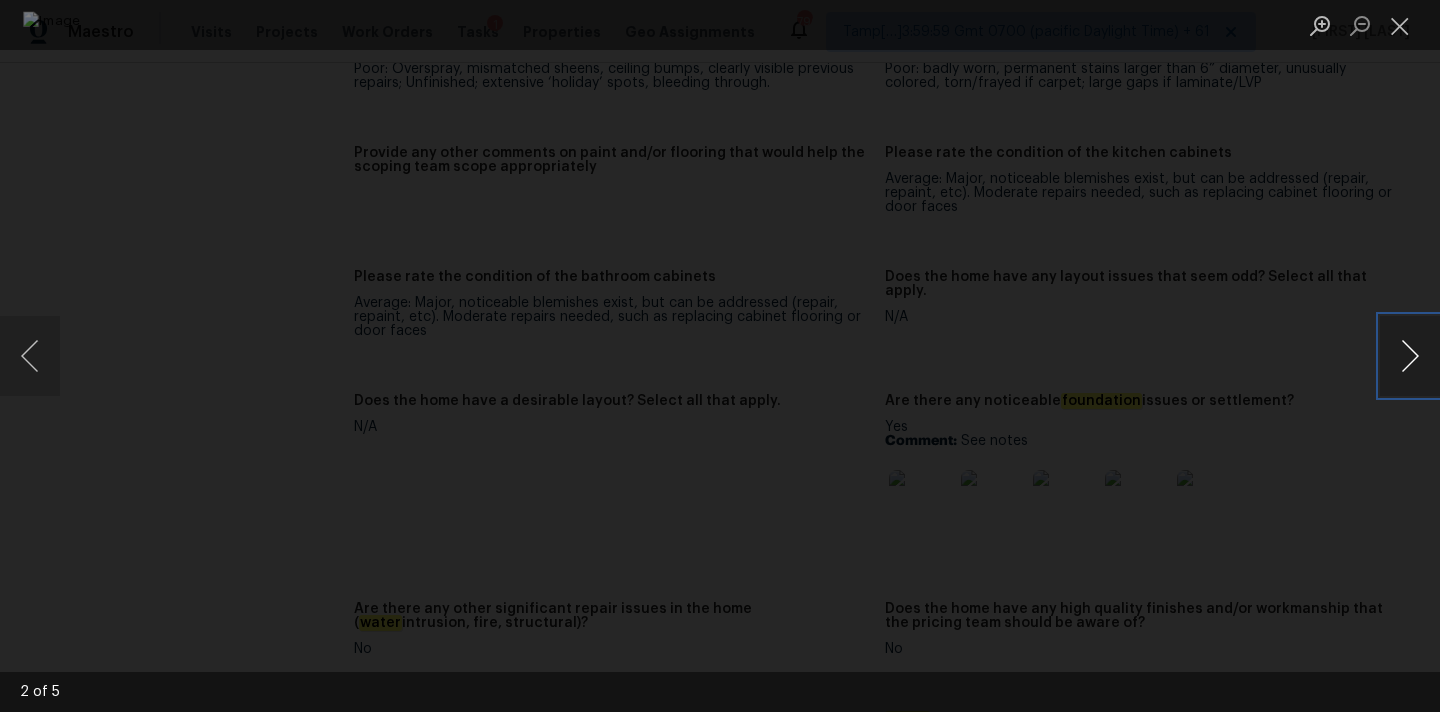 click at bounding box center [1410, 356] 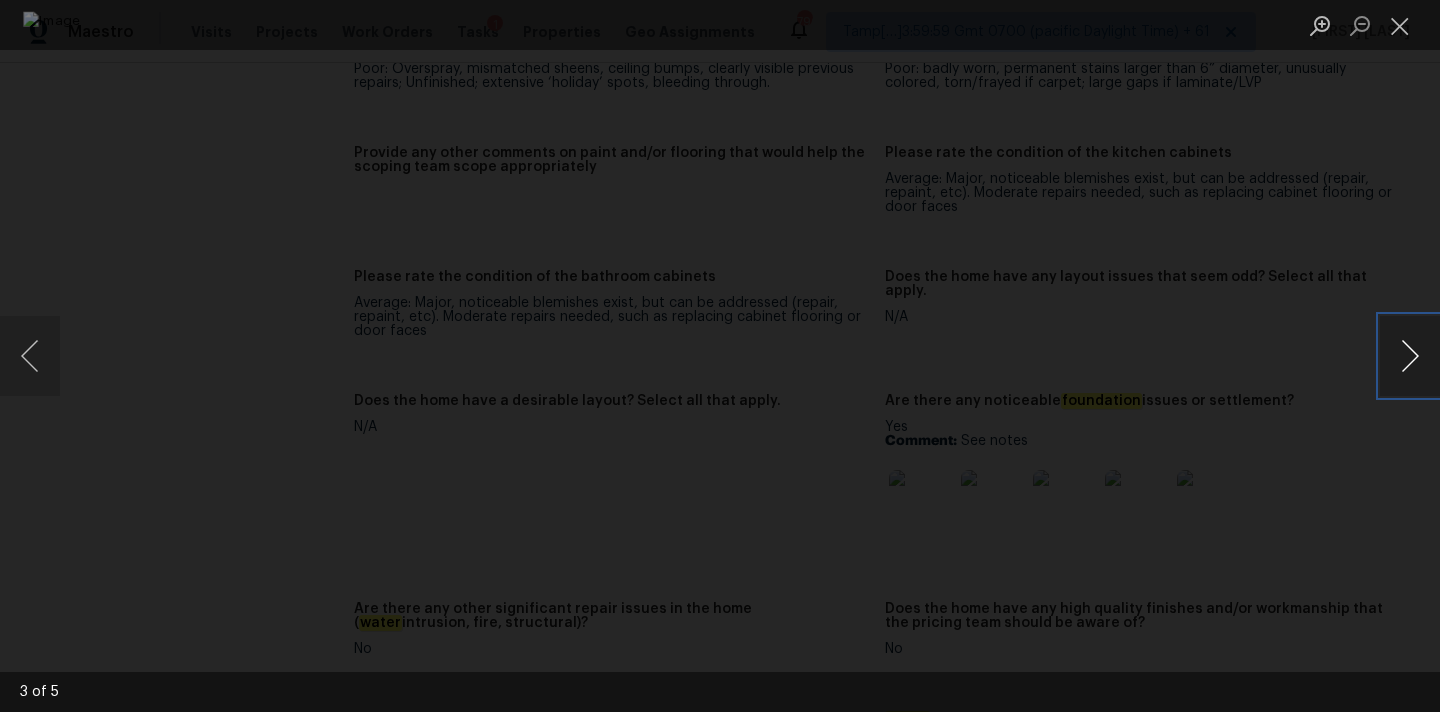 click at bounding box center [1410, 356] 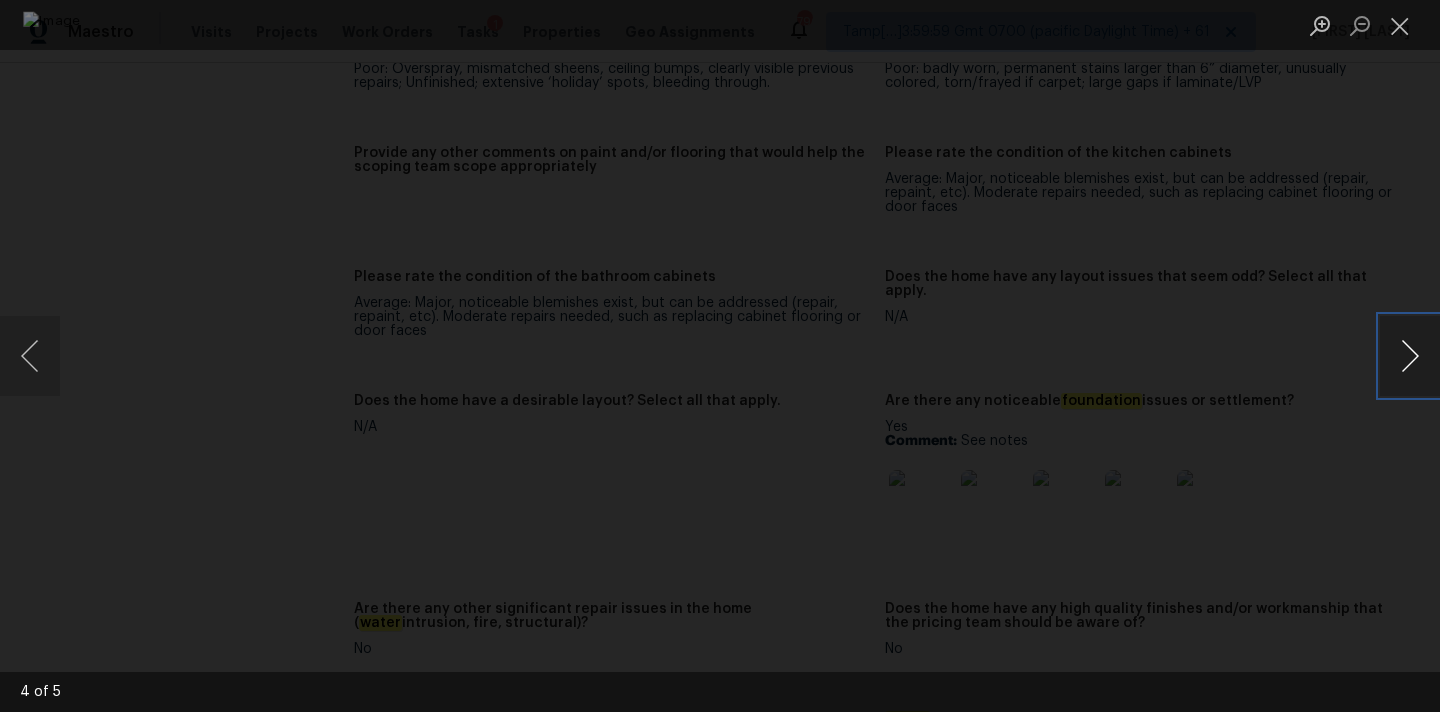 click at bounding box center [1410, 356] 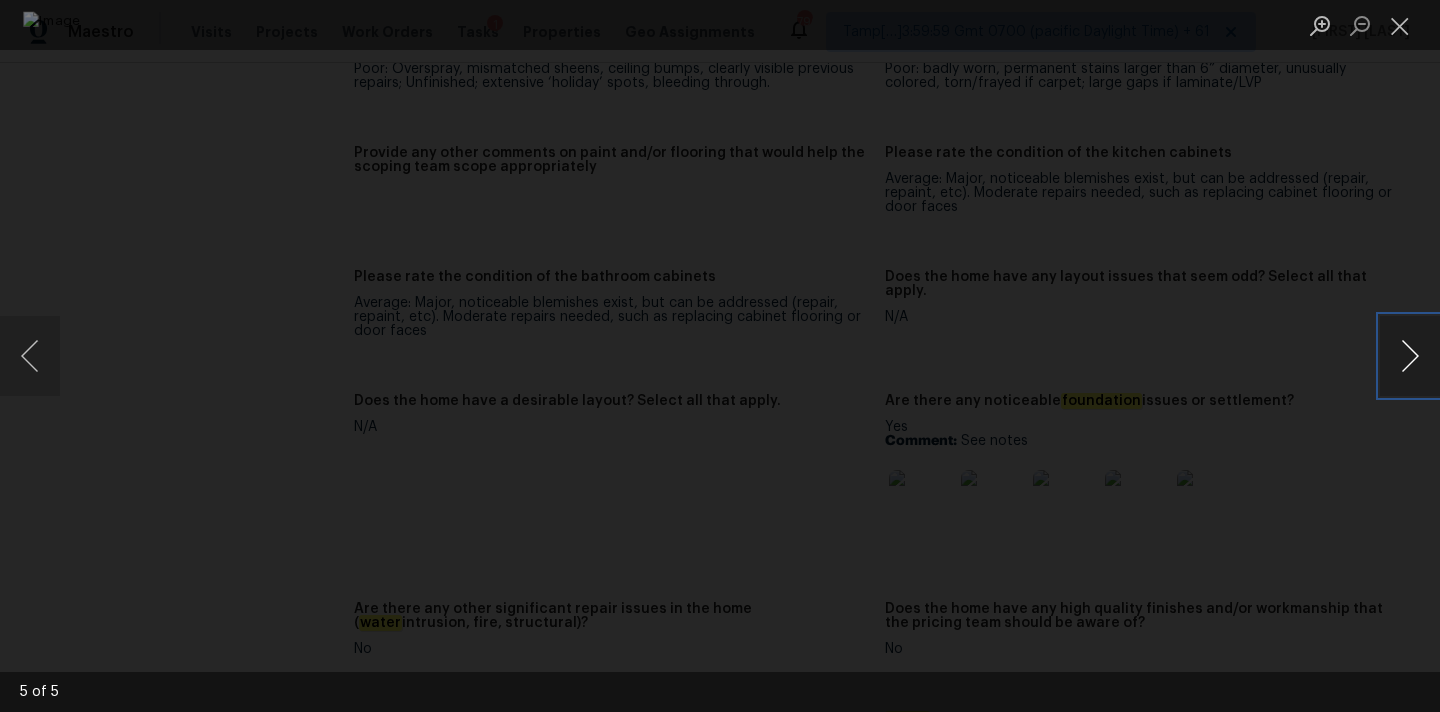 click at bounding box center (1410, 356) 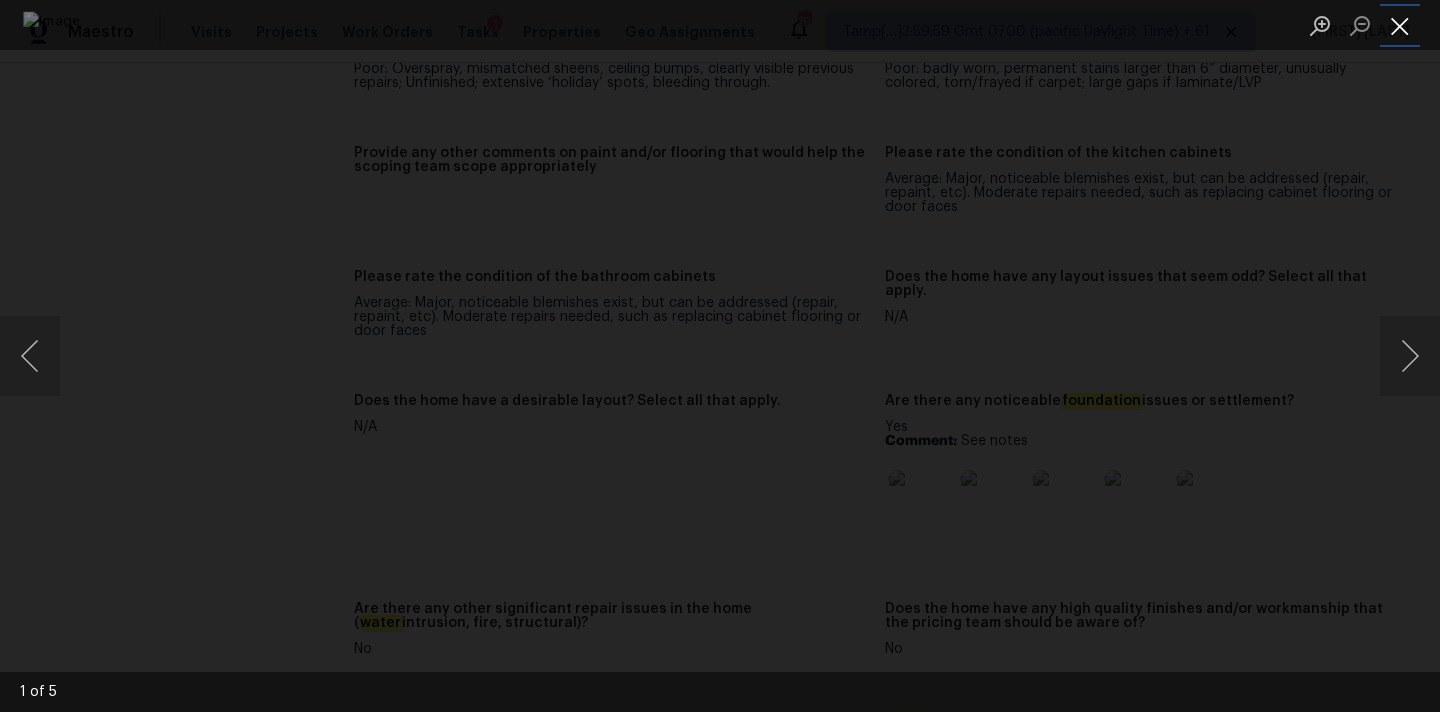 click at bounding box center [1400, 25] 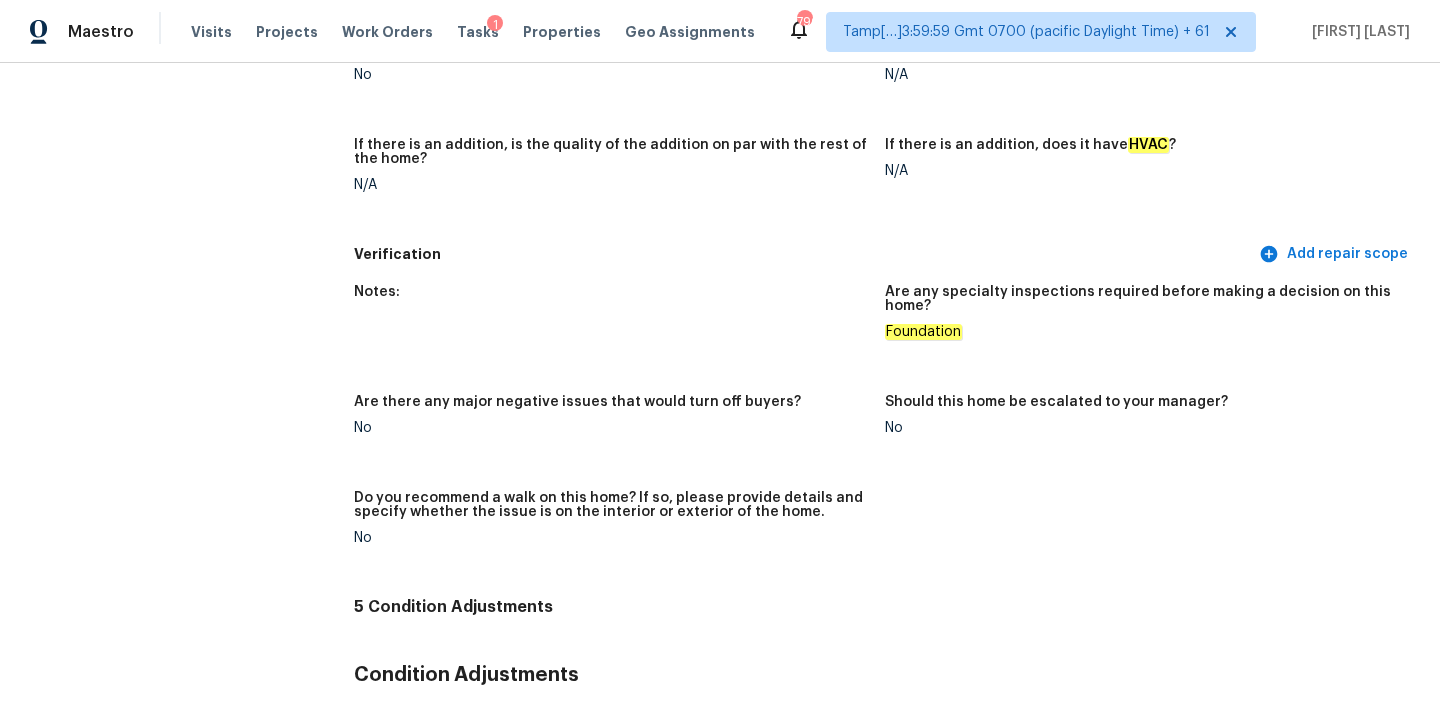scroll, scrollTop: 99, scrollLeft: 0, axis: vertical 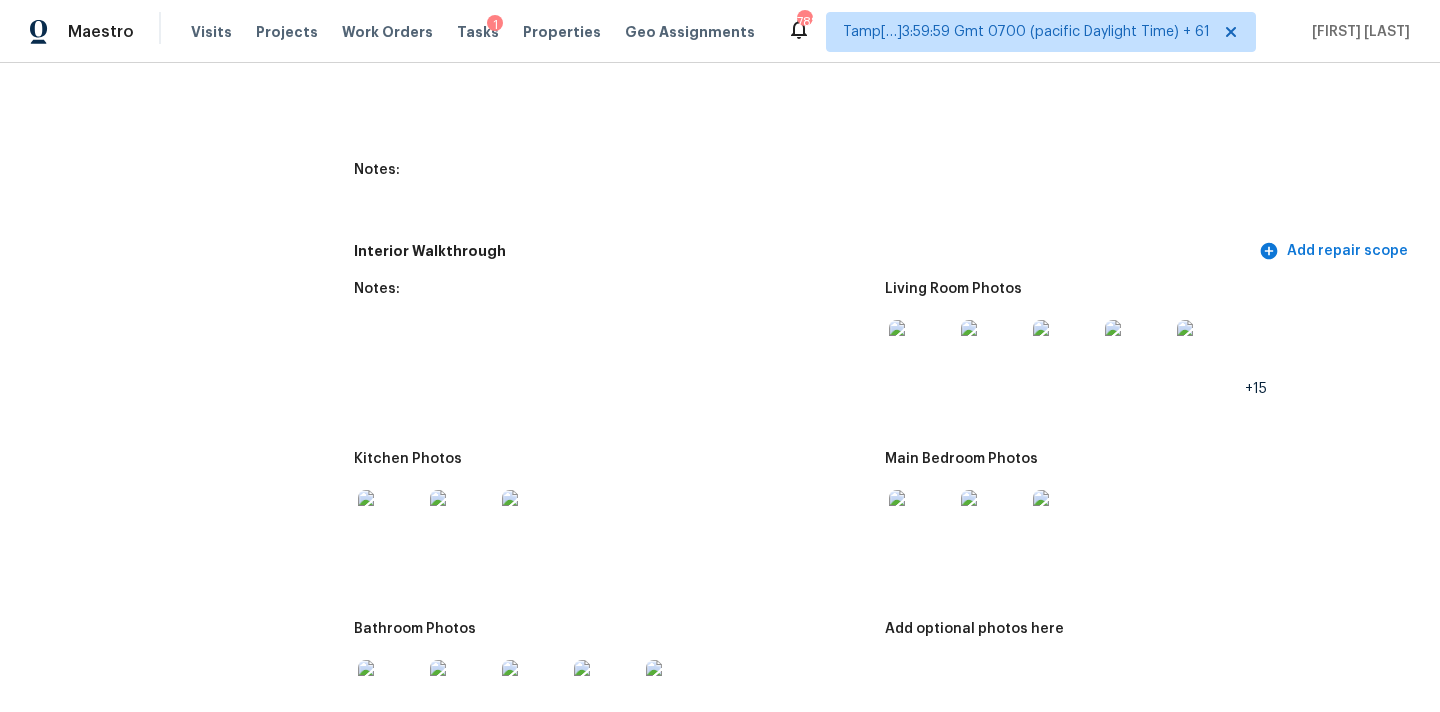 click at bounding box center (921, 352) 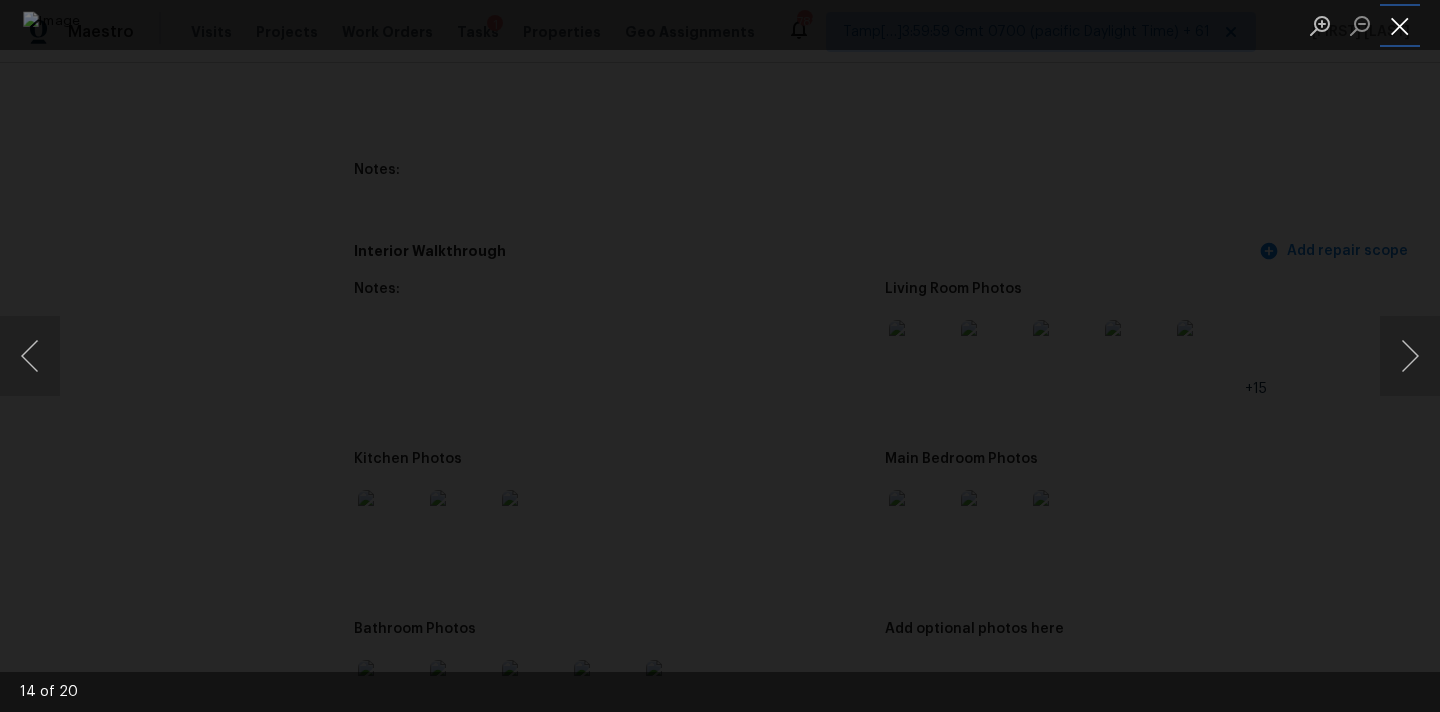 click at bounding box center (1400, 25) 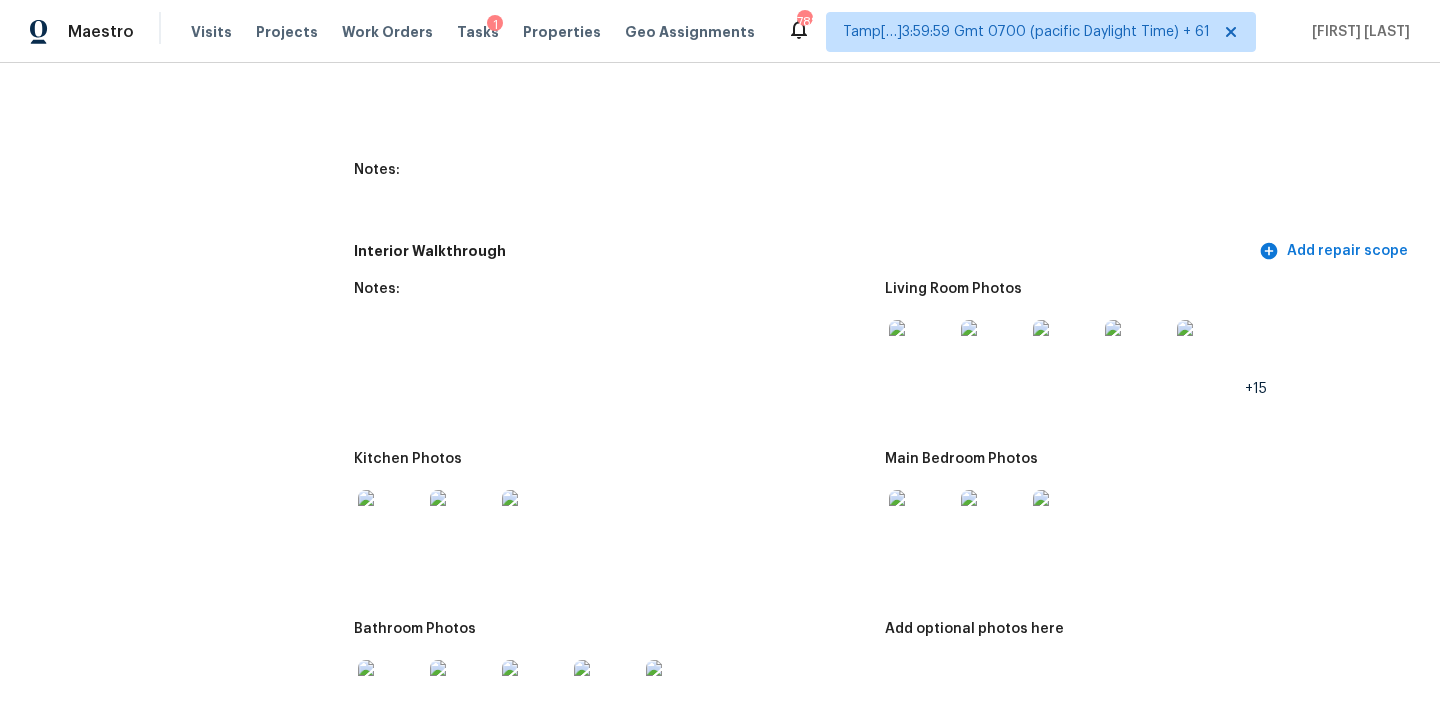 click at bounding box center [390, 522] 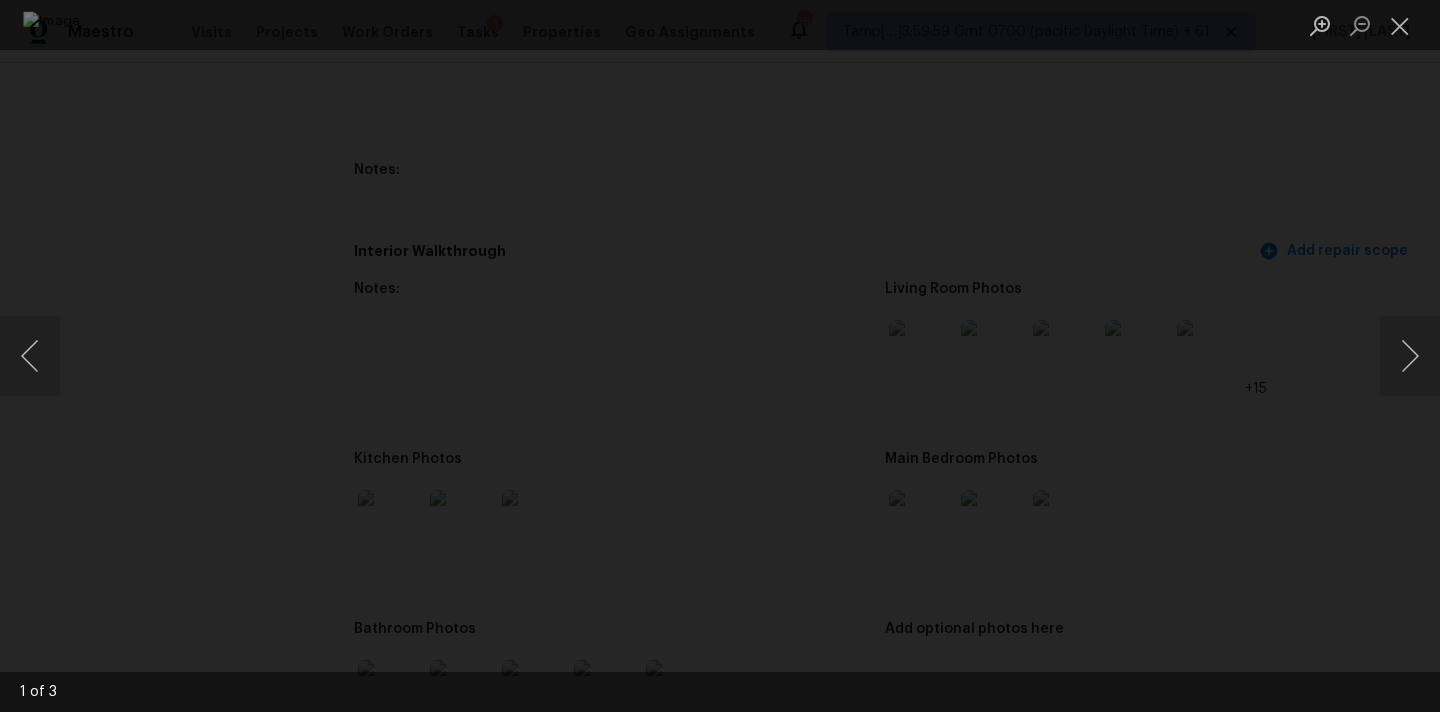 click at bounding box center [1400, 25] 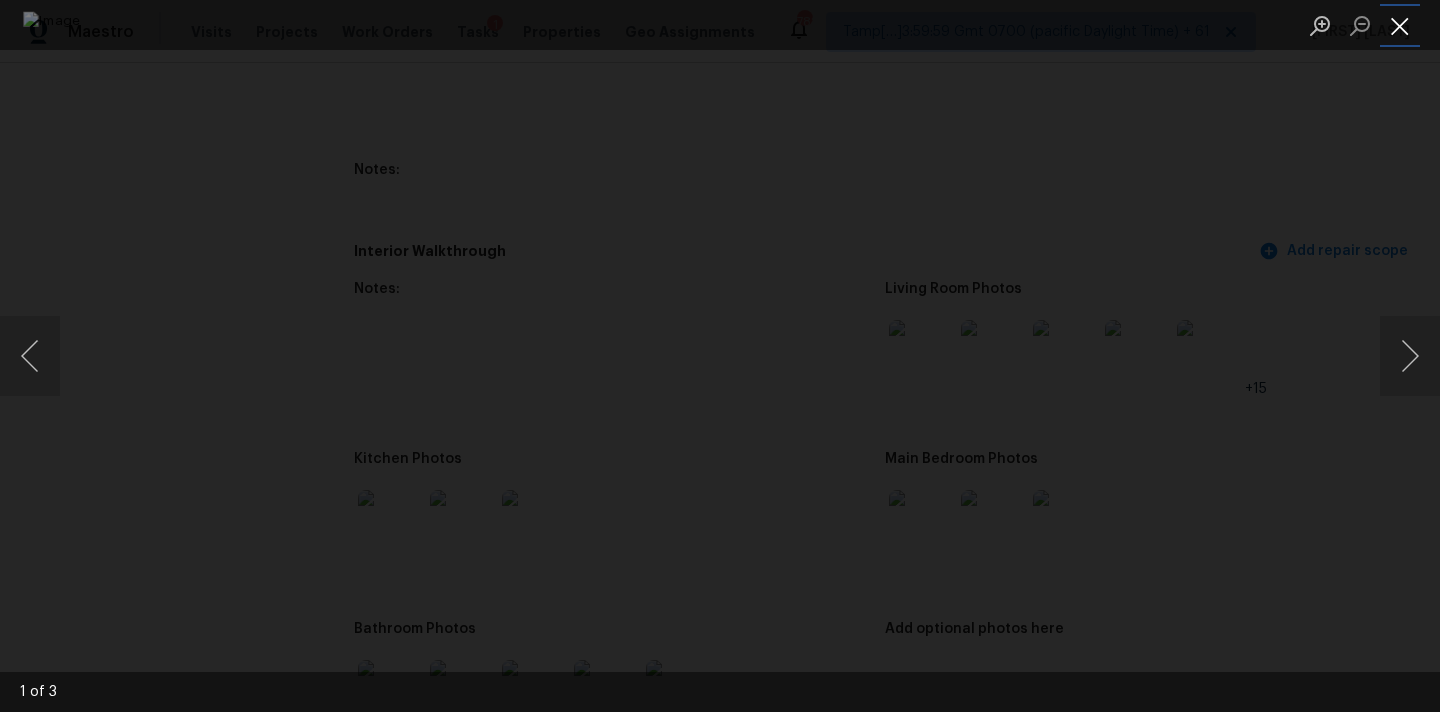 click at bounding box center (1400, 25) 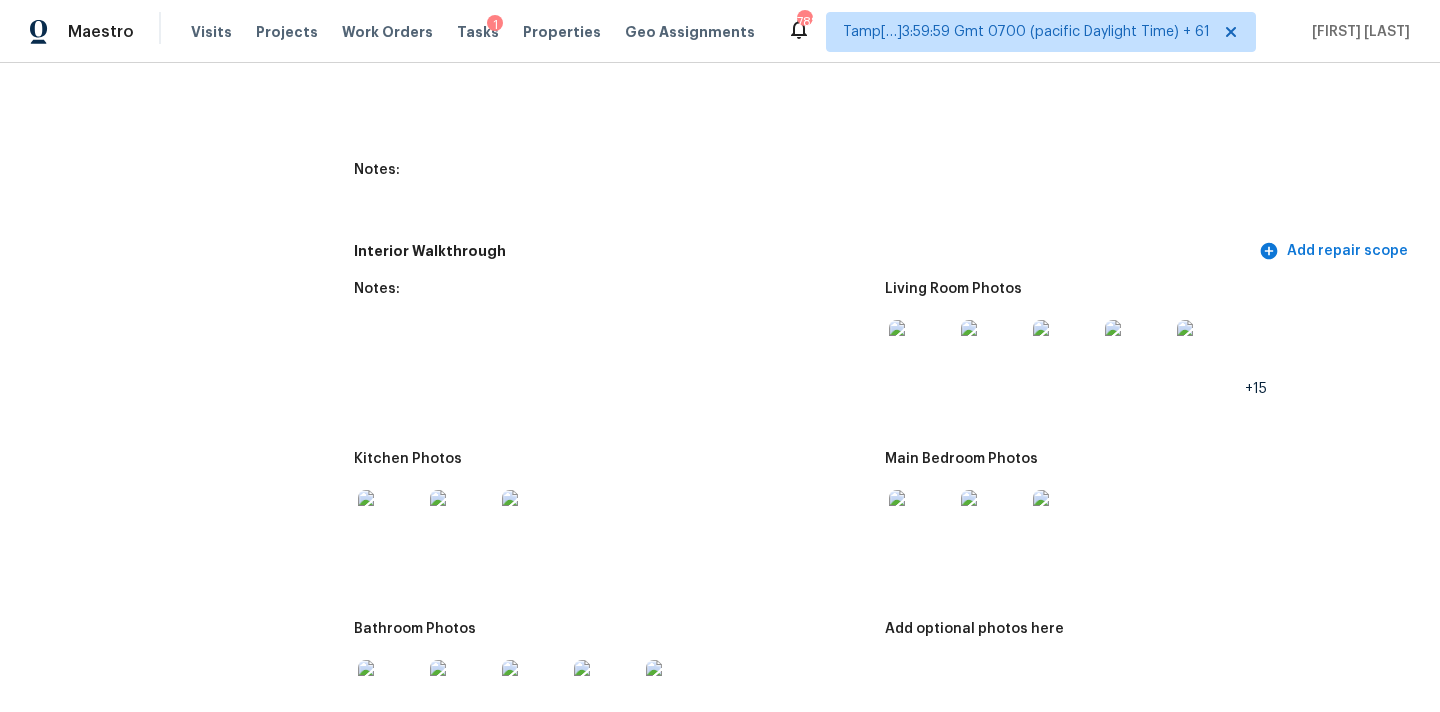 click at bounding box center [921, 522] 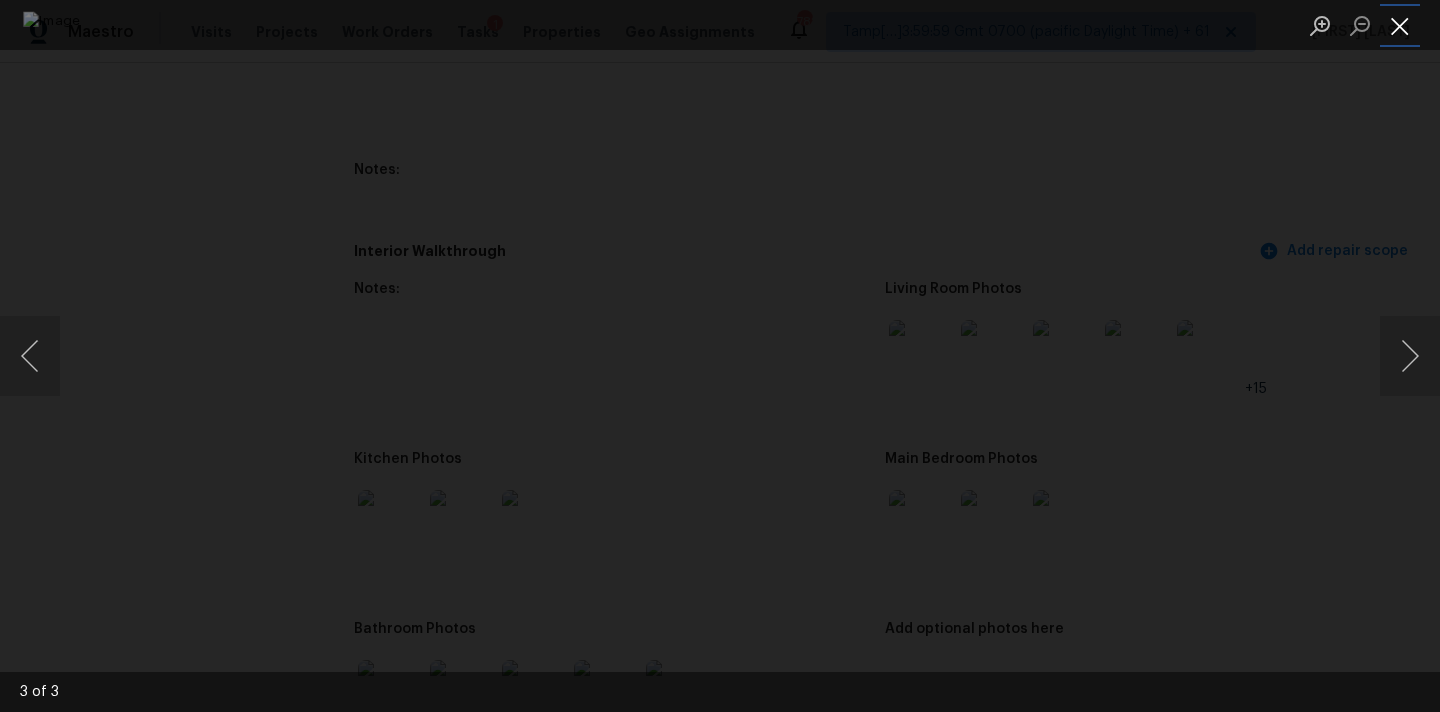 click at bounding box center [1400, 25] 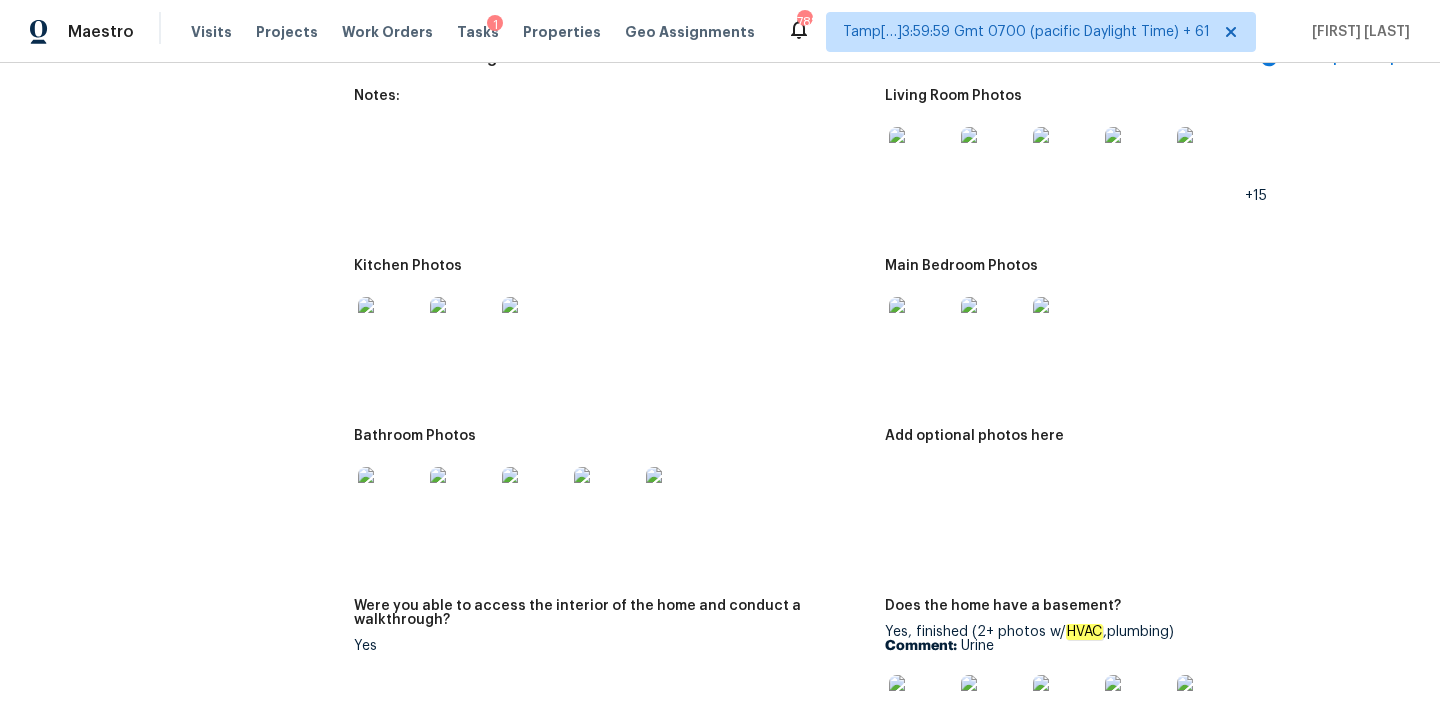 scroll, scrollTop: 2933, scrollLeft: 0, axis: vertical 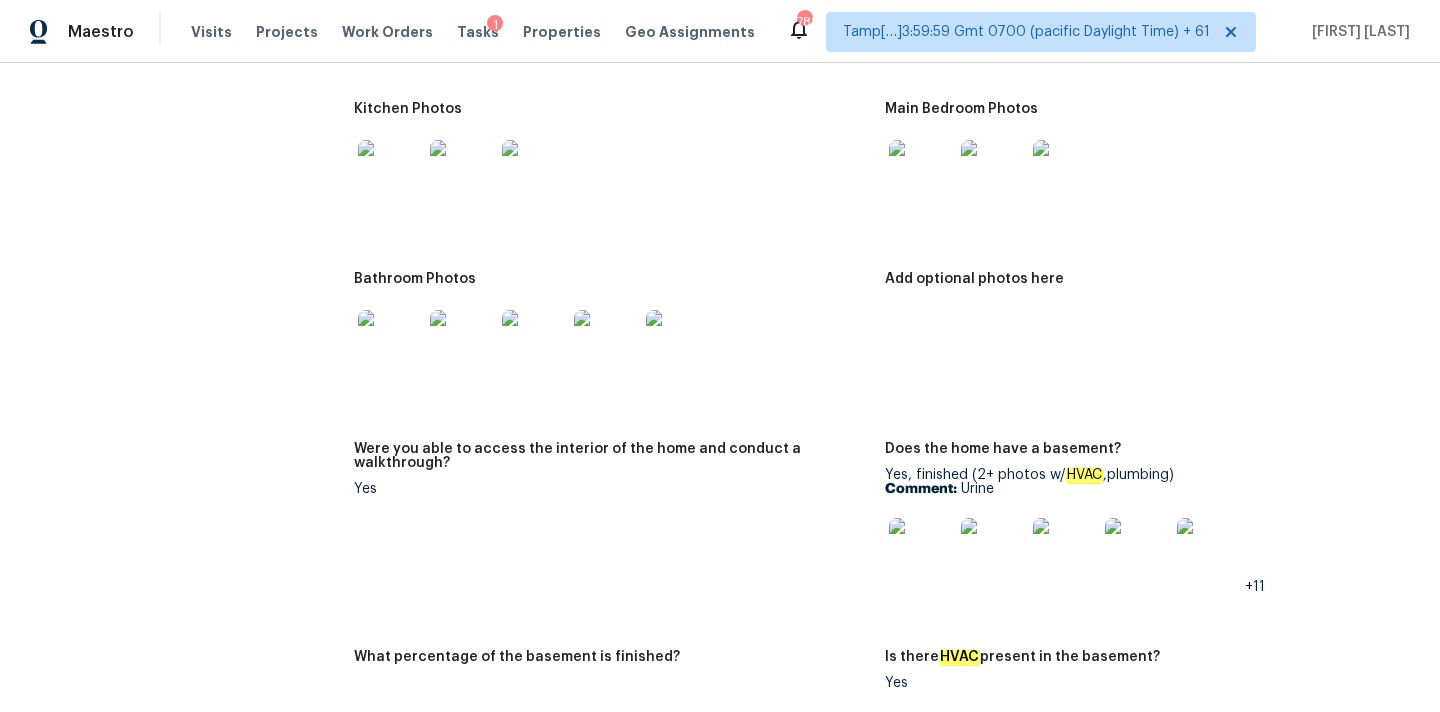 click at bounding box center [390, 342] 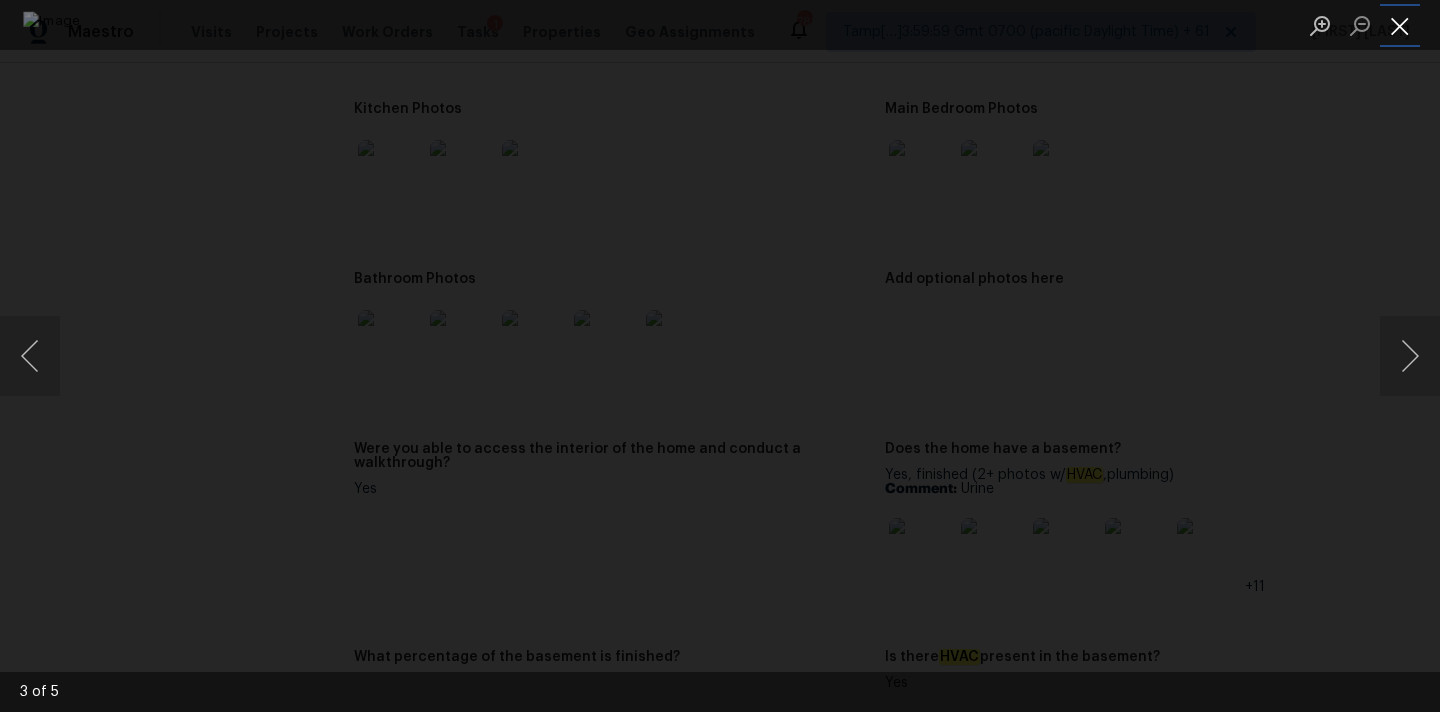 click at bounding box center (1400, 25) 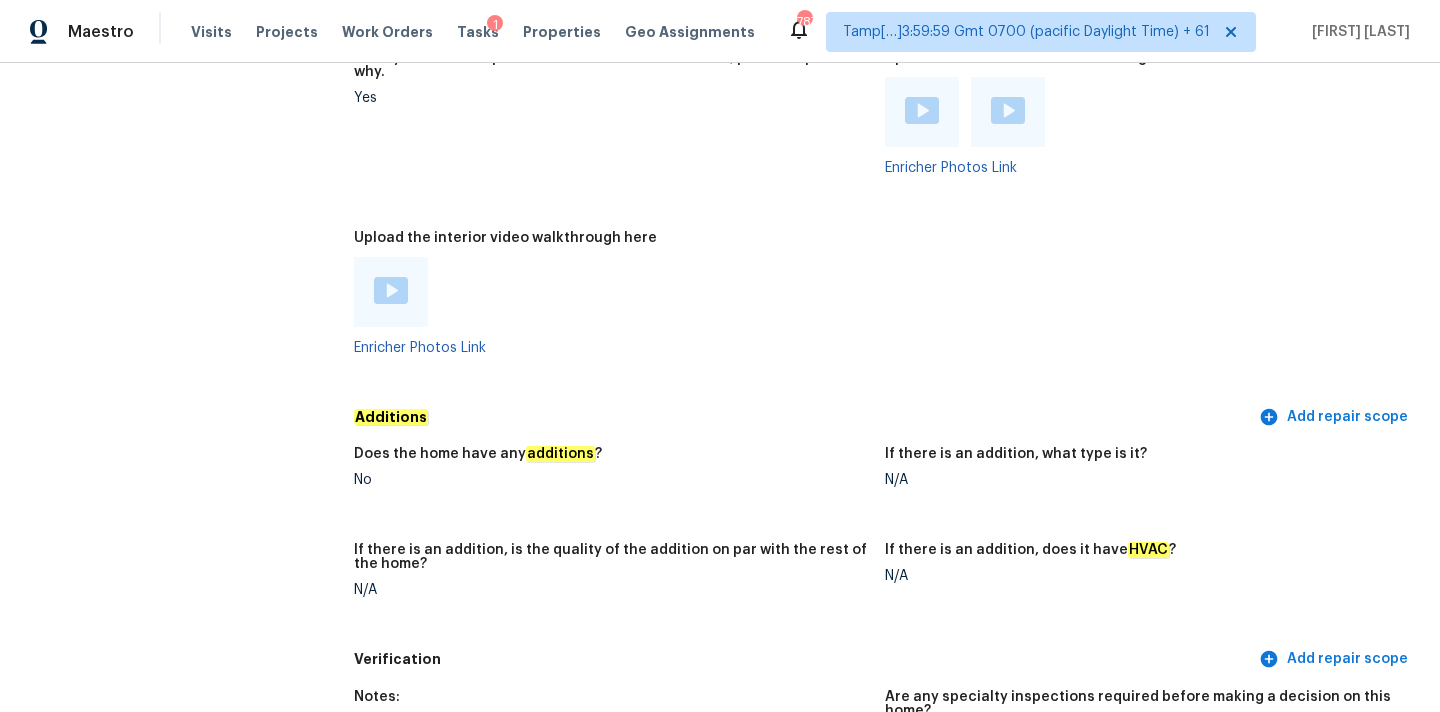 scroll, scrollTop: 4508, scrollLeft: 0, axis: vertical 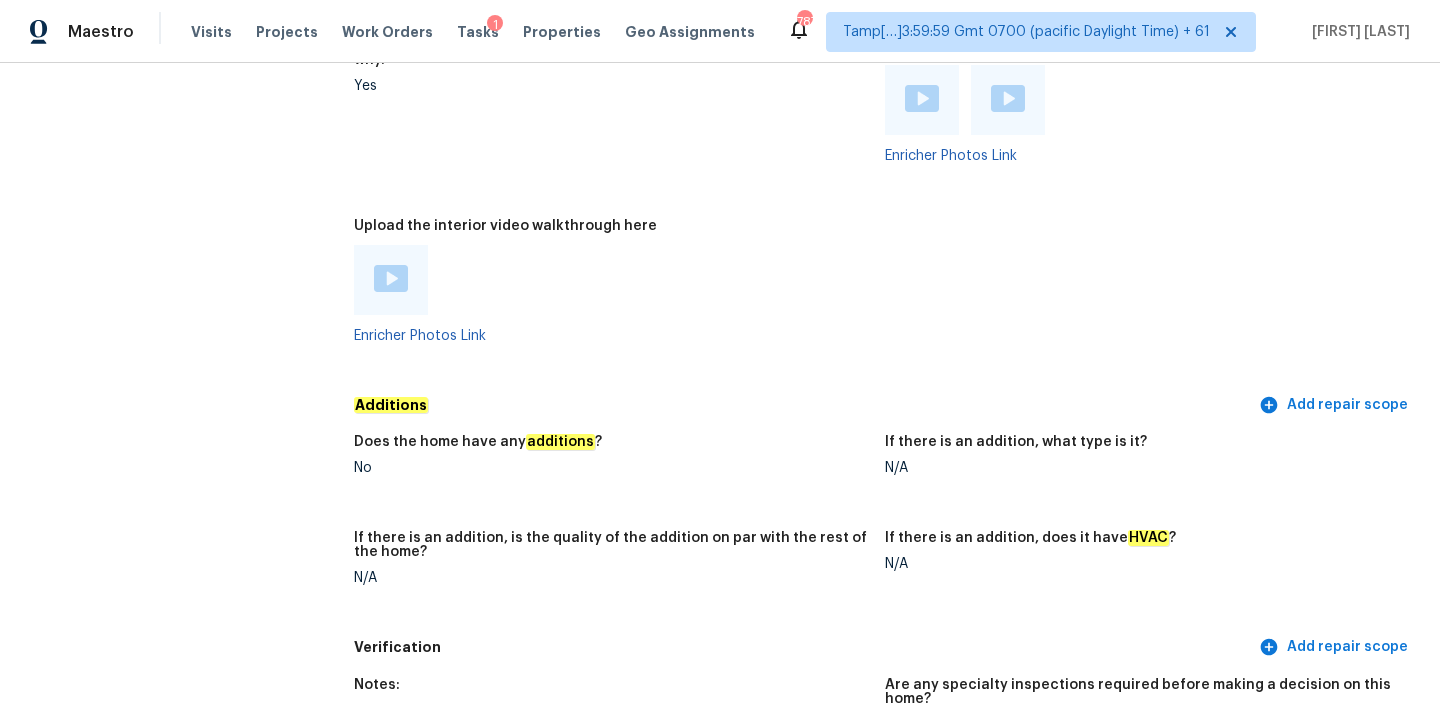 click at bounding box center [391, 278] 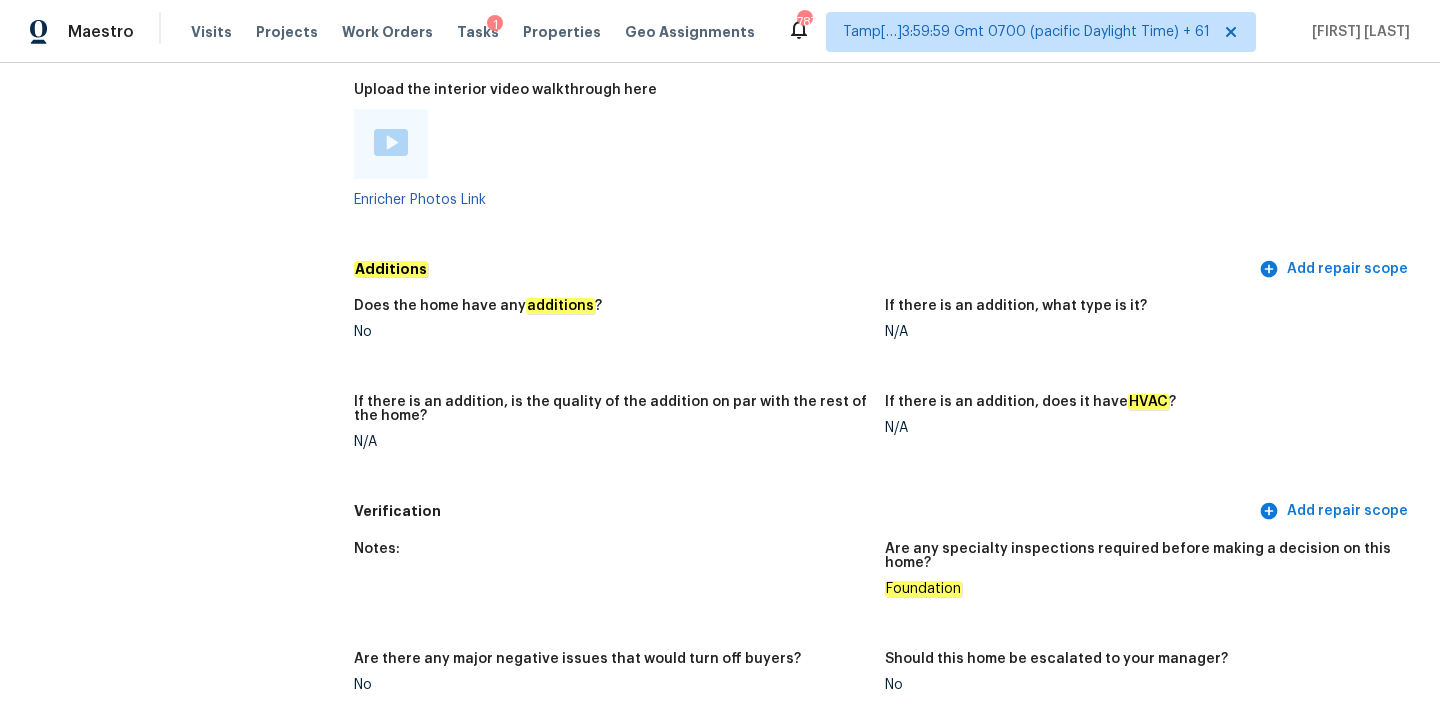 scroll, scrollTop: 5518, scrollLeft: 0, axis: vertical 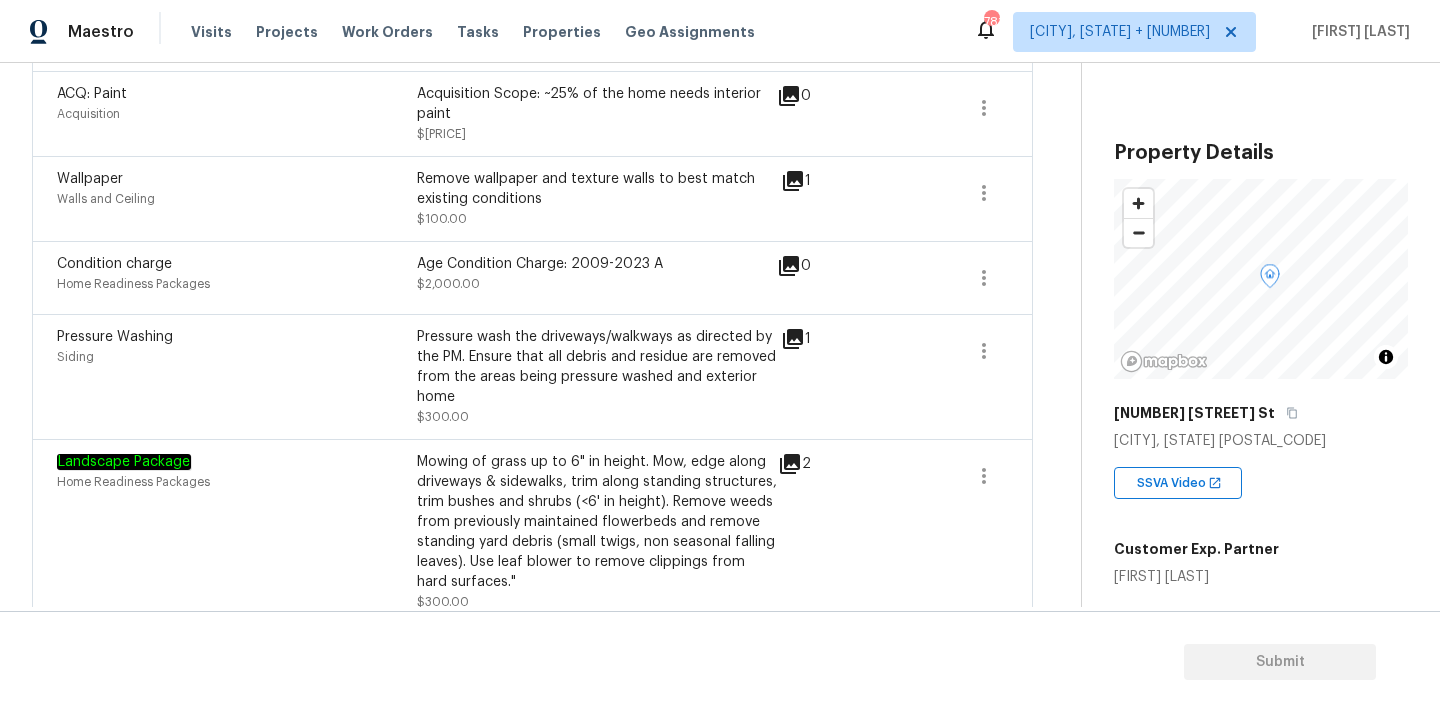 click 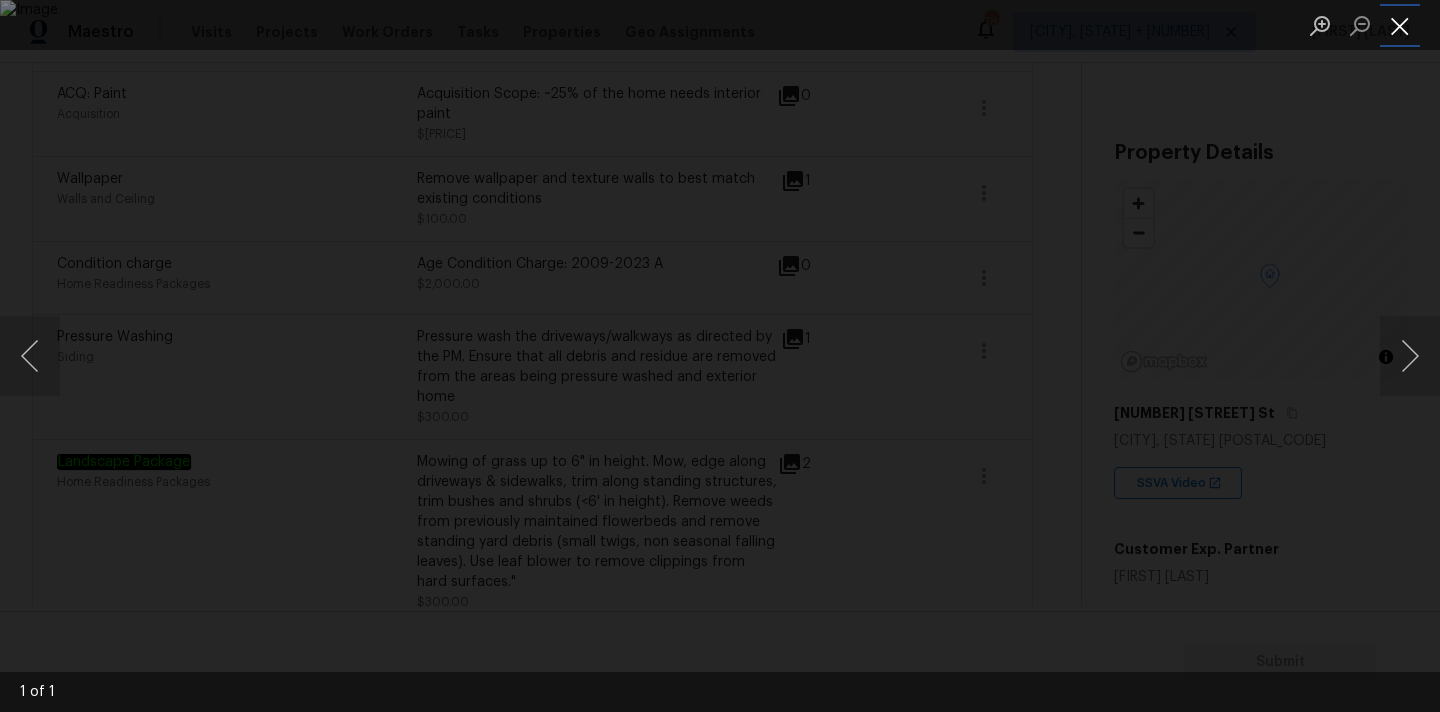 click at bounding box center (1400, 25) 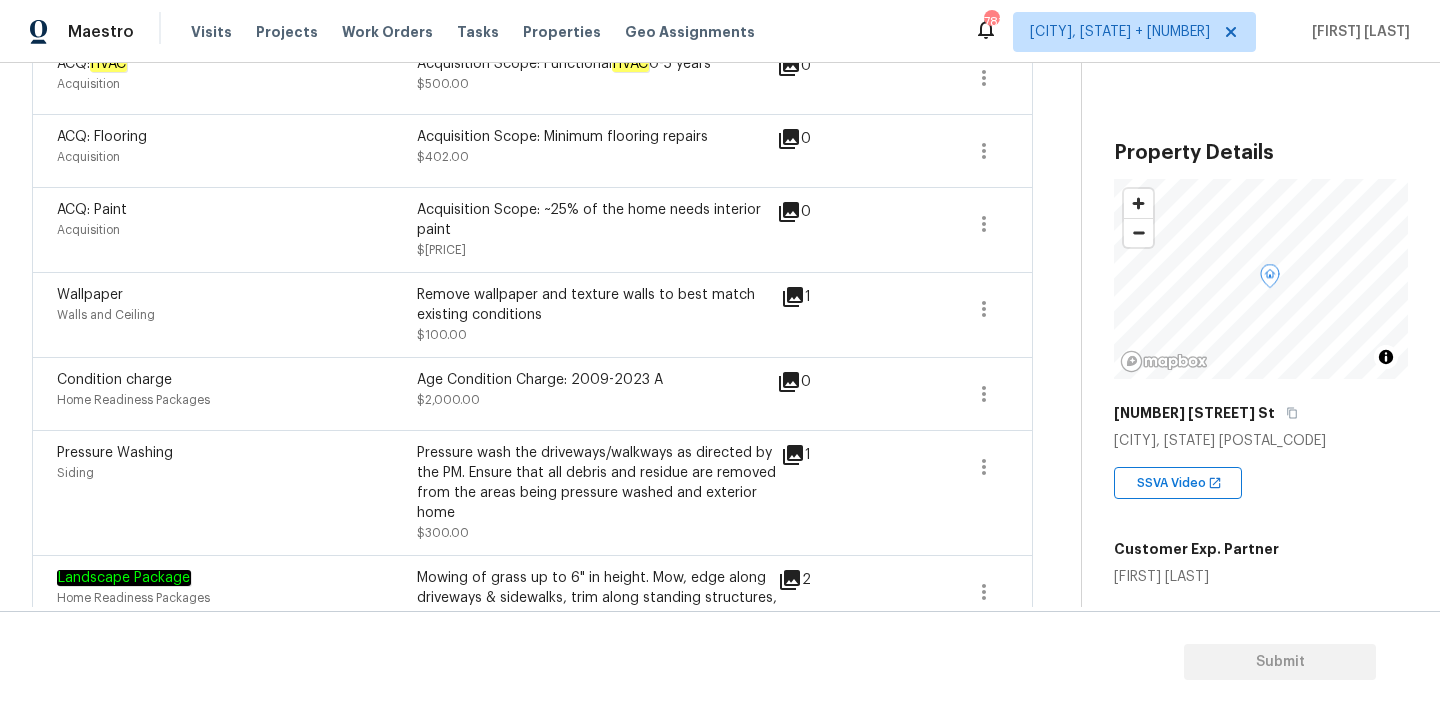 scroll, scrollTop: 0, scrollLeft: 0, axis: both 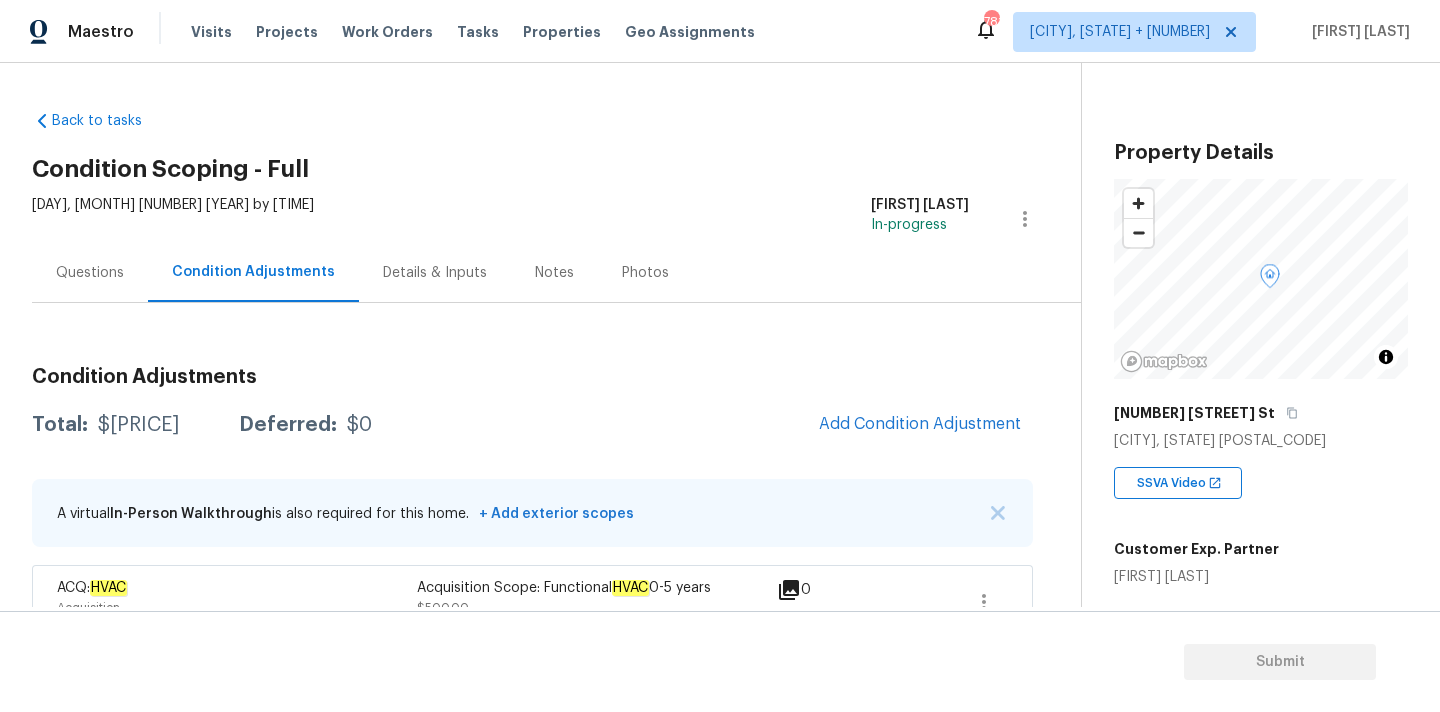 click on "Questions" at bounding box center (90, 272) 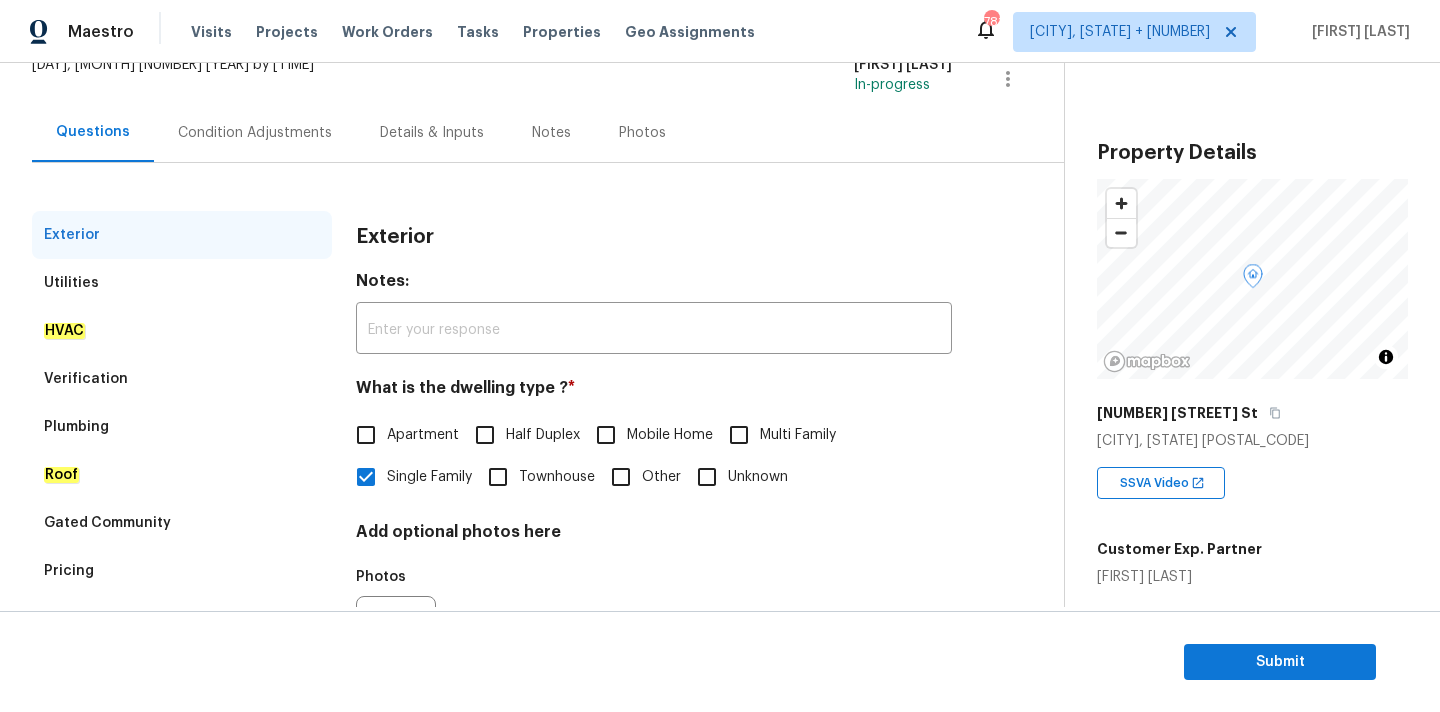 scroll, scrollTop: 251, scrollLeft: 0, axis: vertical 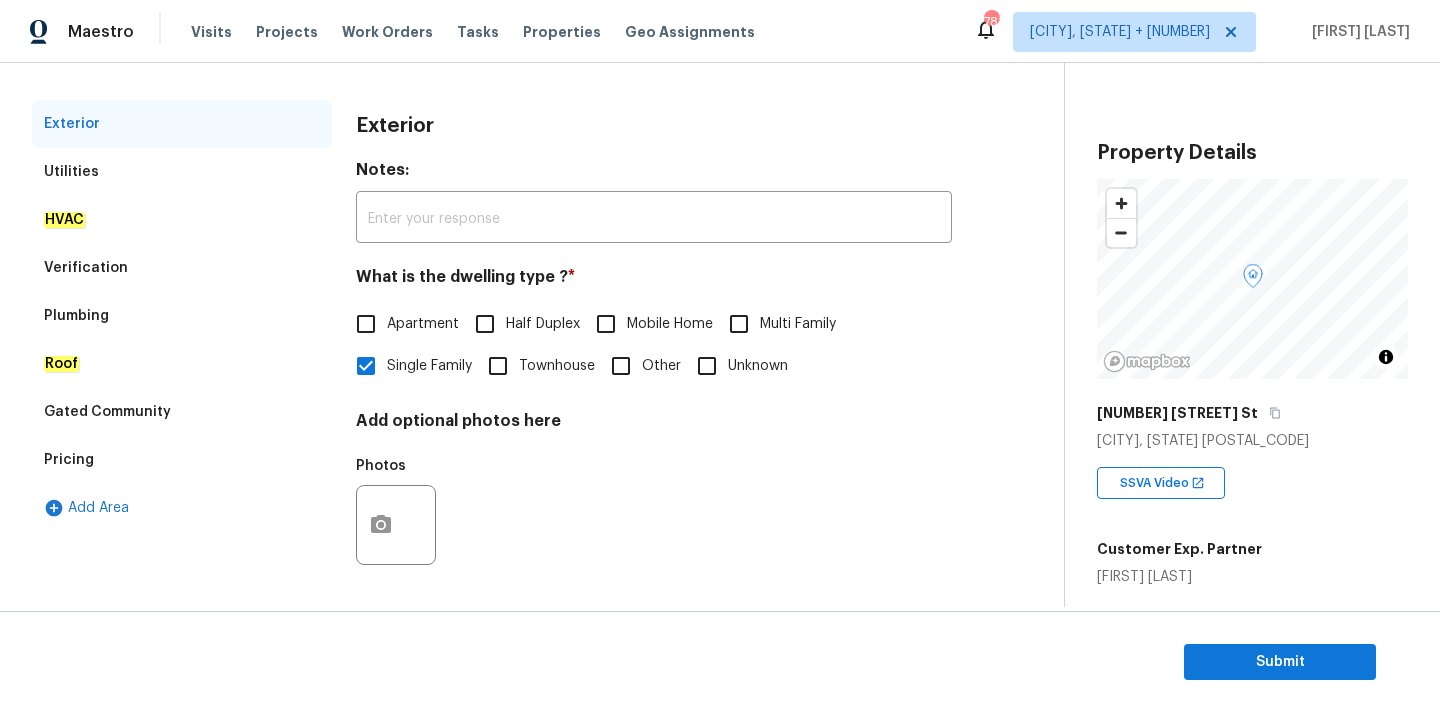 click on "Pricing" at bounding box center (182, 460) 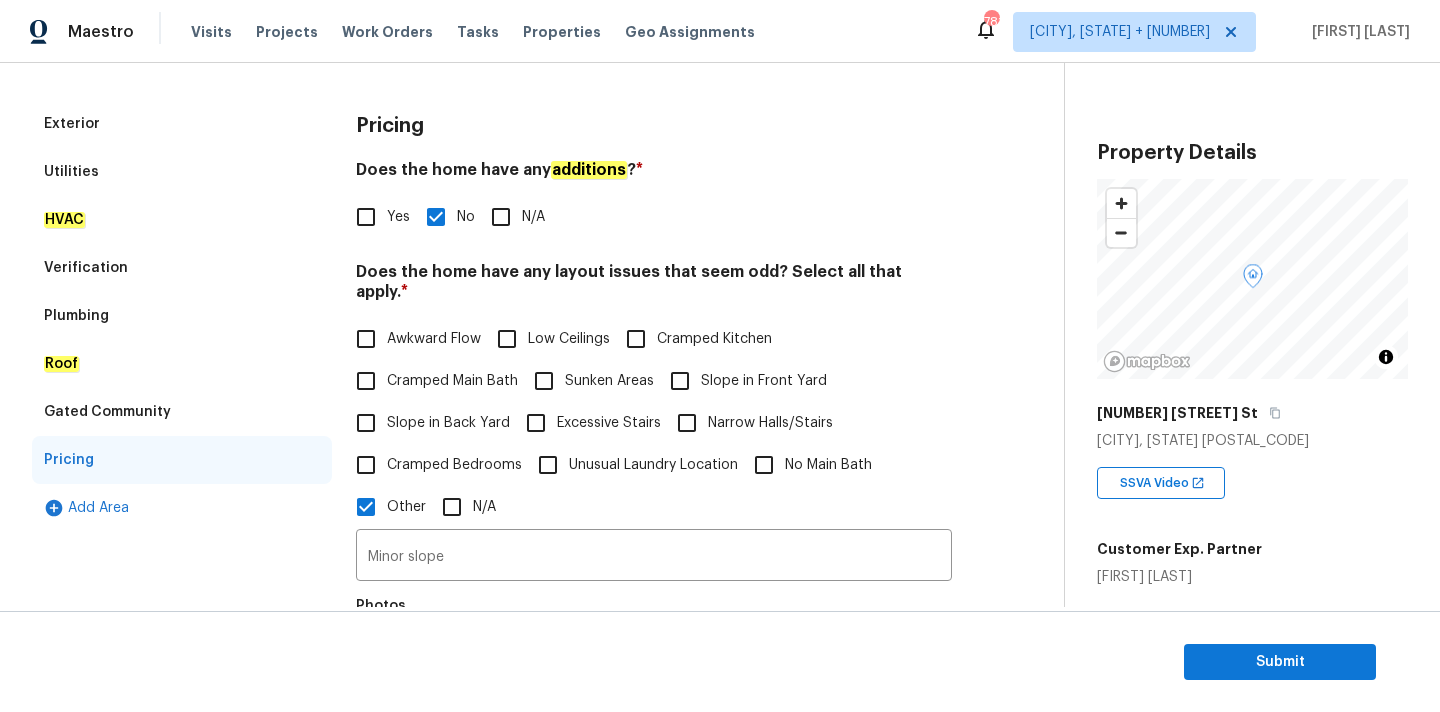 scroll, scrollTop: 342, scrollLeft: 0, axis: vertical 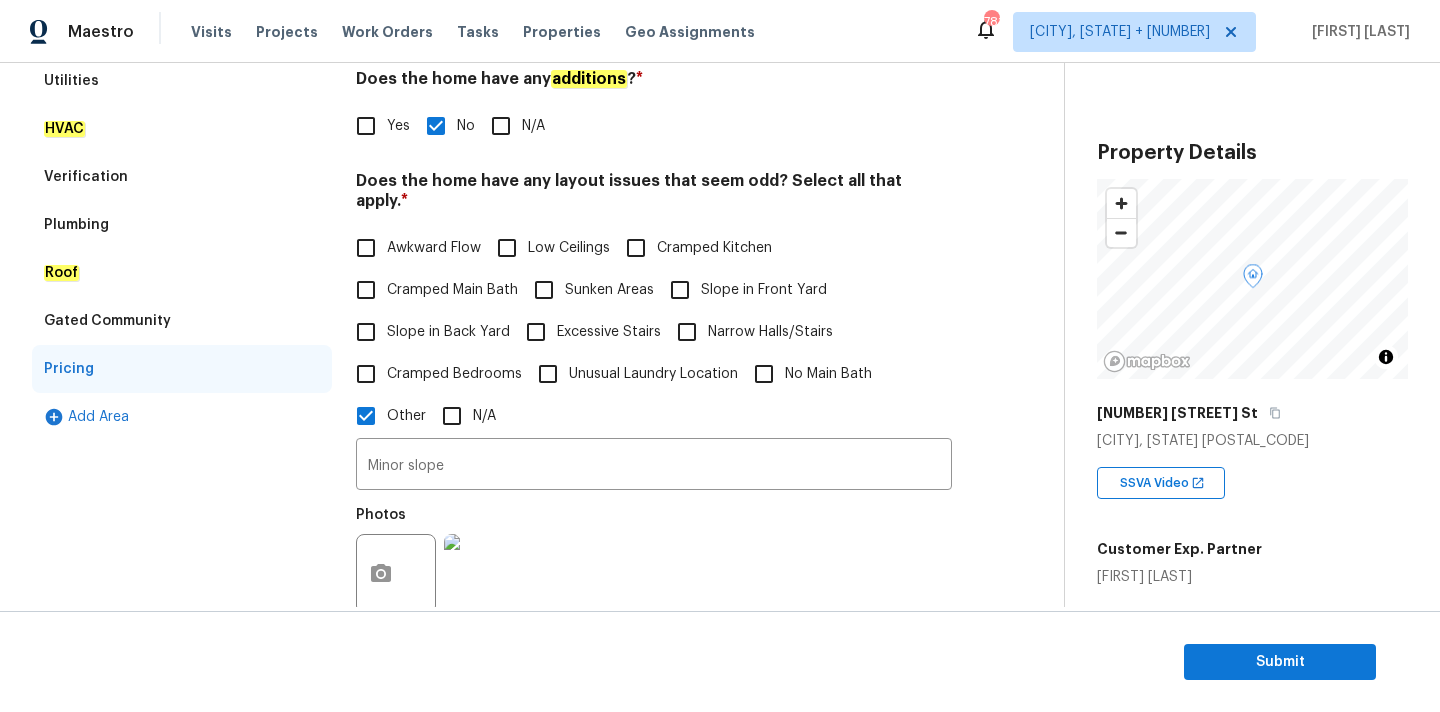 click at bounding box center [484, 574] 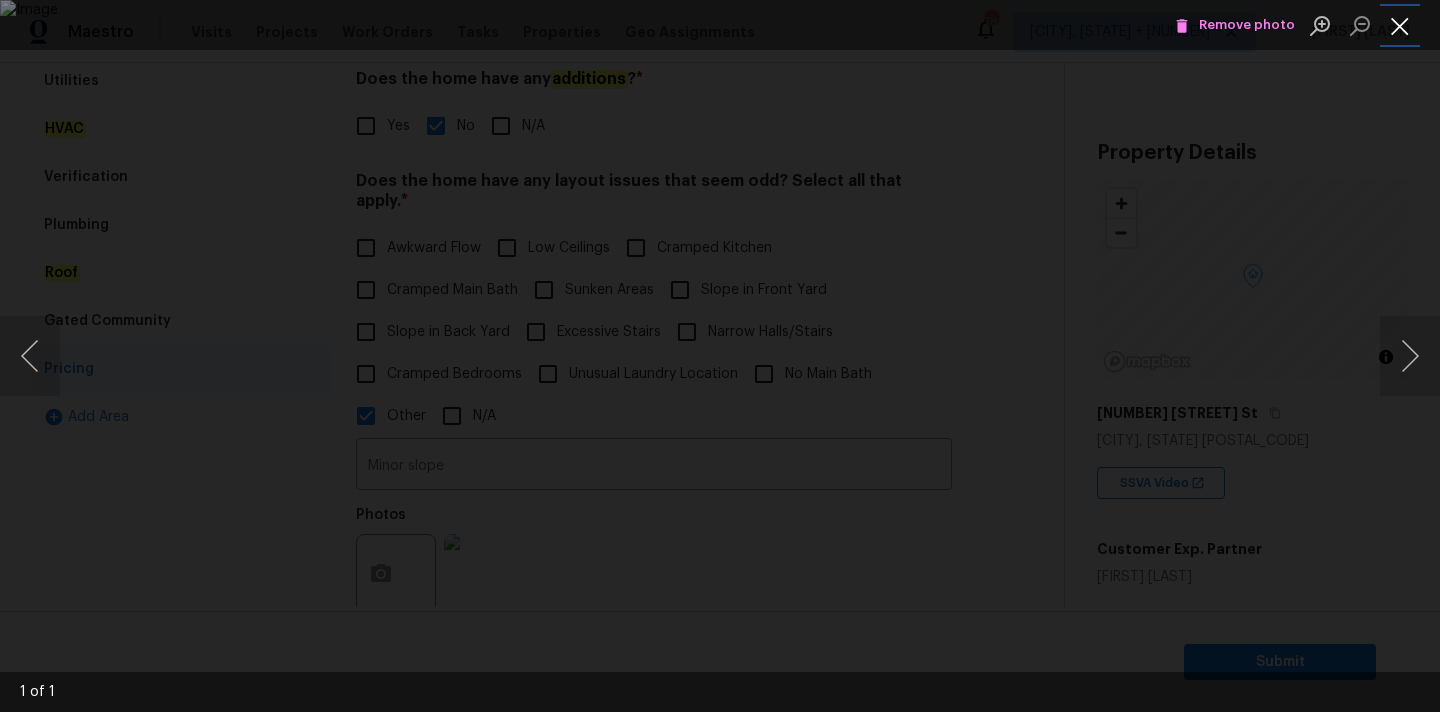 click at bounding box center [1400, 25] 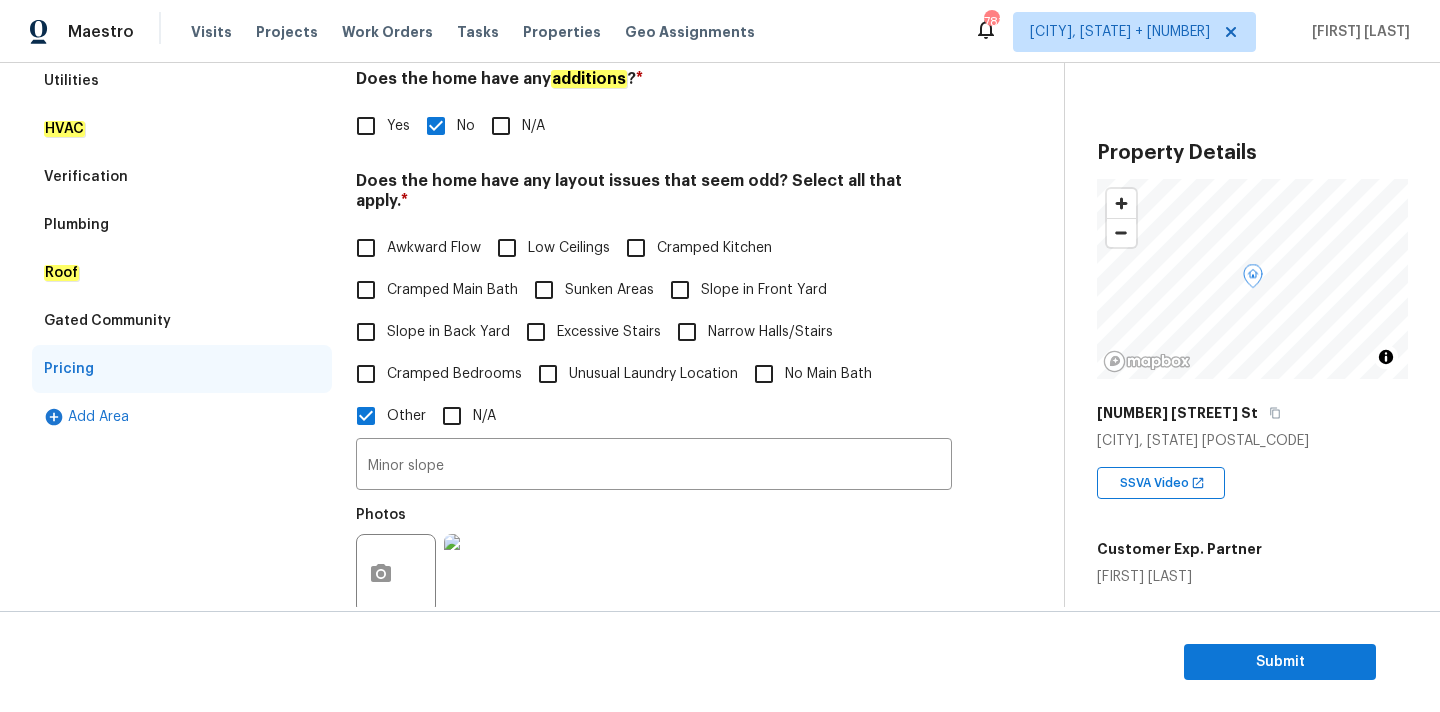 click on "Slope in Front Yard" at bounding box center (764, 290) 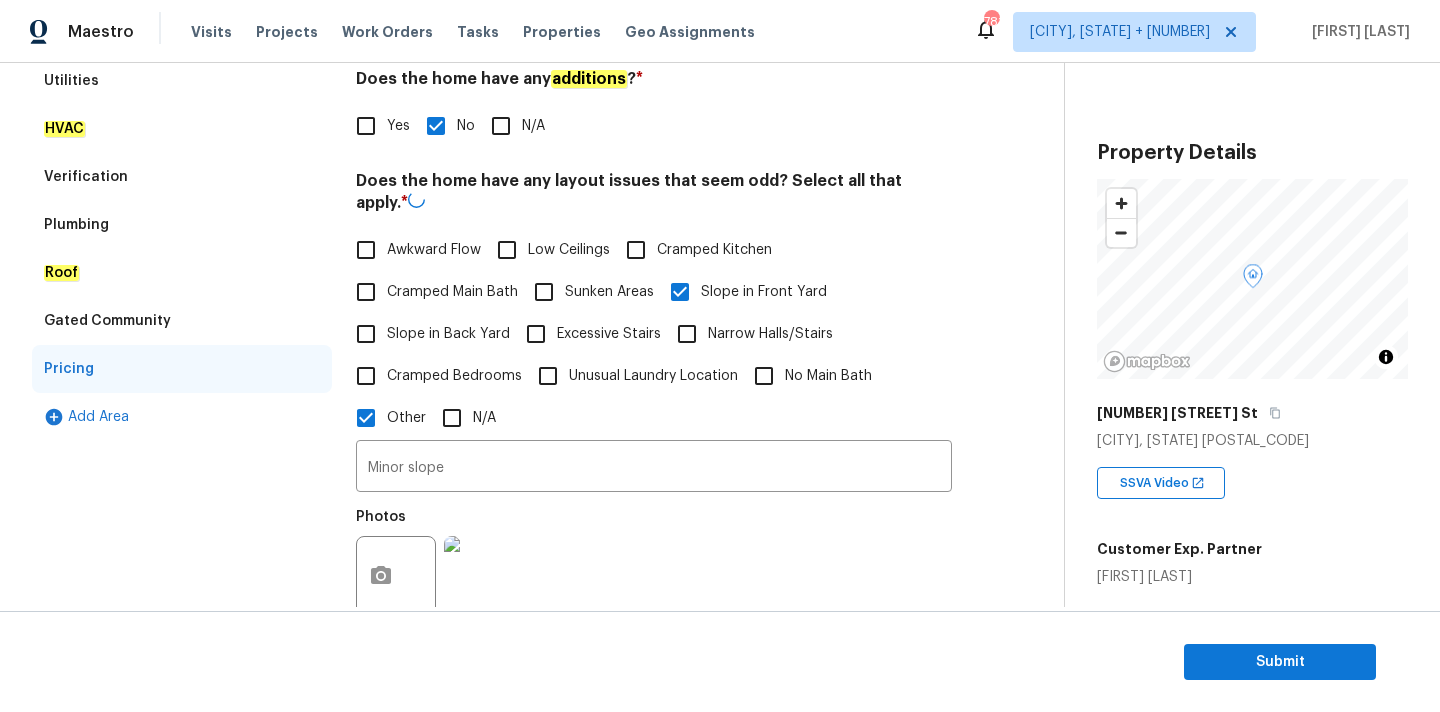 checkbox on "false" 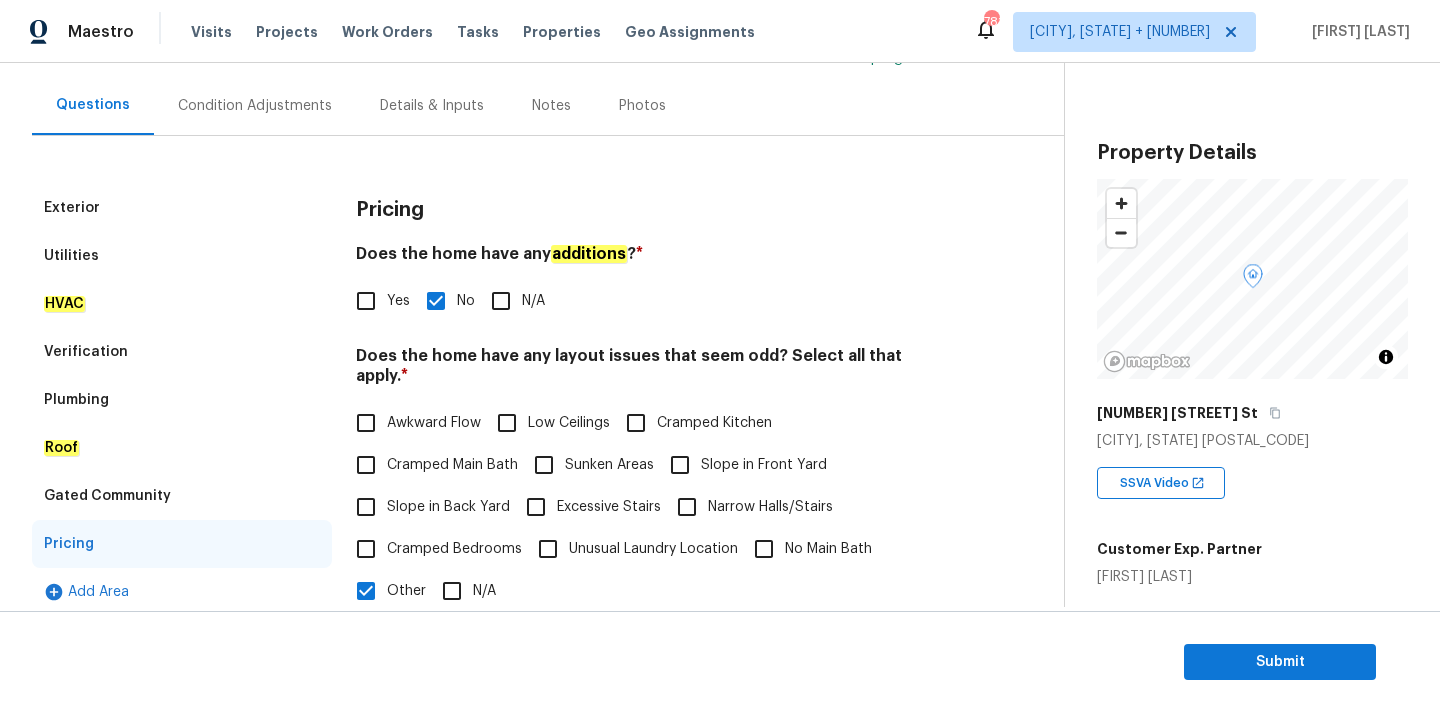 scroll, scrollTop: 21, scrollLeft: 0, axis: vertical 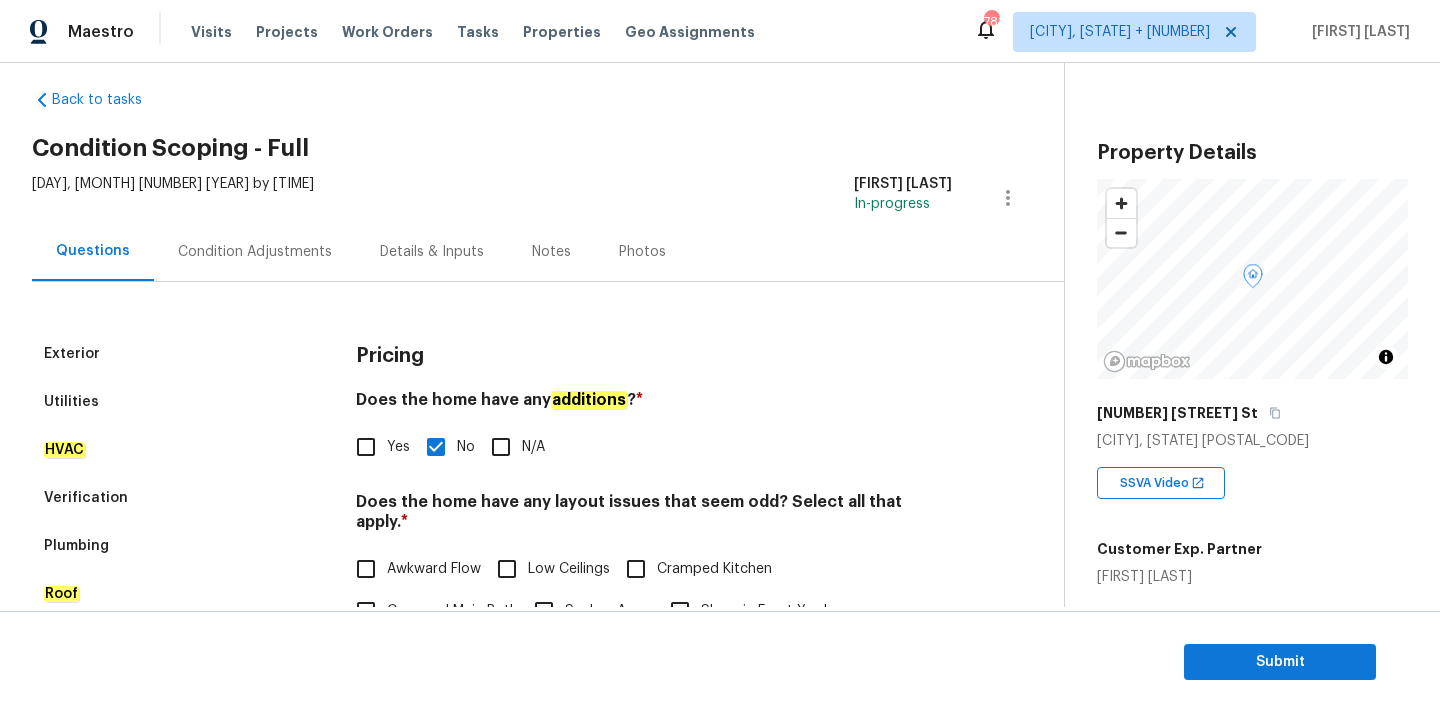 click on "Condition Adjustments" at bounding box center (255, 252) 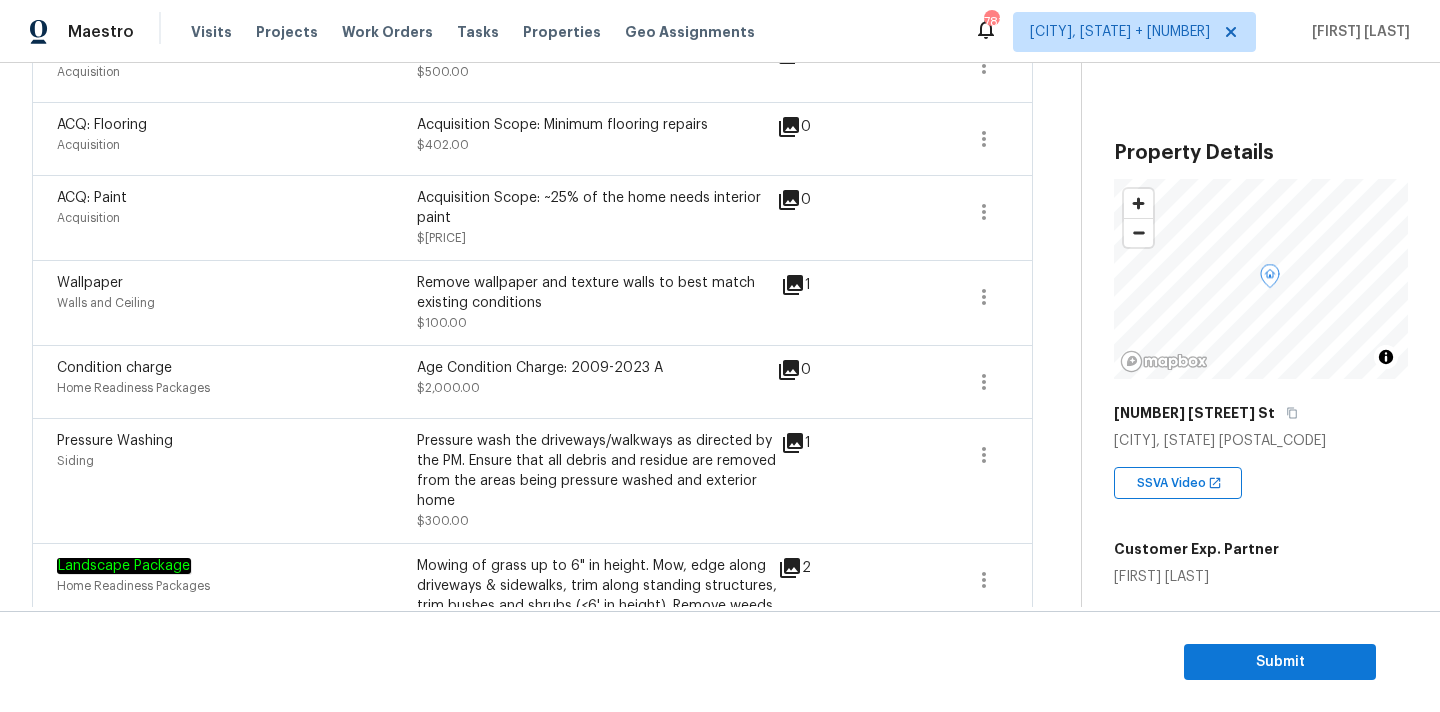 scroll, scrollTop: 739, scrollLeft: 0, axis: vertical 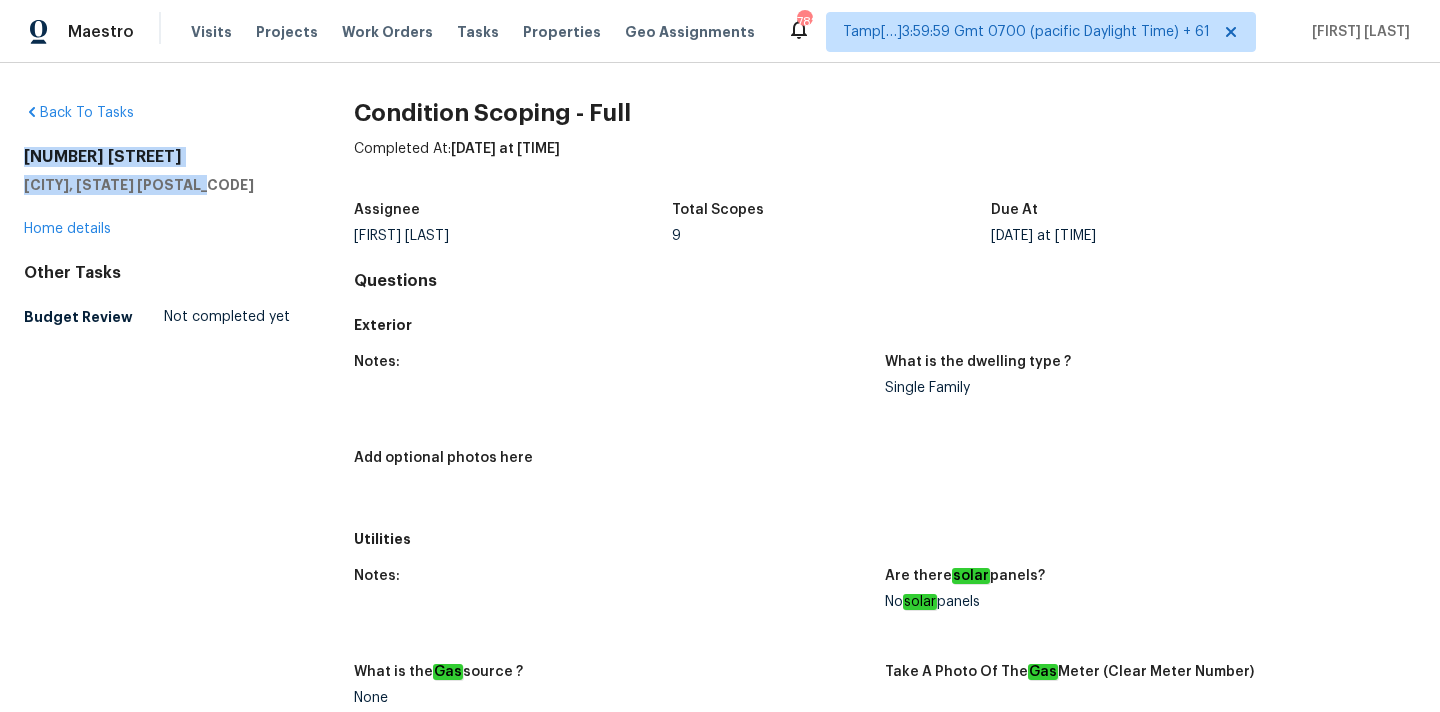 copy on "[NUMBER] [STREET] [CITY], [STATE] [POSTAL_CODE]" 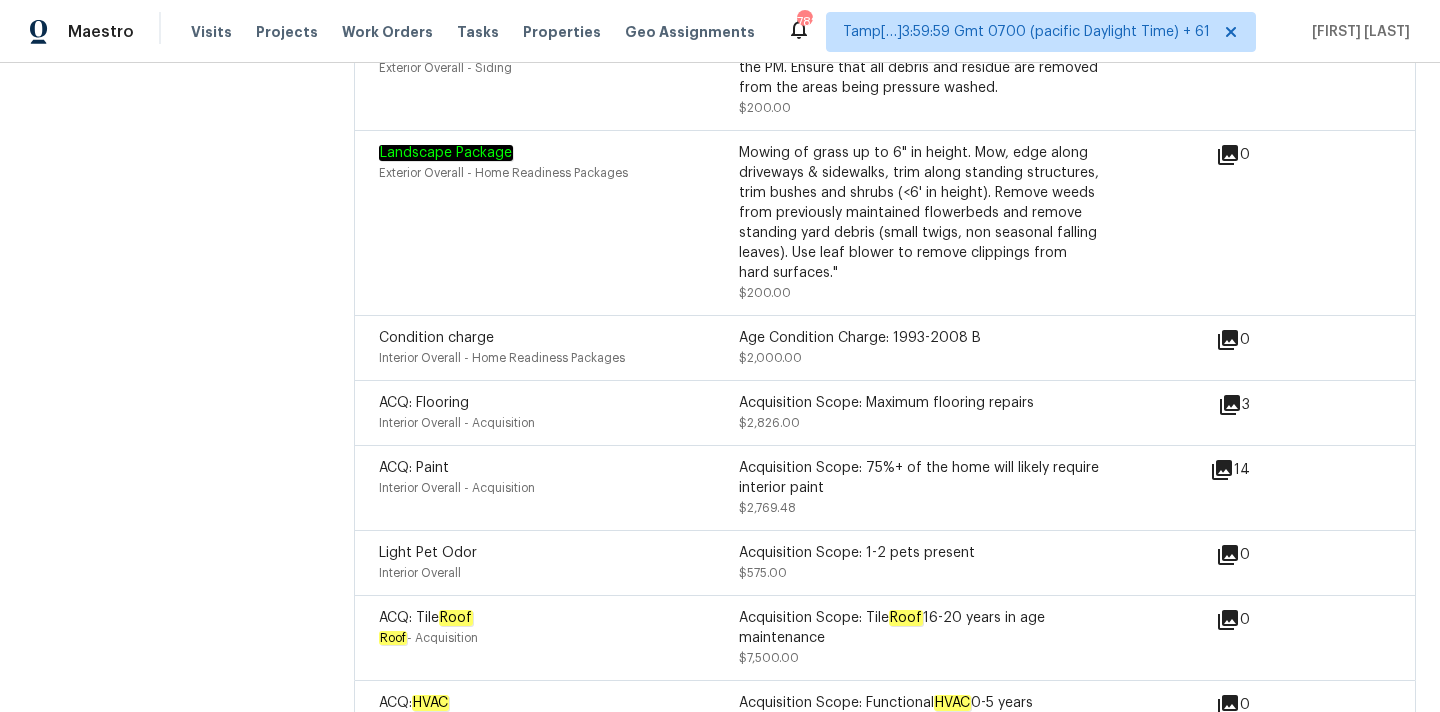 scroll, scrollTop: 2984, scrollLeft: 0, axis: vertical 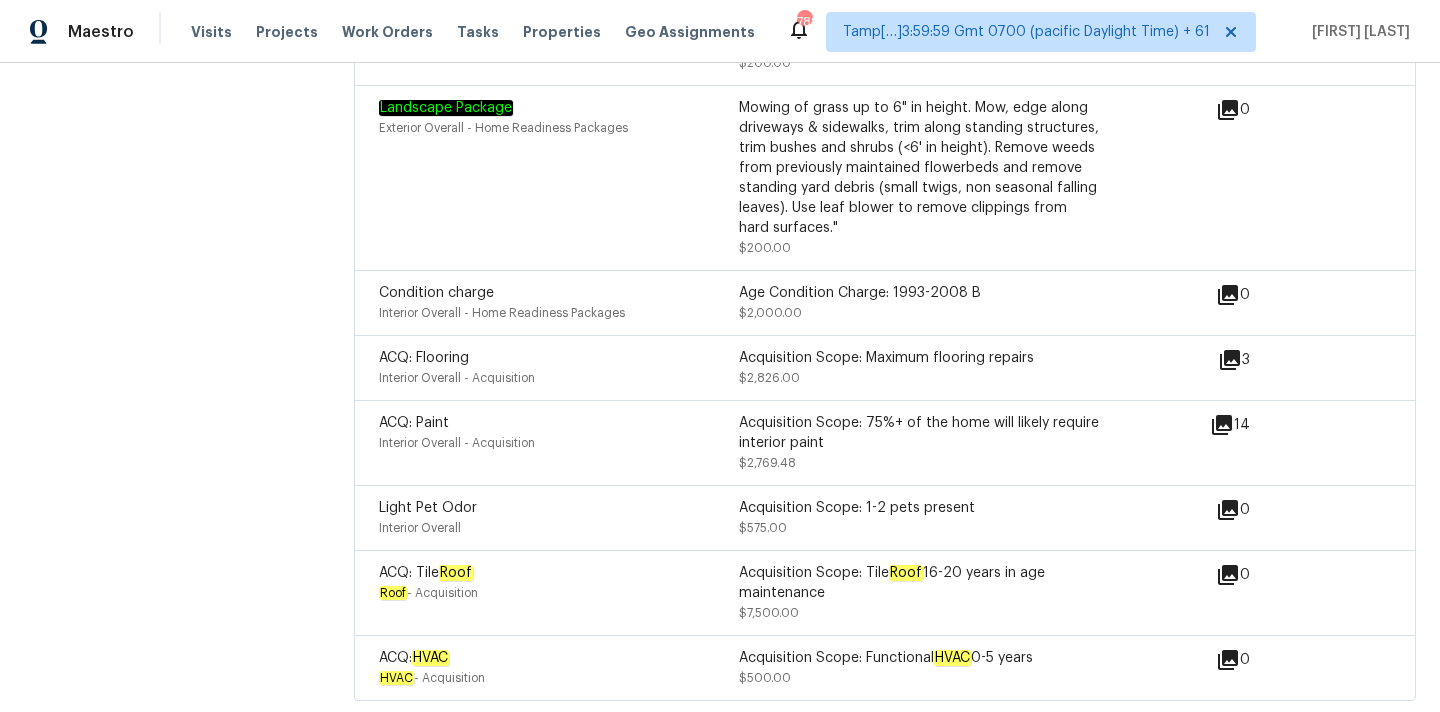 click 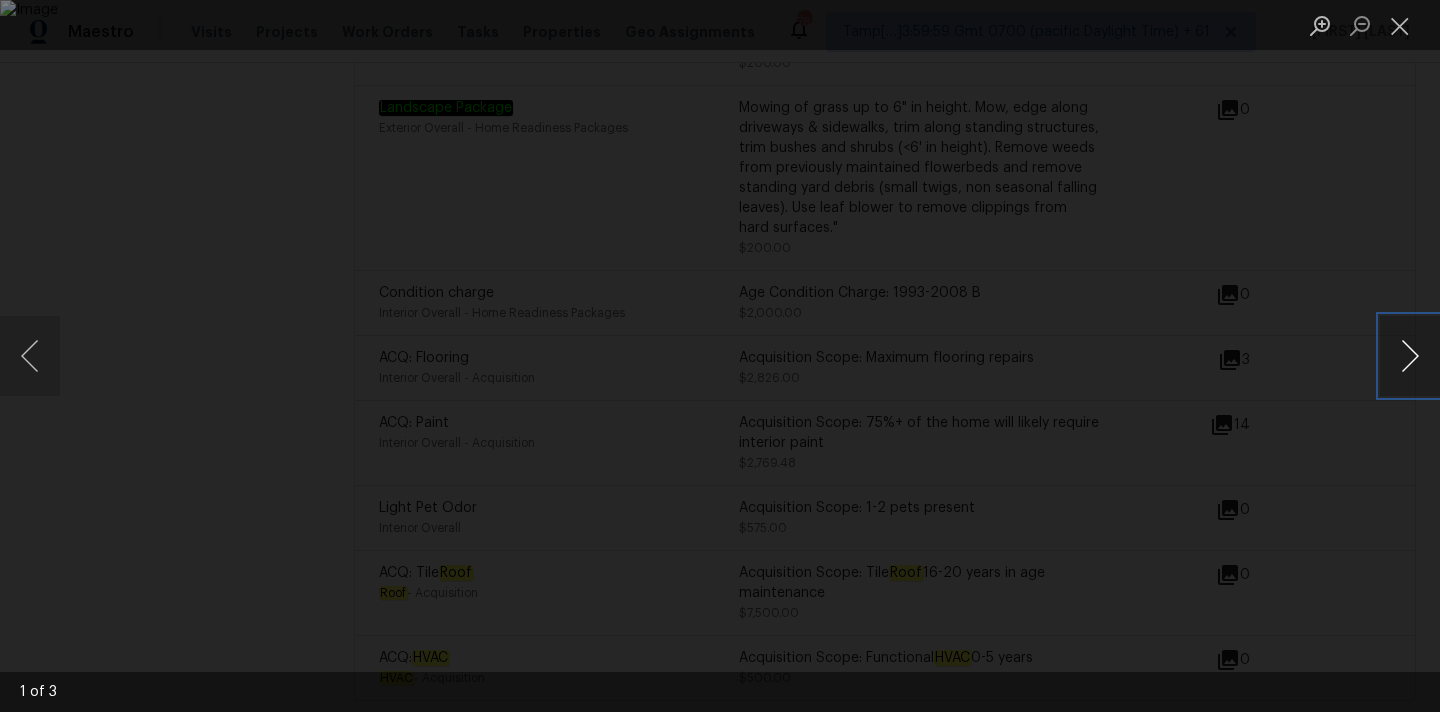 click at bounding box center (1410, 356) 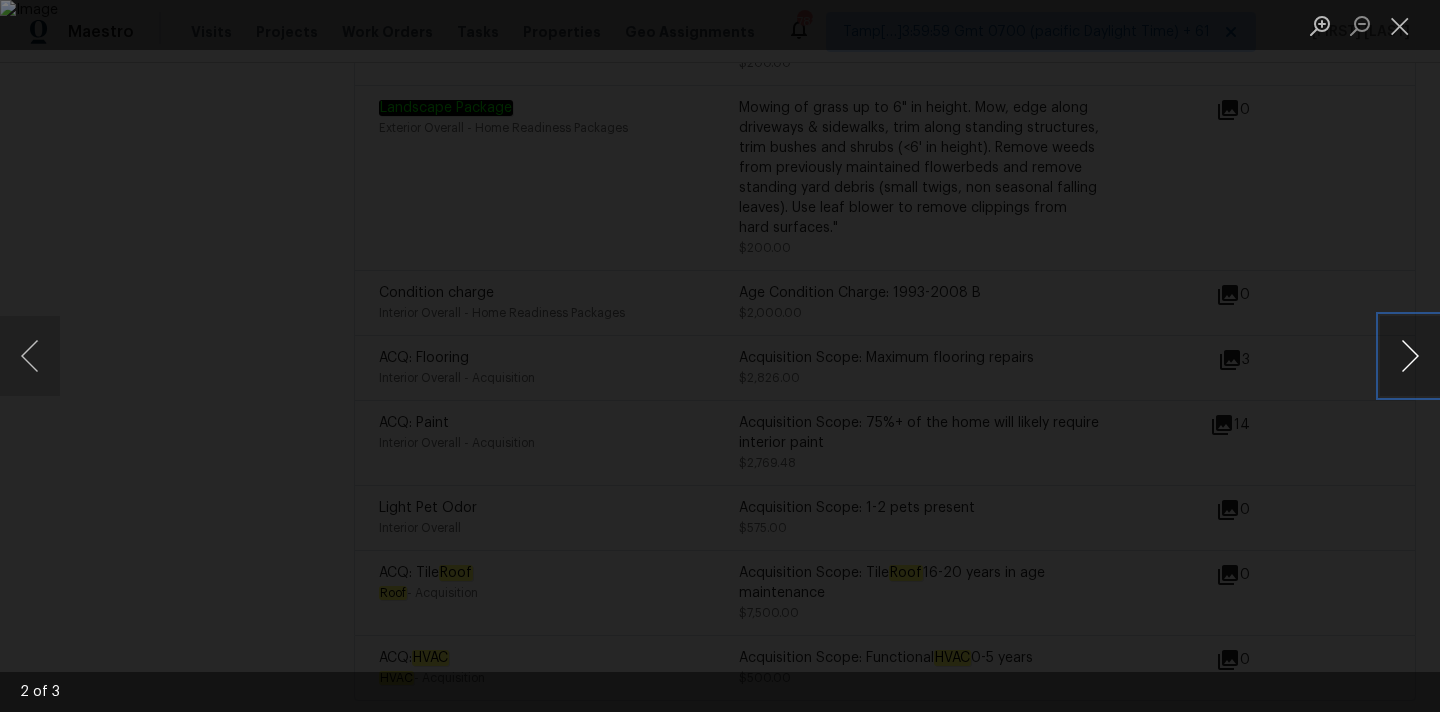 click at bounding box center (1410, 356) 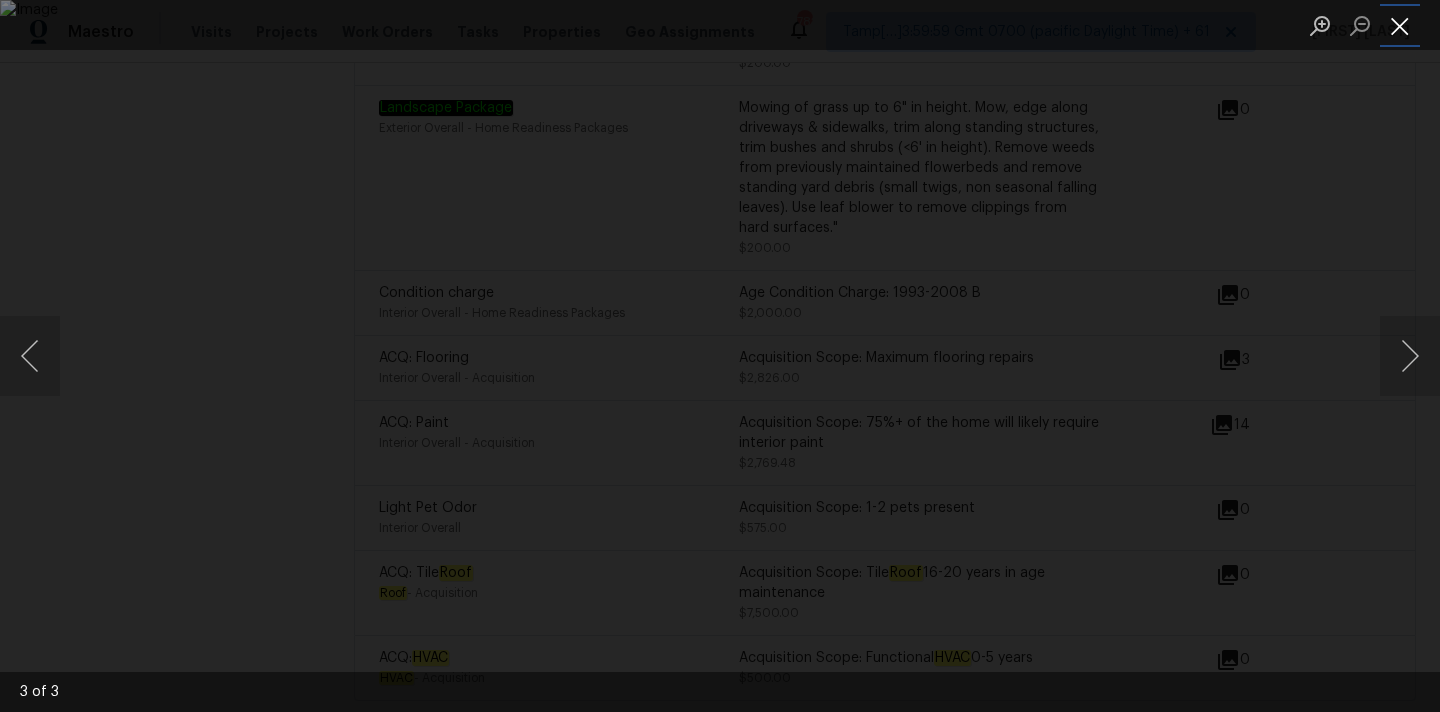click at bounding box center [1400, 25] 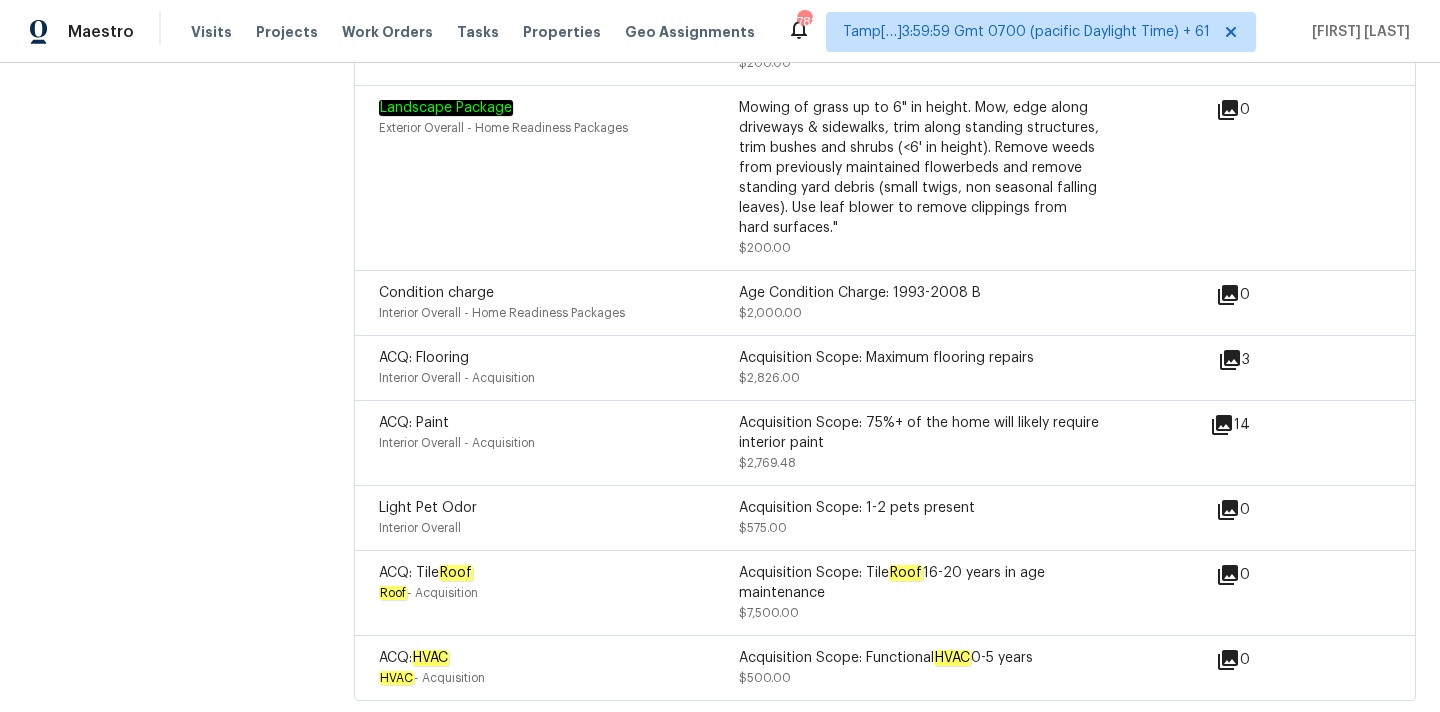 click 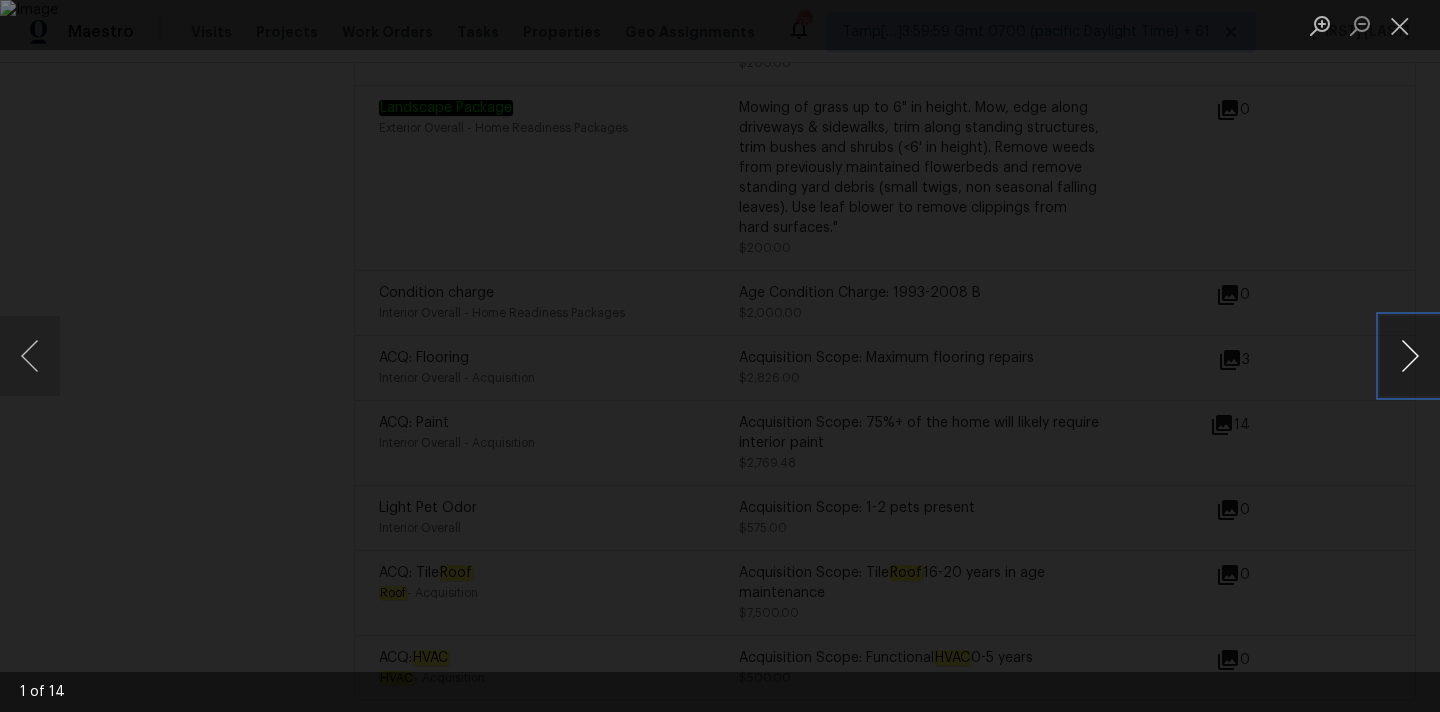 click at bounding box center (1410, 356) 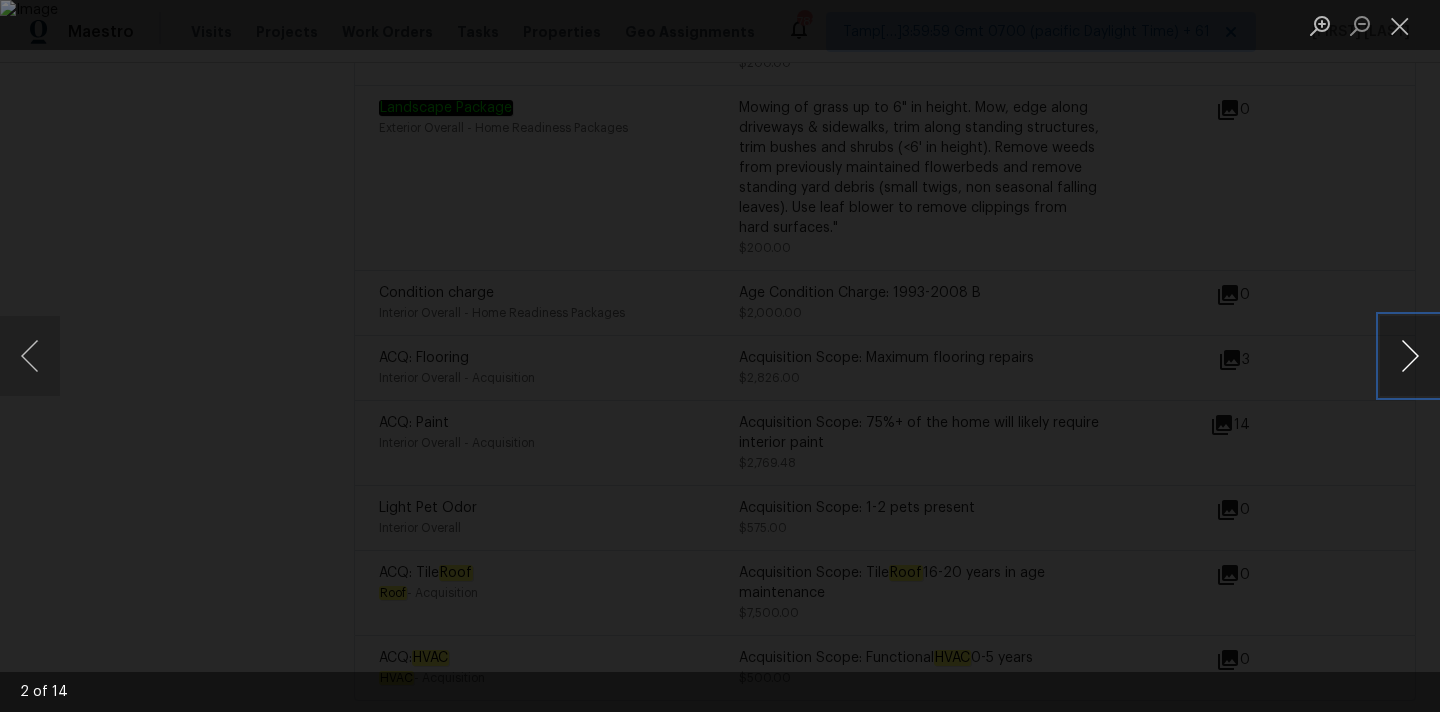 click at bounding box center (1410, 356) 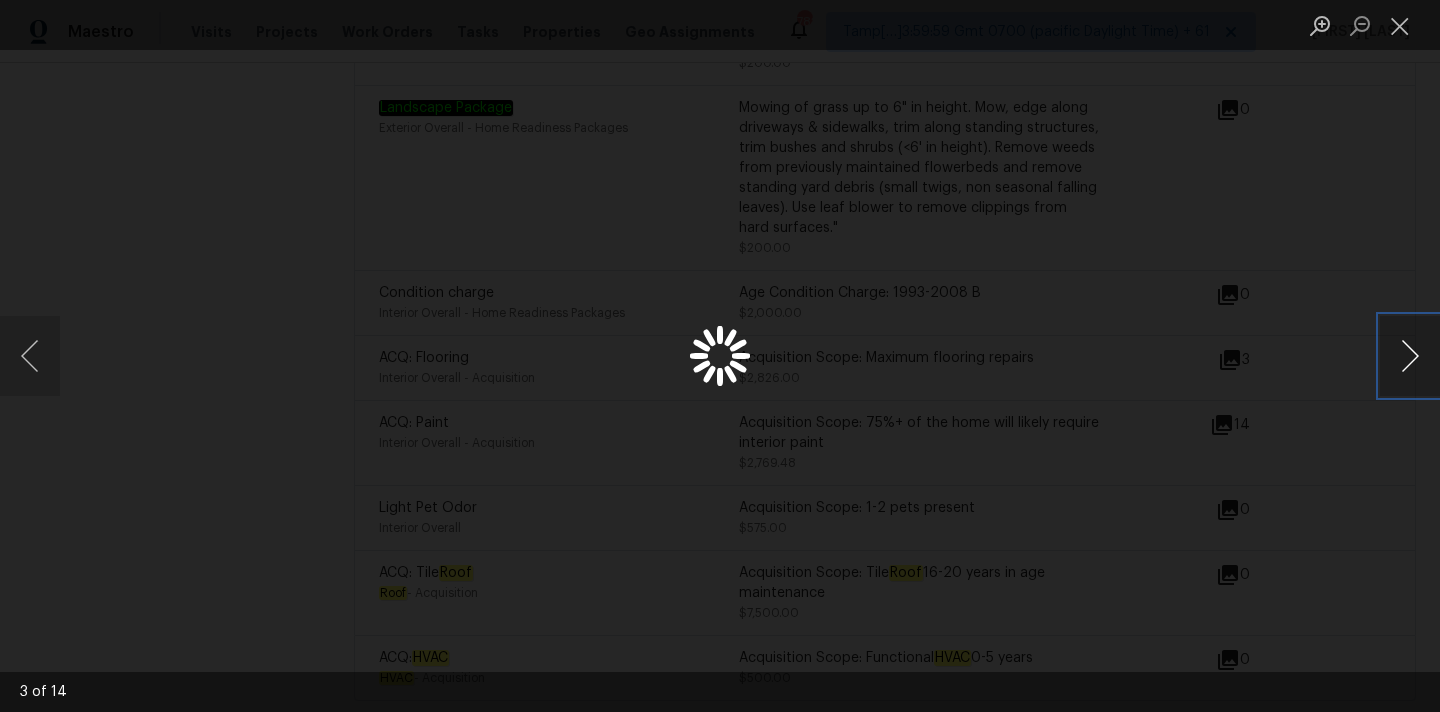 click at bounding box center [1410, 356] 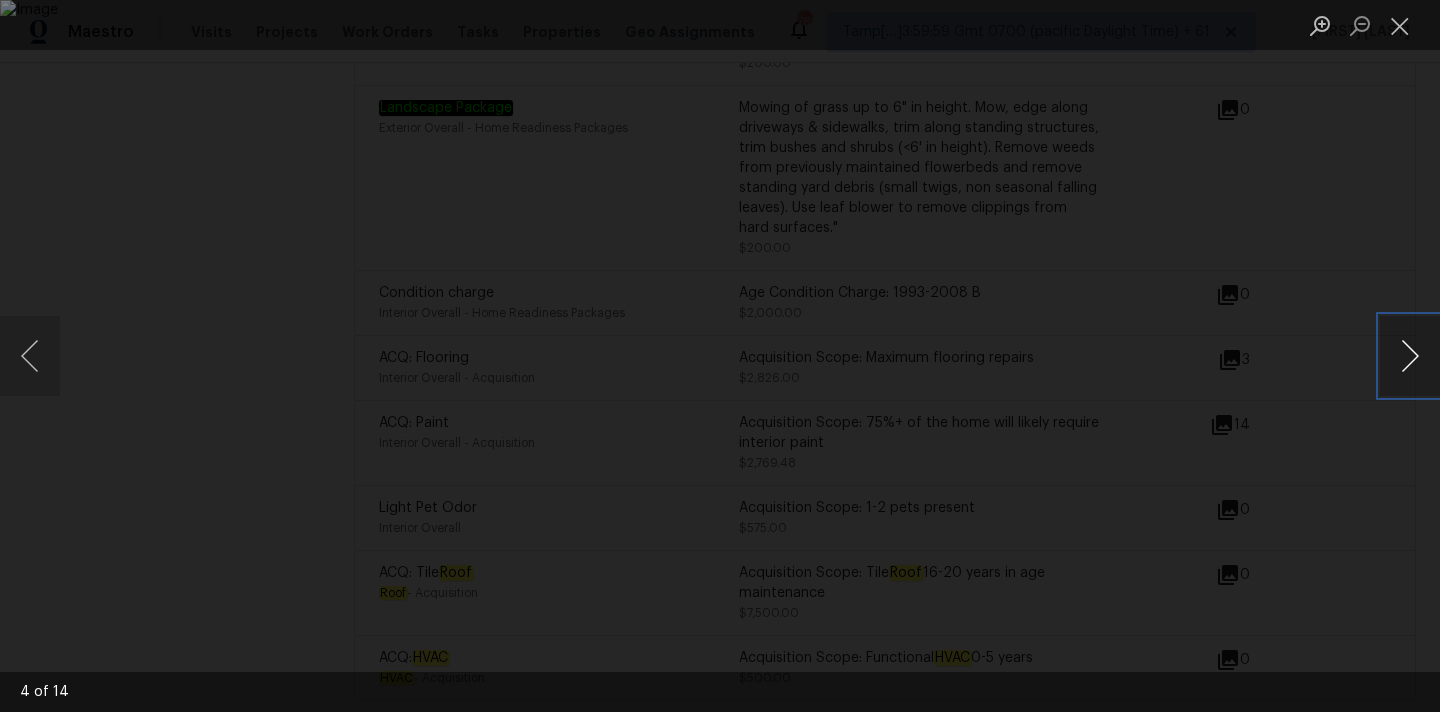 click at bounding box center [1410, 356] 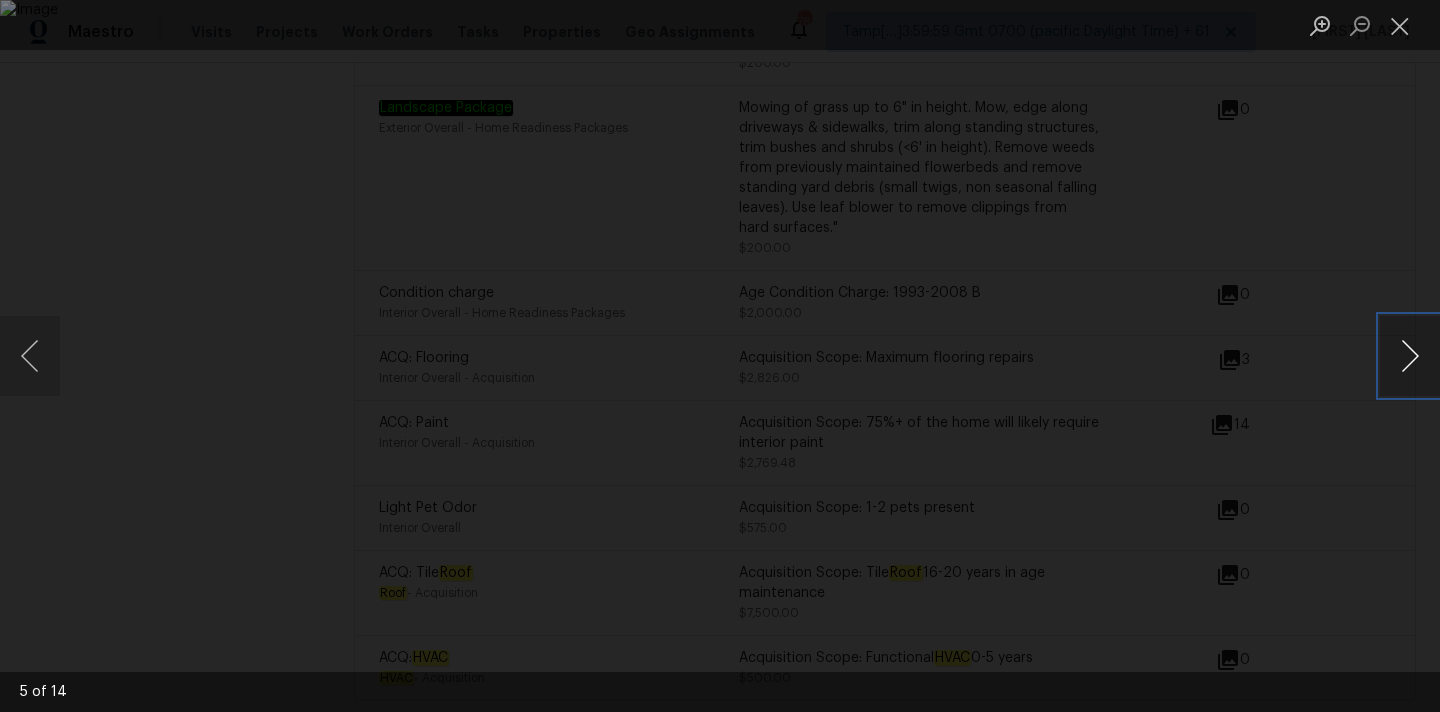 click at bounding box center [1410, 356] 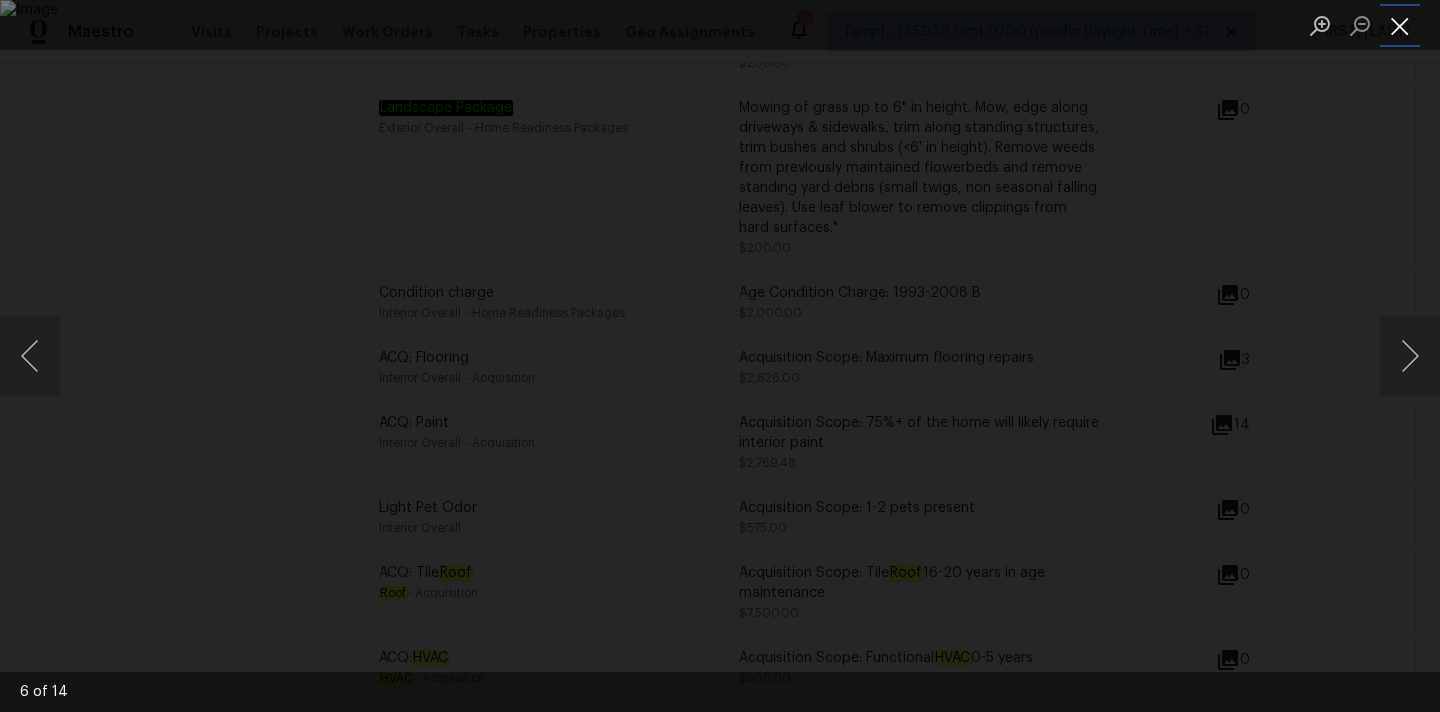 click at bounding box center [1400, 25] 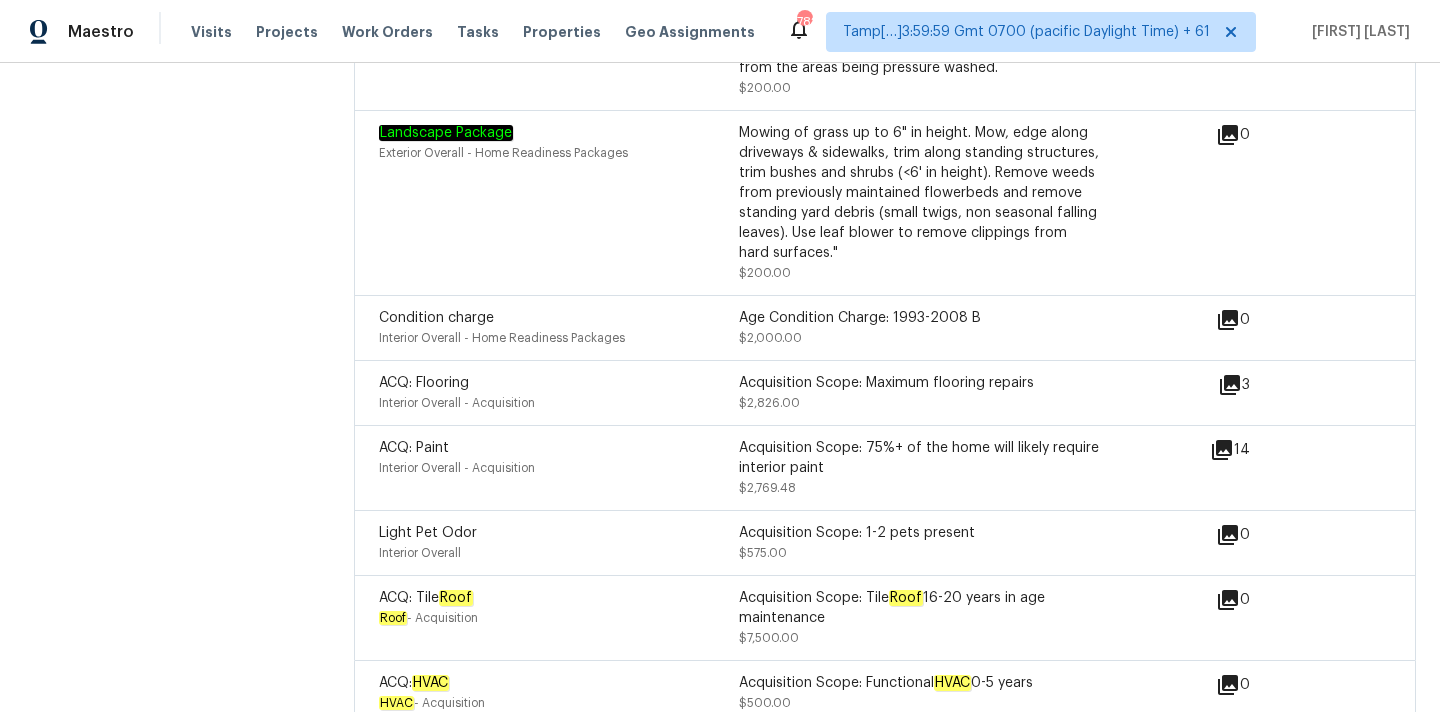 scroll, scrollTop: 2954, scrollLeft: 0, axis: vertical 